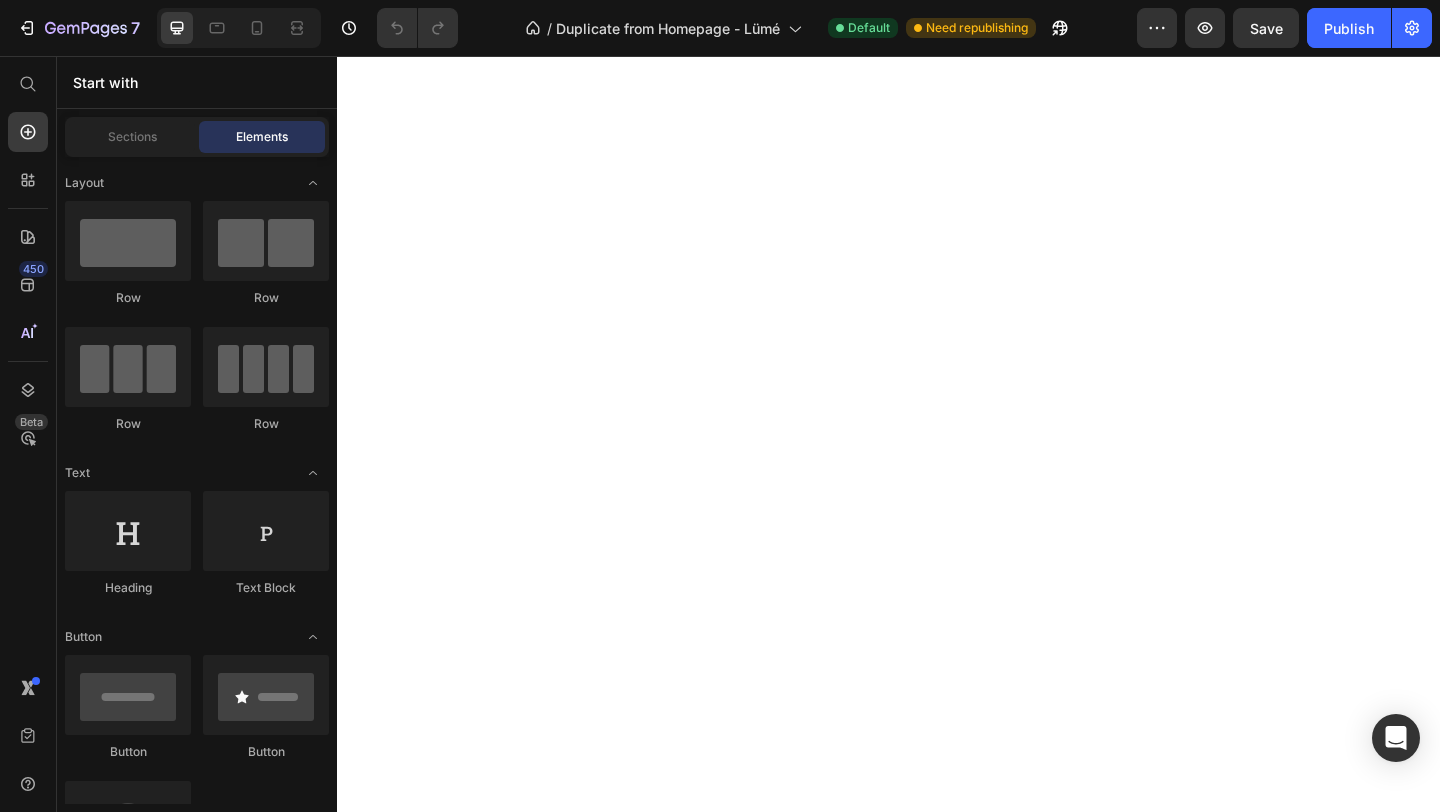 scroll, scrollTop: 0, scrollLeft: 0, axis: both 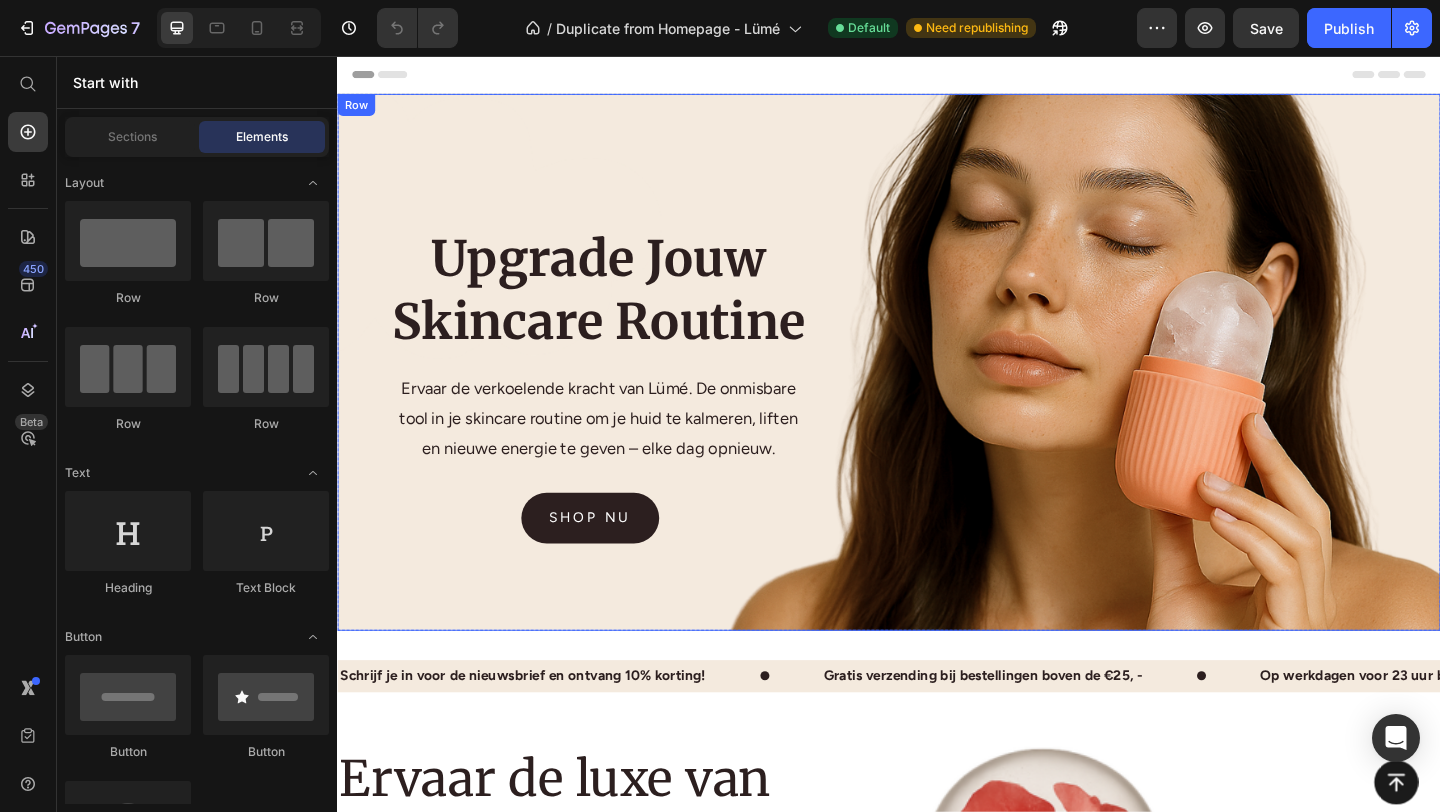 click on "Upgrade Jouw Skincare Routine Heading Ervaar de verkoelende kracht van Lümé. De onmisbare tool in je skincare routine om je huid te kalmeren, liften en nieuwe energie te geven – elke dag opnieuw. Text block shop nu Button Row" at bounding box center [937, 389] 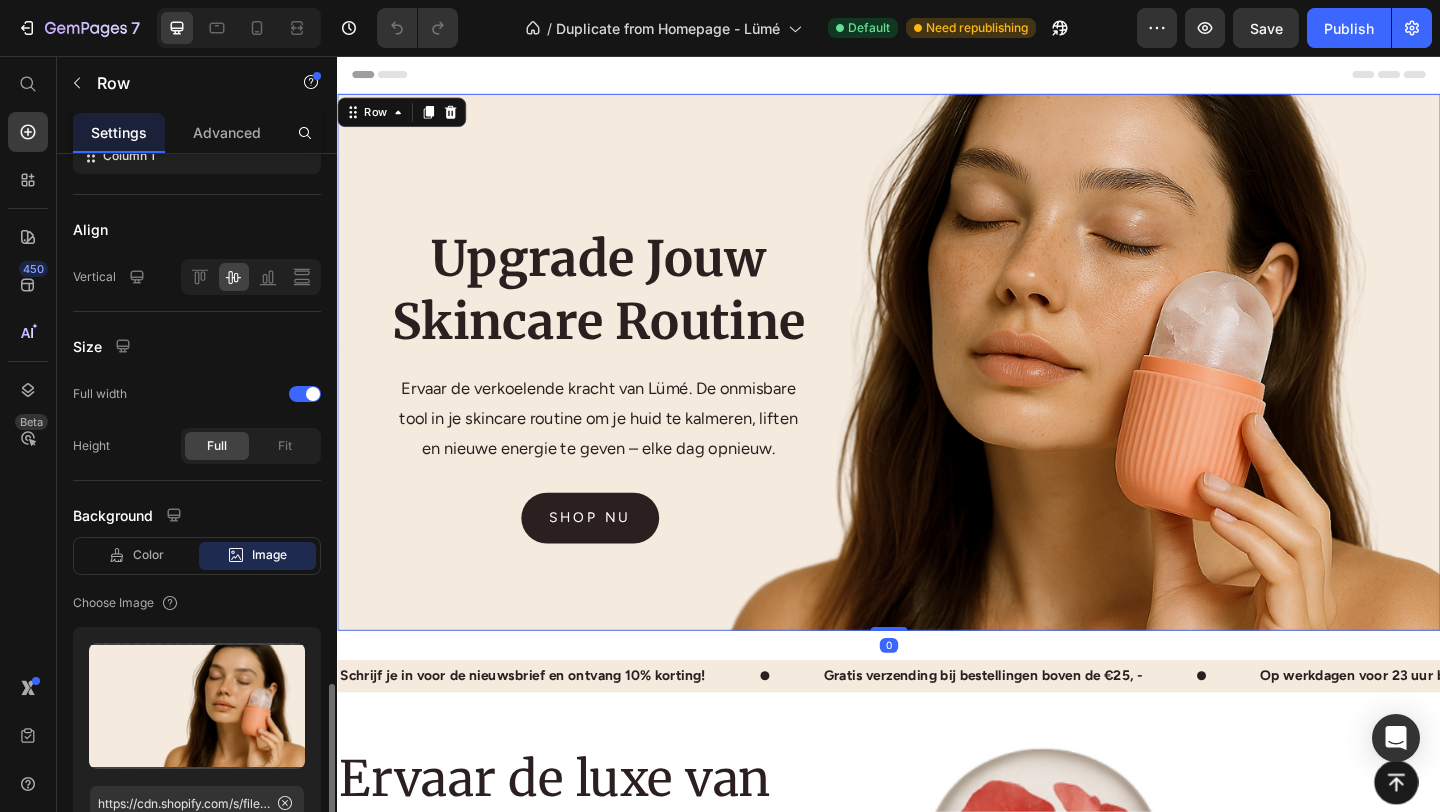 scroll, scrollTop: 618, scrollLeft: 0, axis: vertical 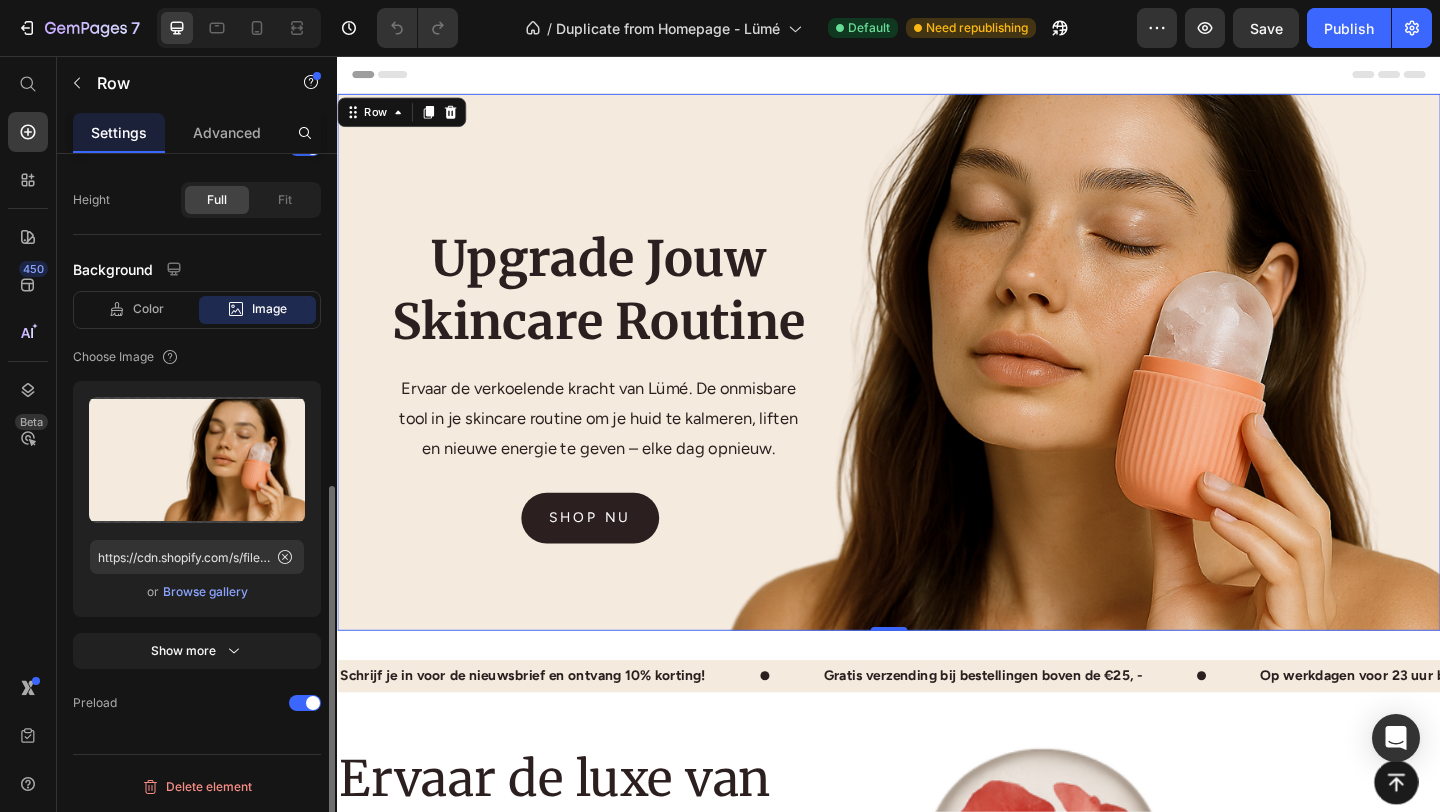 click on "Browse gallery" at bounding box center [205, 592] 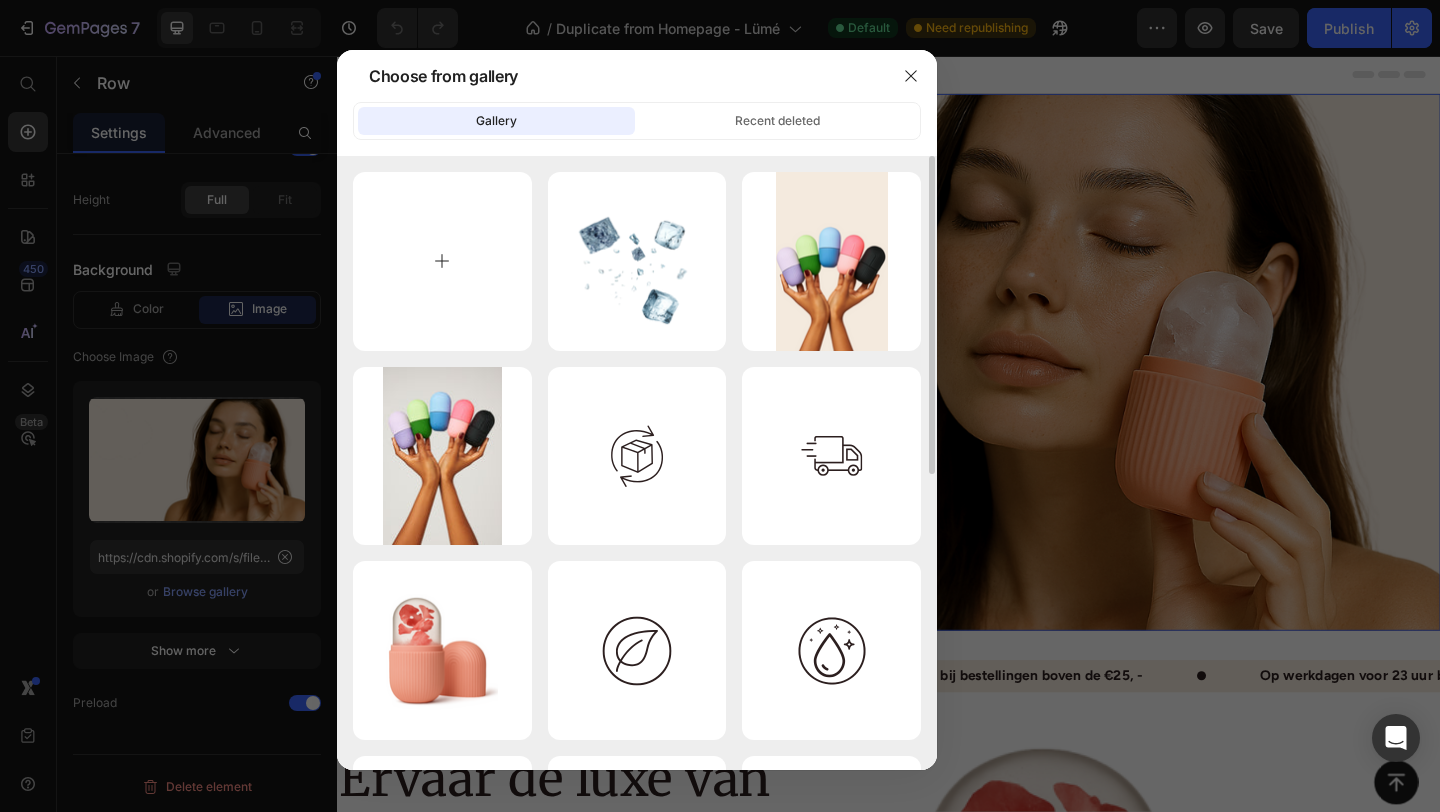 click at bounding box center [442, 261] 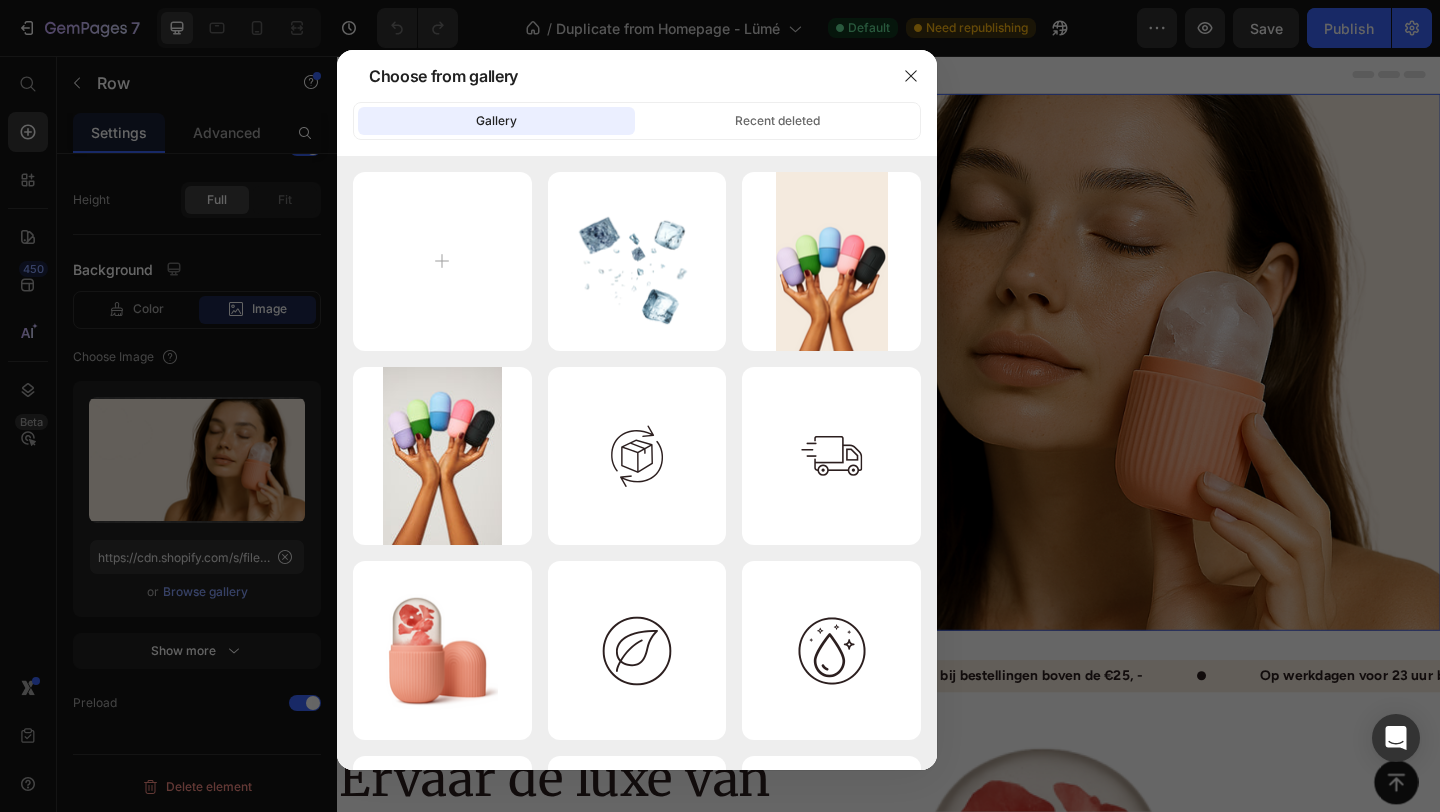 type on "C:\fakepath\Banner Lümé-4.png" 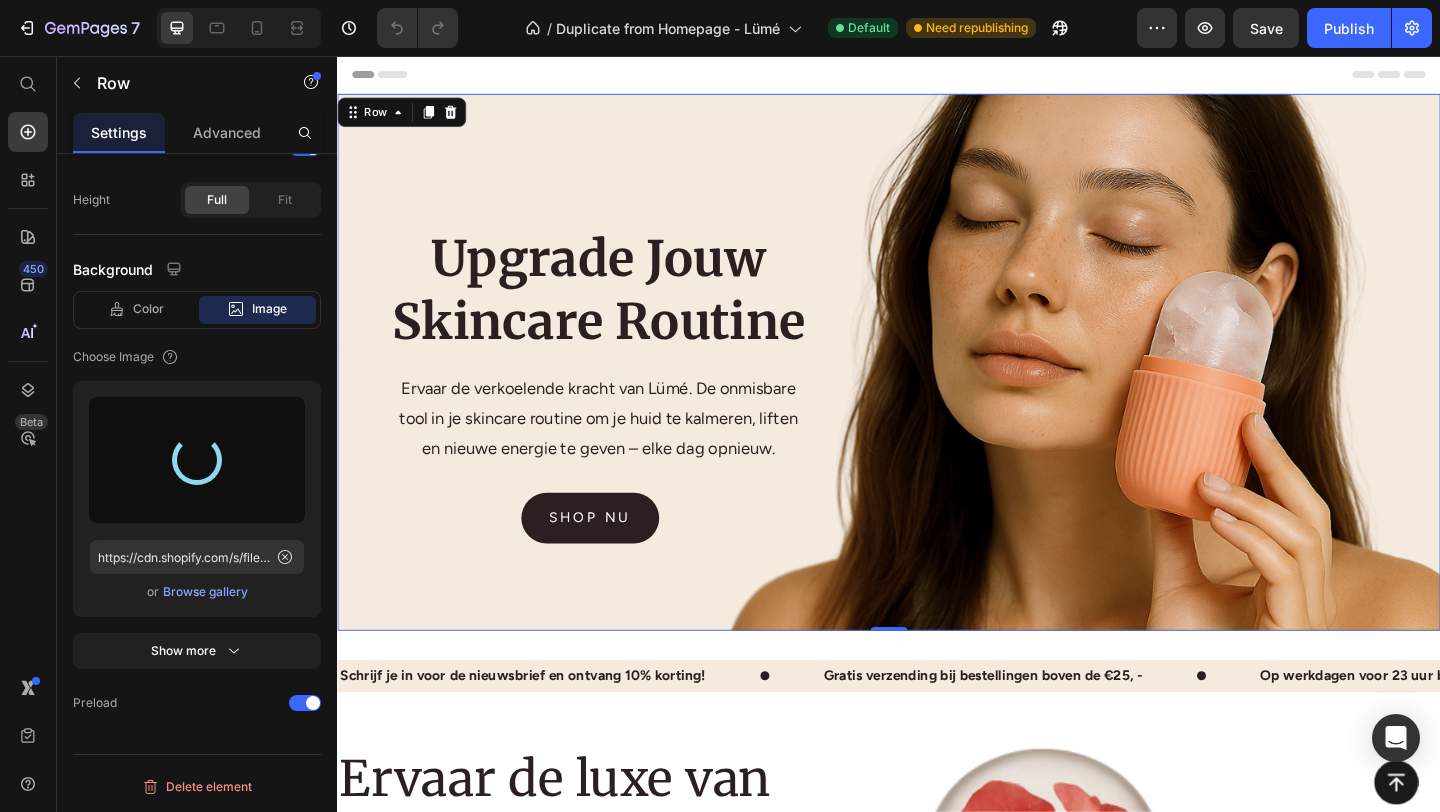 type on "https://cdn.shopify.com/s/files/1/0899/9059/4903/files/gempages_565594311618462625-094168f6-8986-42e1-8e2a-8d4e5e1ff818.png" 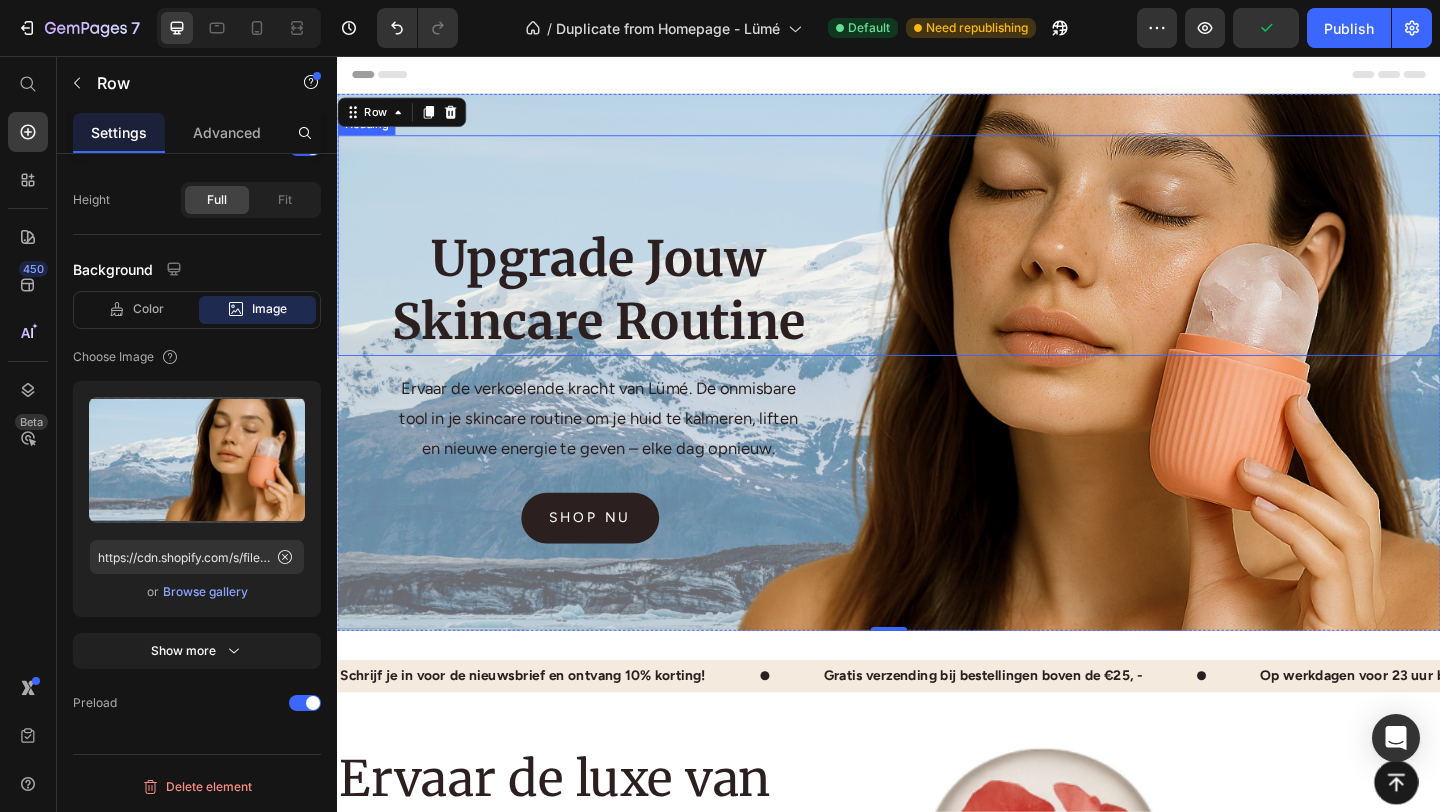 click on "Upgrade Jouw Skincare Routine" at bounding box center (621, 262) 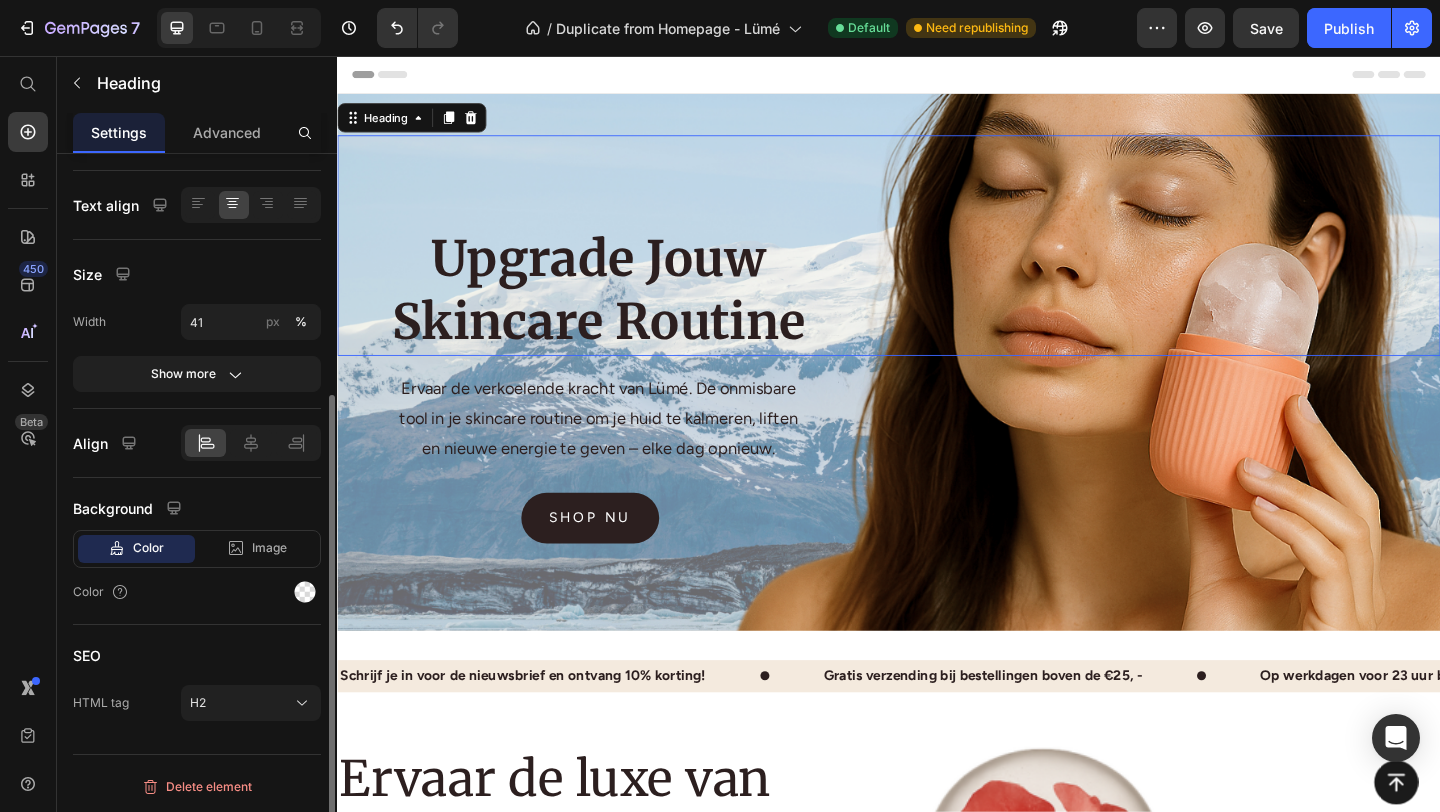 scroll, scrollTop: 0, scrollLeft: 0, axis: both 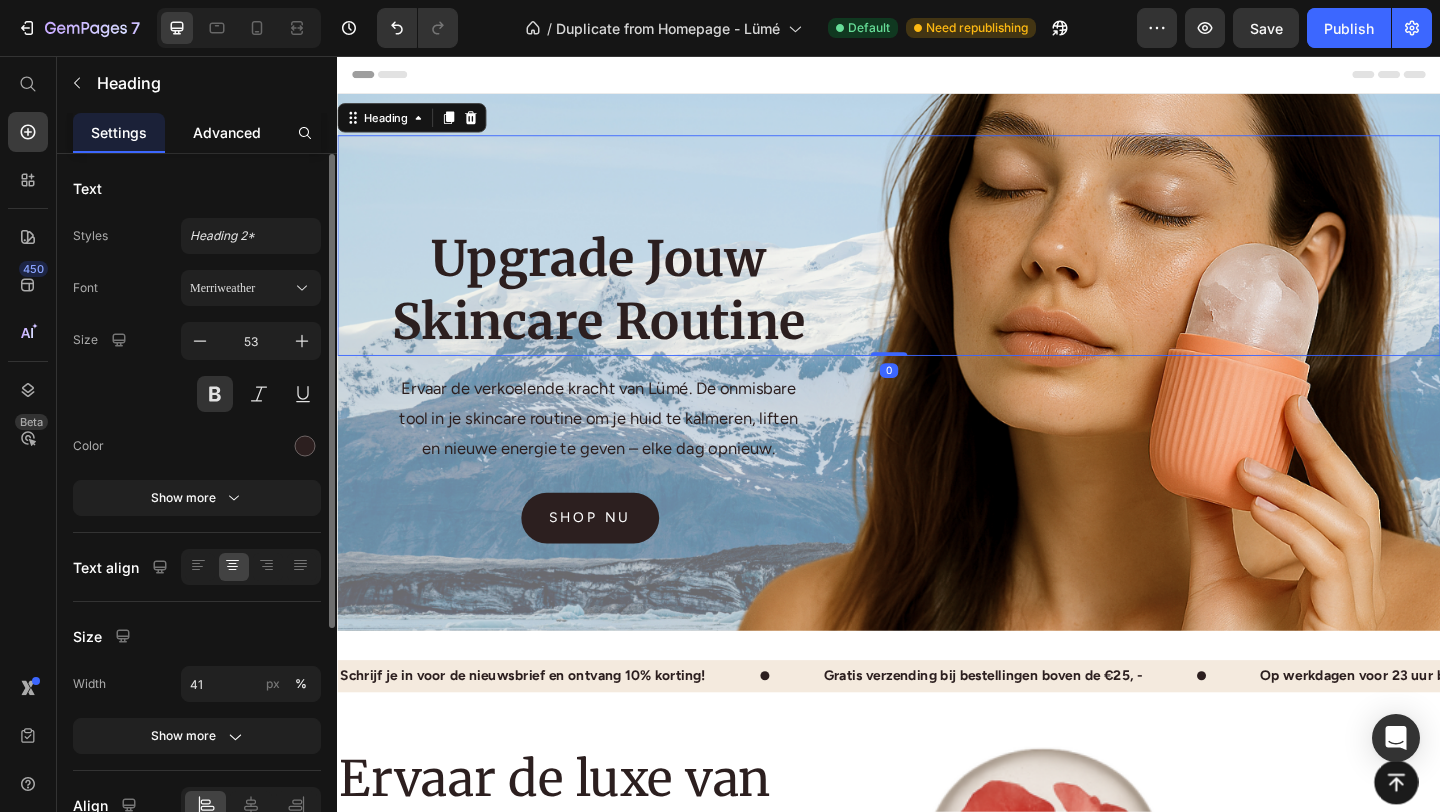 click on "Advanced" at bounding box center (227, 132) 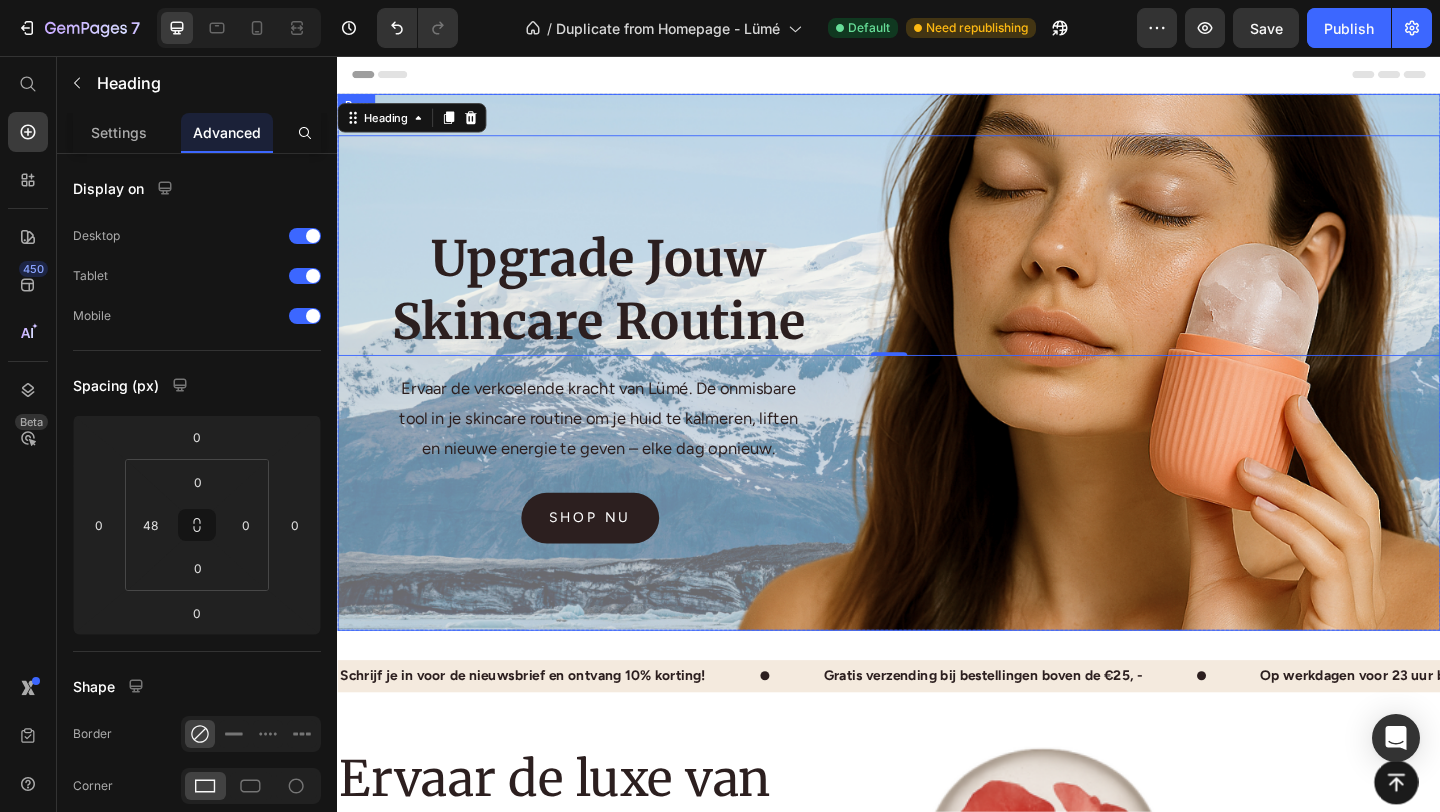 click on "Upgrade Jouw Skincare Routine Heading   0 Ervaar de verkoelende kracht van Lümé. De onmisbare tool in je skincare routine om je huid te kalmeren, liften en nieuwe energie te geven – elke dag opnieuw. Text block shop nu Button Row" at bounding box center (937, 389) 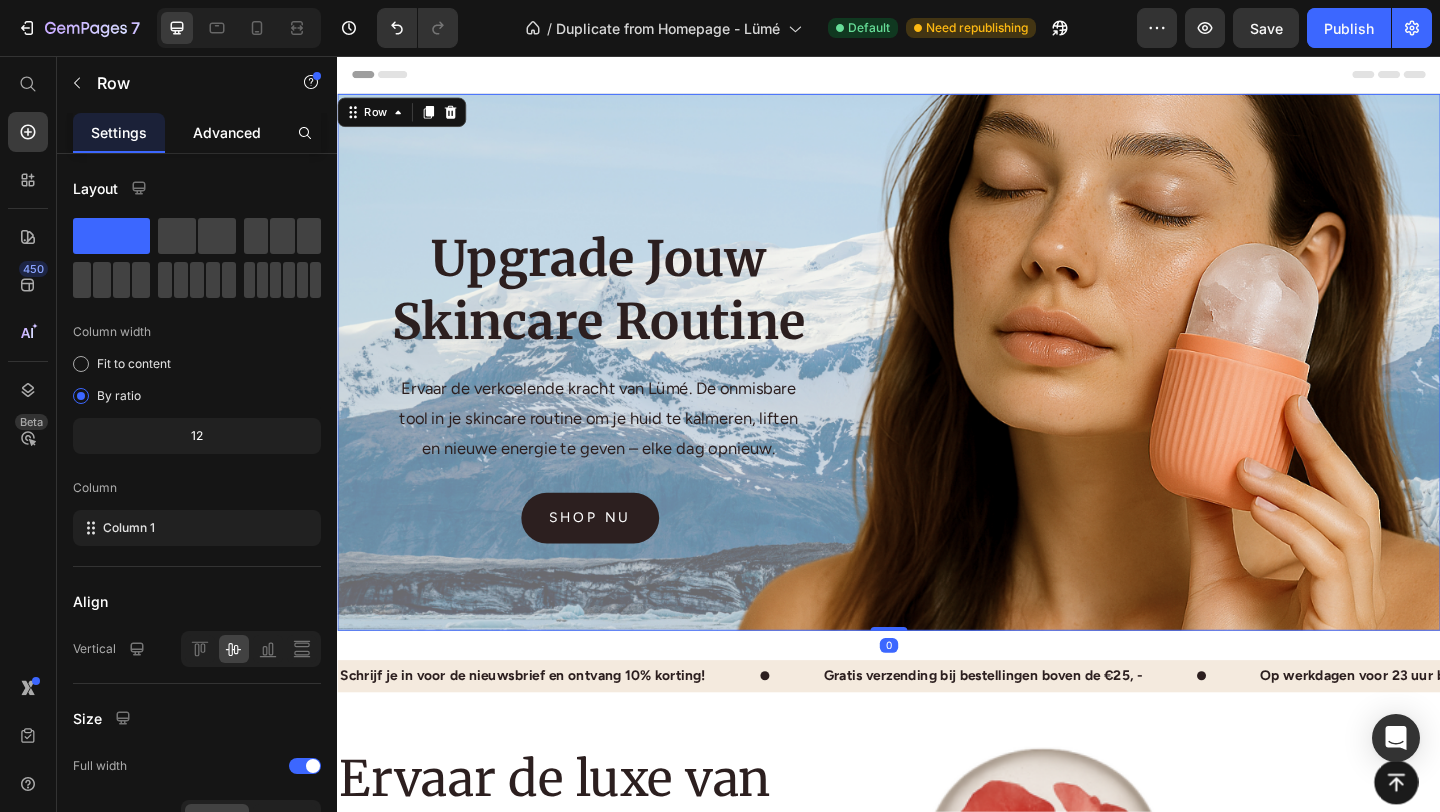 click on "Advanced" at bounding box center (227, 132) 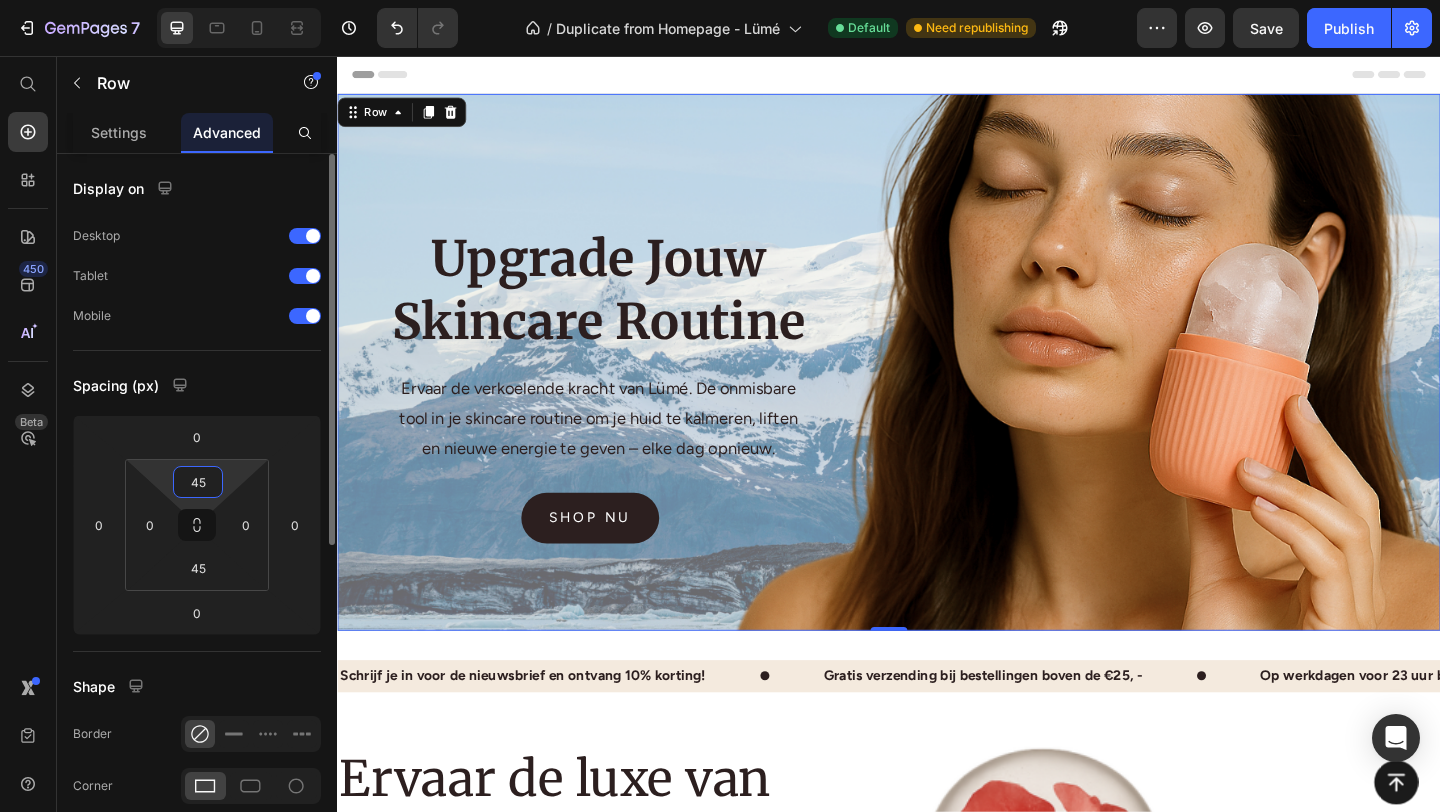click on "45" at bounding box center [198, 482] 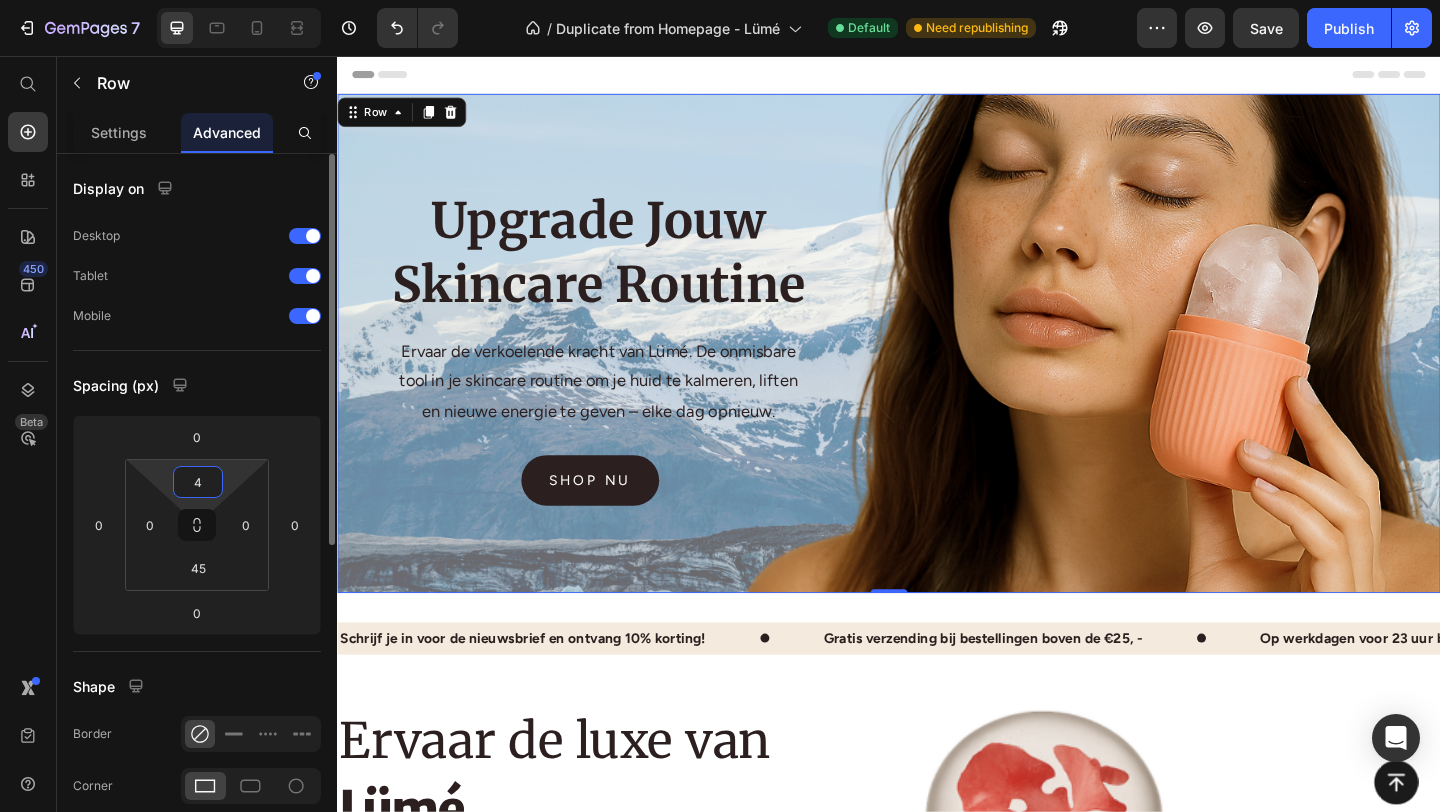 type on "45" 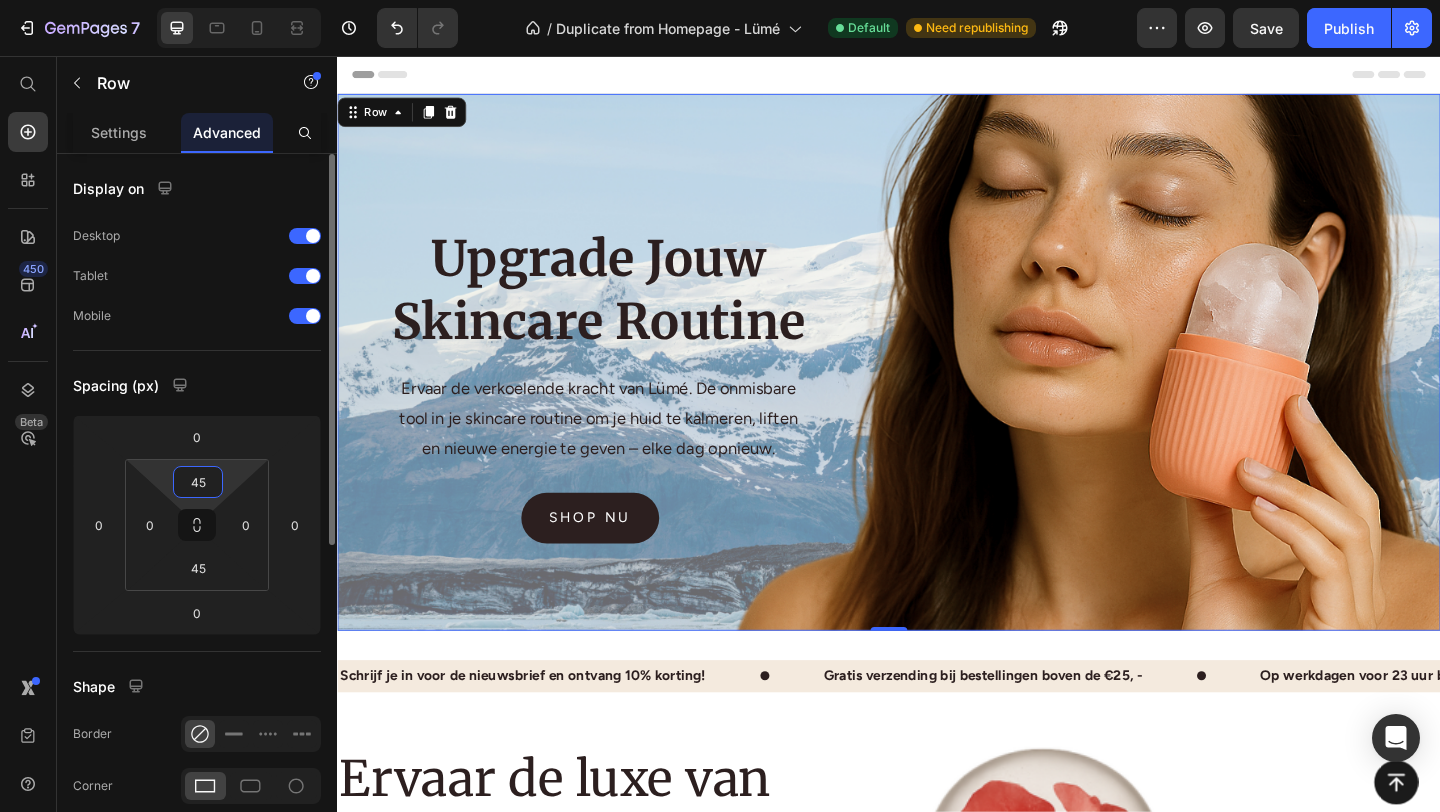 click on "45" at bounding box center (198, 482) 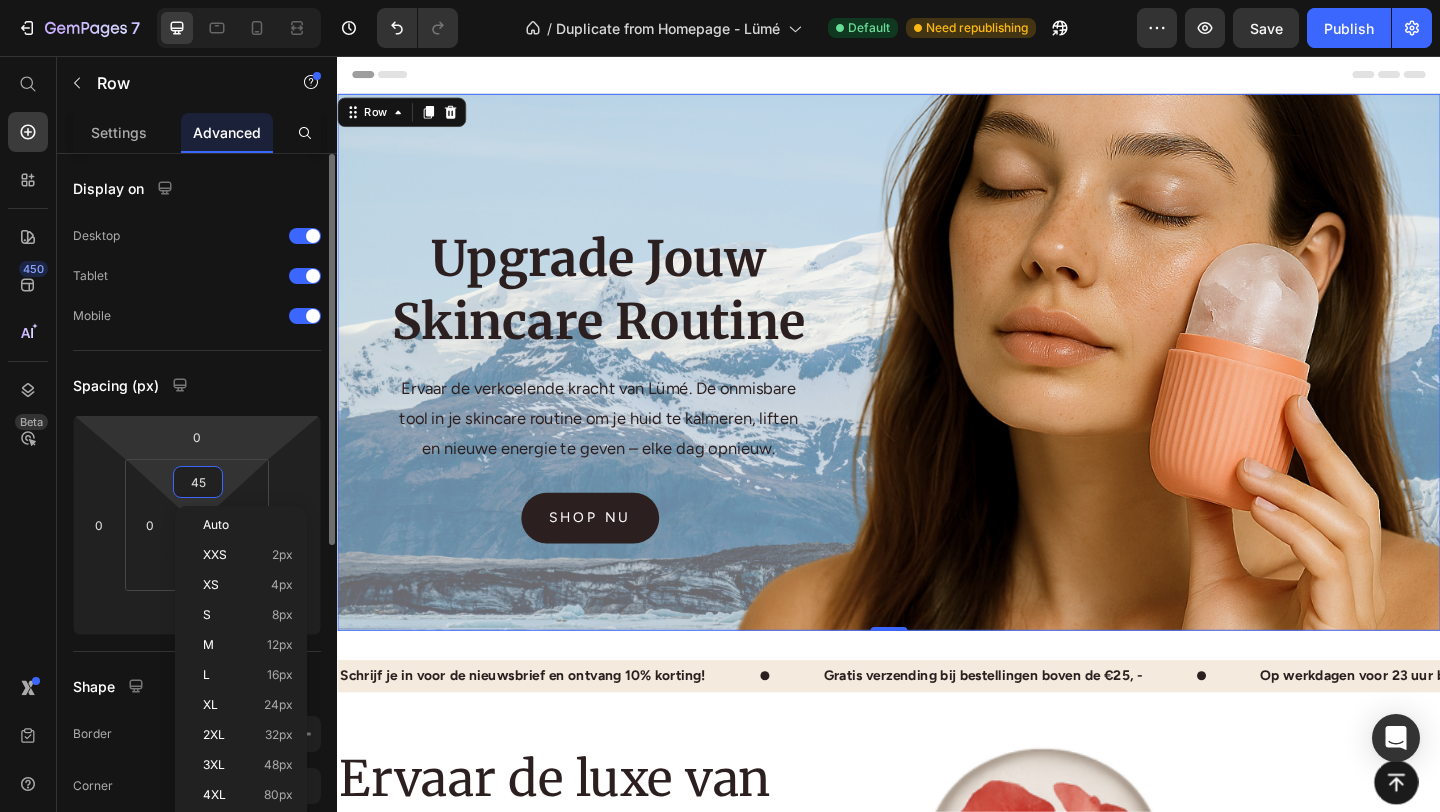 click on "7   /  Duplicate from Homepage - Lümé Default Need republishing Preview  Save   Publish  450 Beta Start with Sections Elements Hero Section Product Detail Brands Trusted Badges Guarantee Product Breakdown How to use Testimonials Compare Bundle FAQs Social Proof Brand Story Product List Collection Blog List Contact Sticky Add to Cart Custom Footer Browse Library 450 Layout
Row
Row
Row
Row Text
Heading
Text Block Button
Button
Button
Sticky Back to top Media
Image" at bounding box center (720, 0) 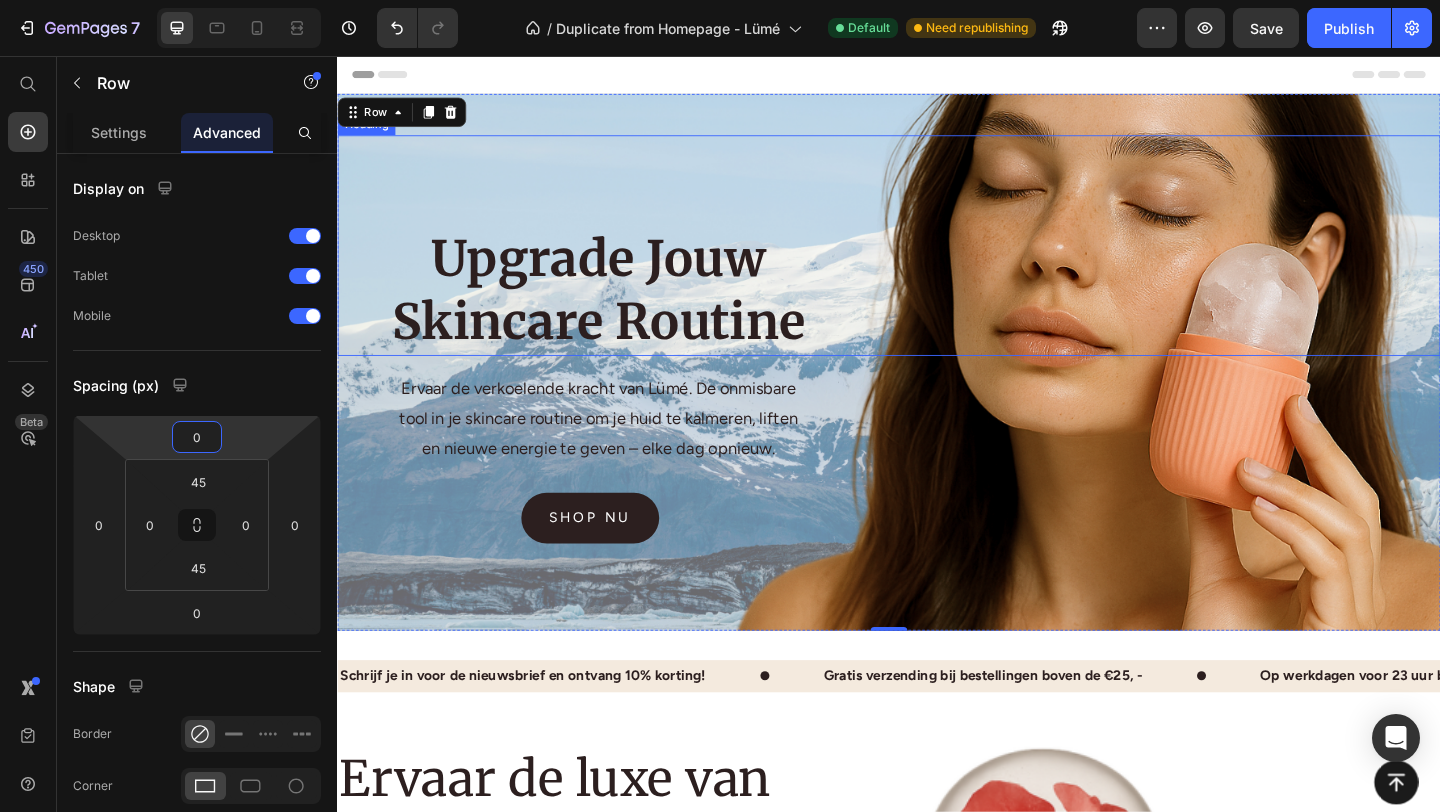 click on "Upgrade Jouw Skincare Routine" at bounding box center [621, 262] 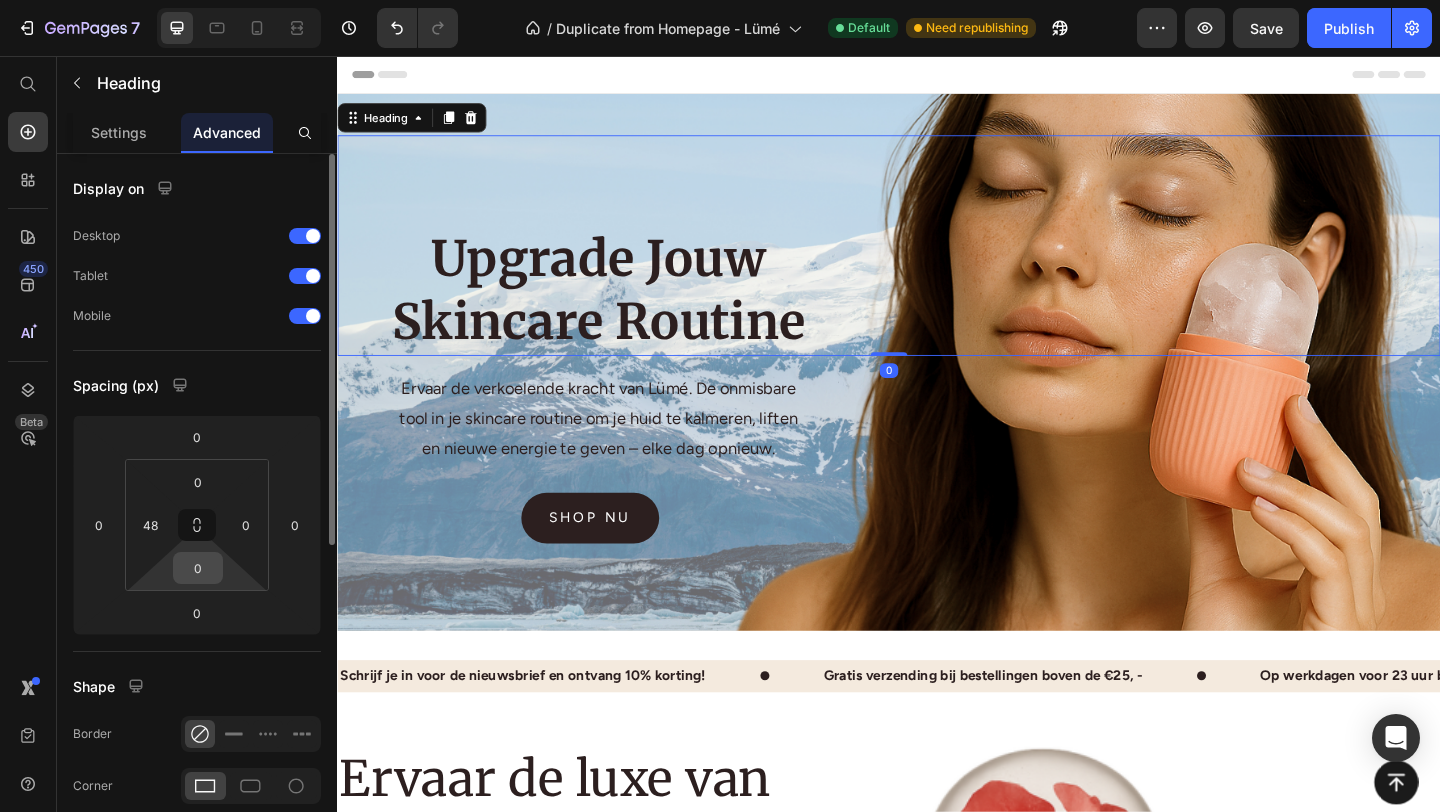 click on "0" at bounding box center [198, 568] 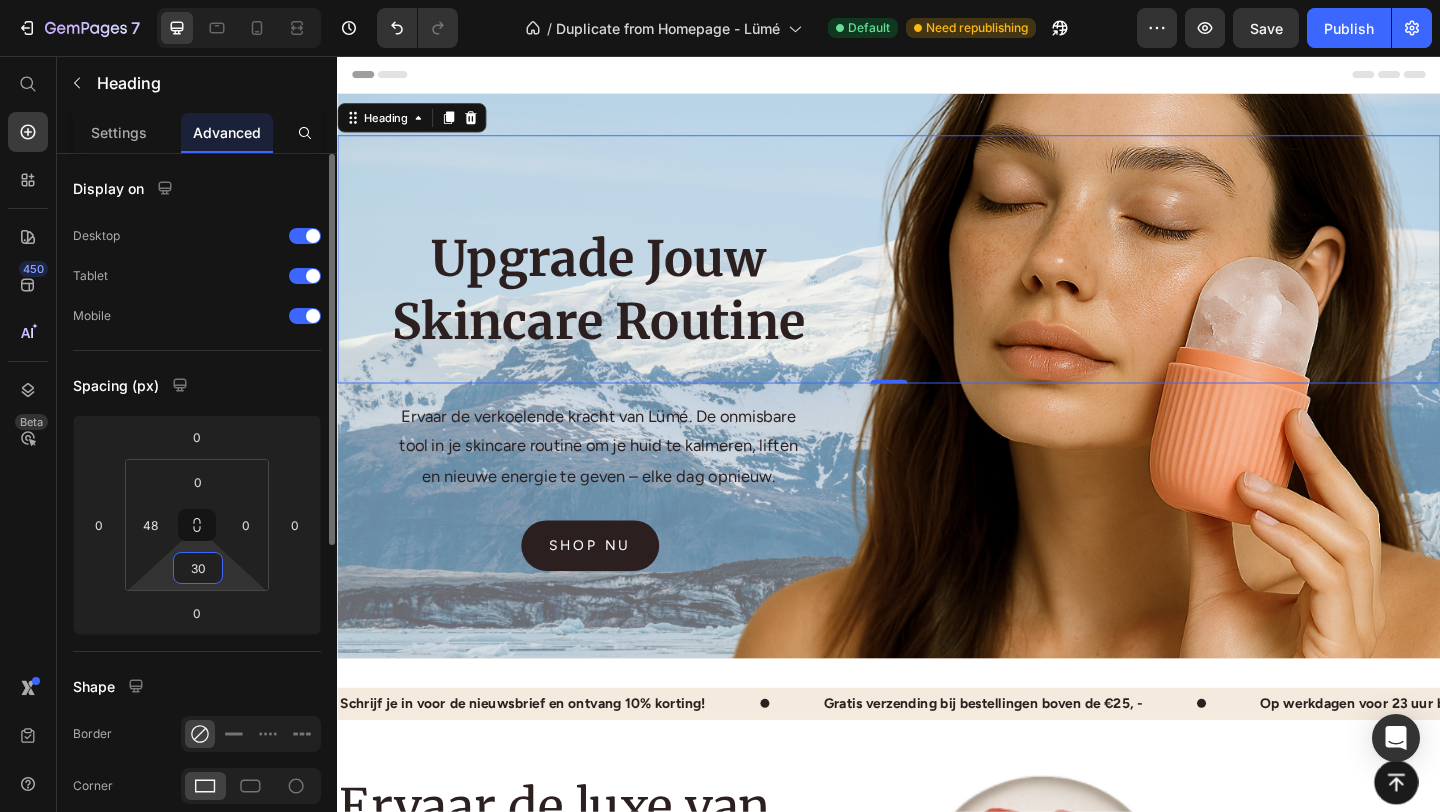 type on "3" 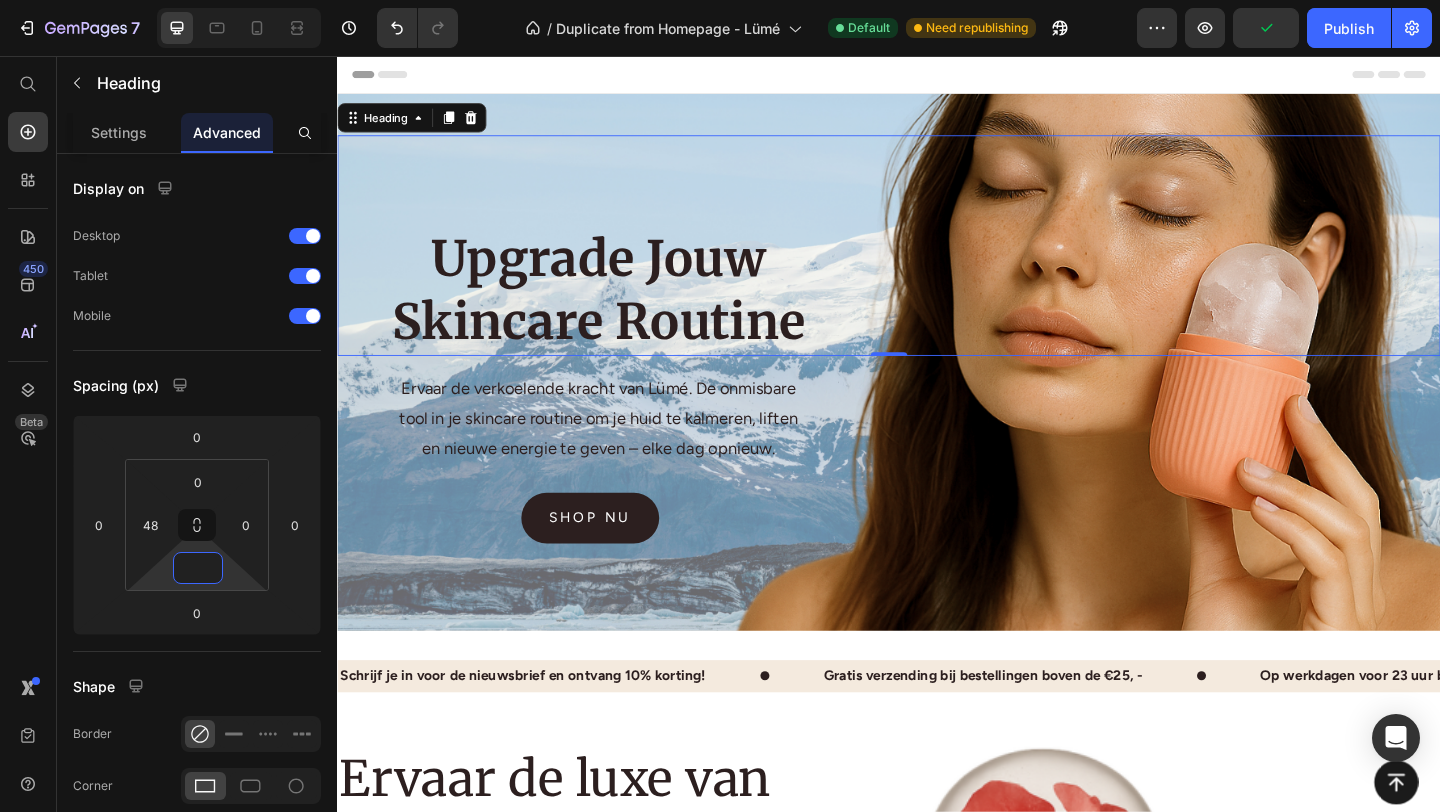 click on "Upgrade Jouw Skincare Routine" at bounding box center [621, 262] 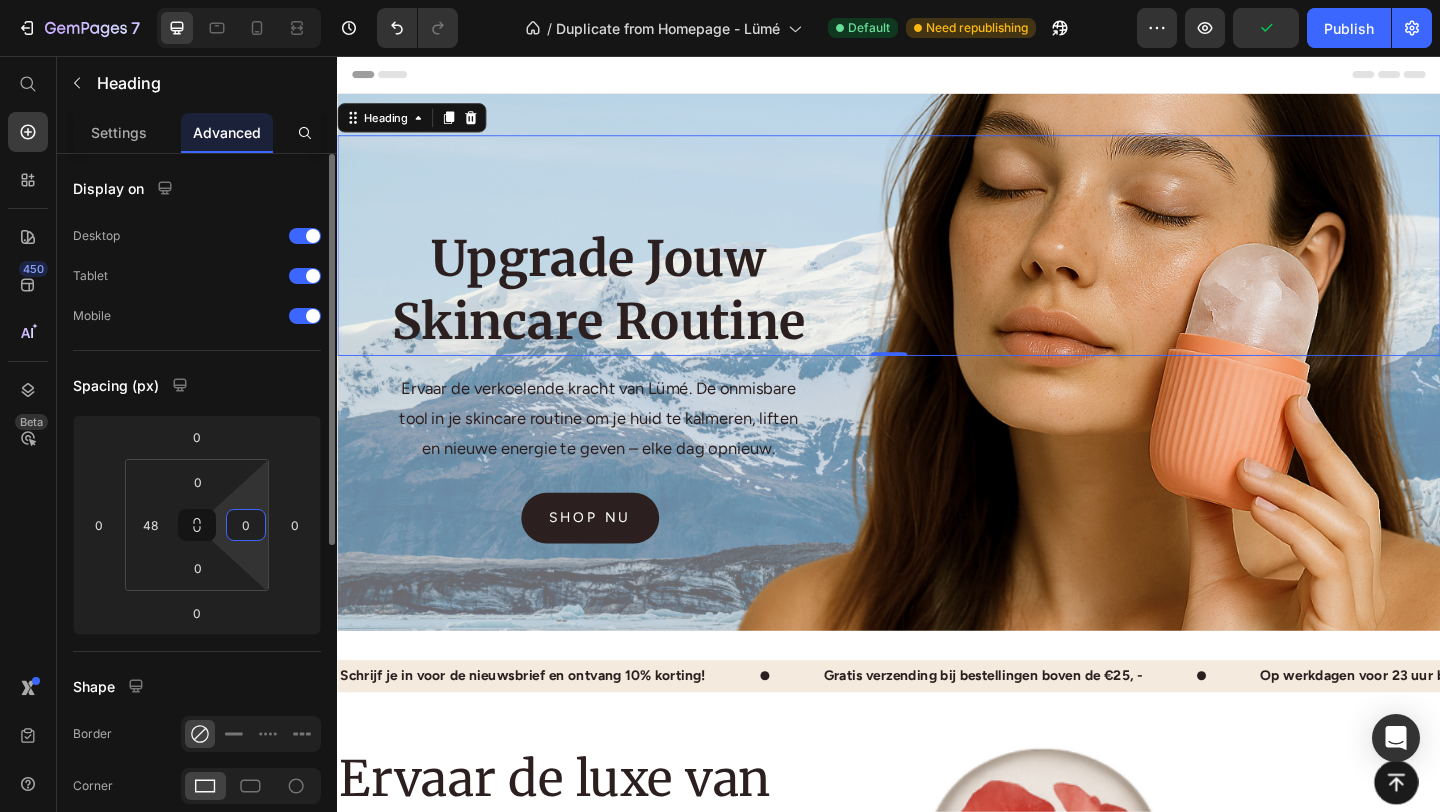 click on "0" at bounding box center [246, 525] 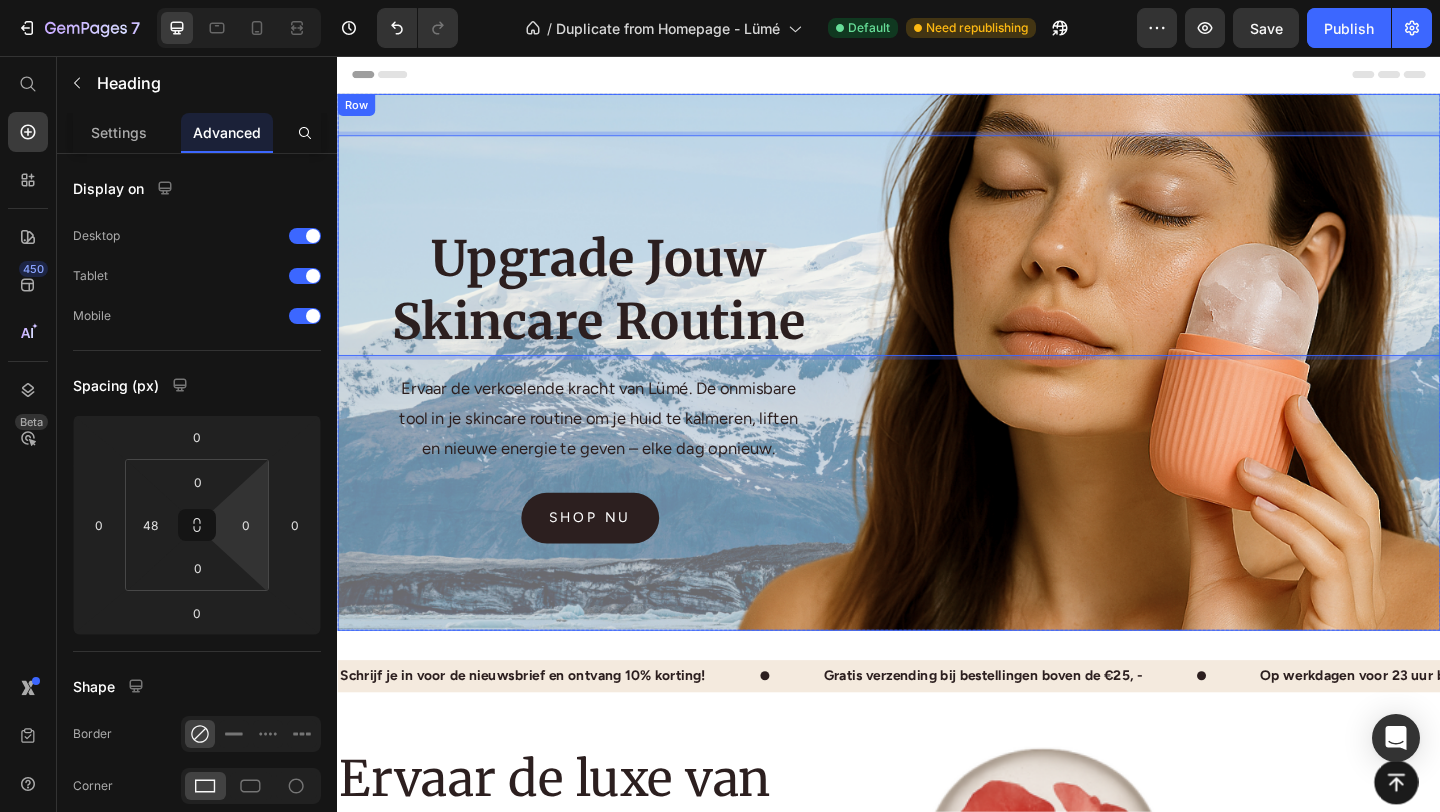 click on "Upgrade Jouw Skincare Routine" at bounding box center (621, 262) 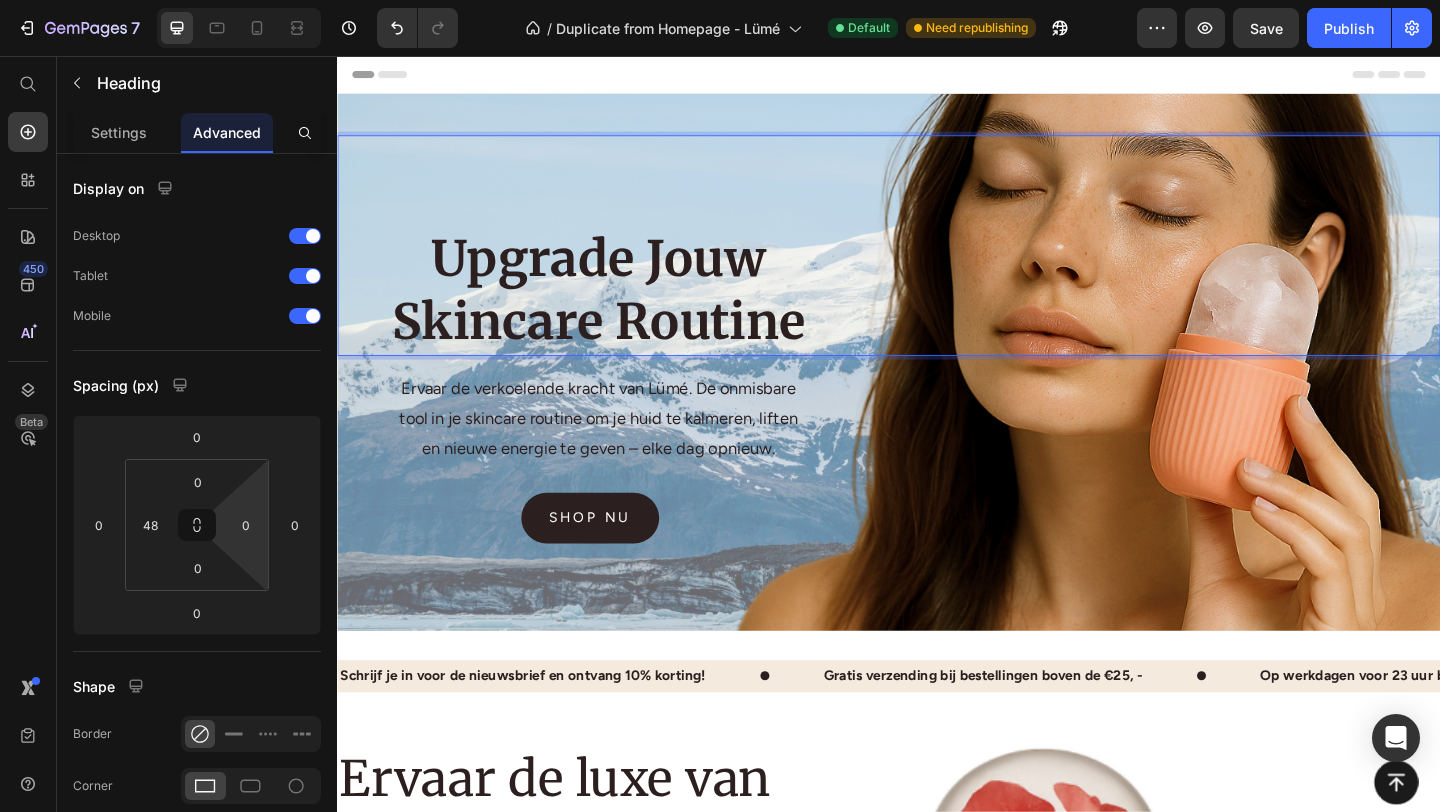 click on "Upgrade Jouw Skincare Routine" at bounding box center [621, 311] 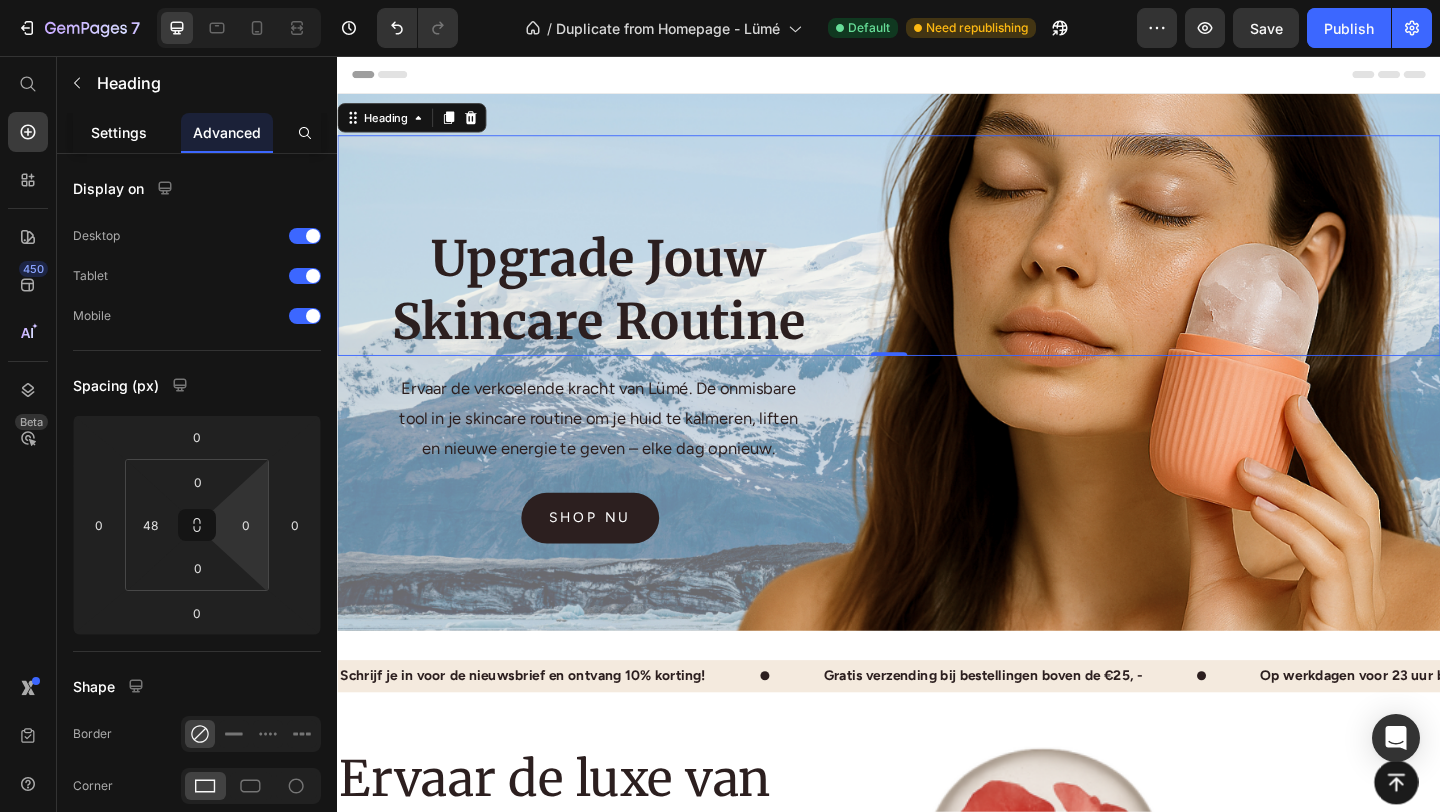click on "Settings" at bounding box center (119, 132) 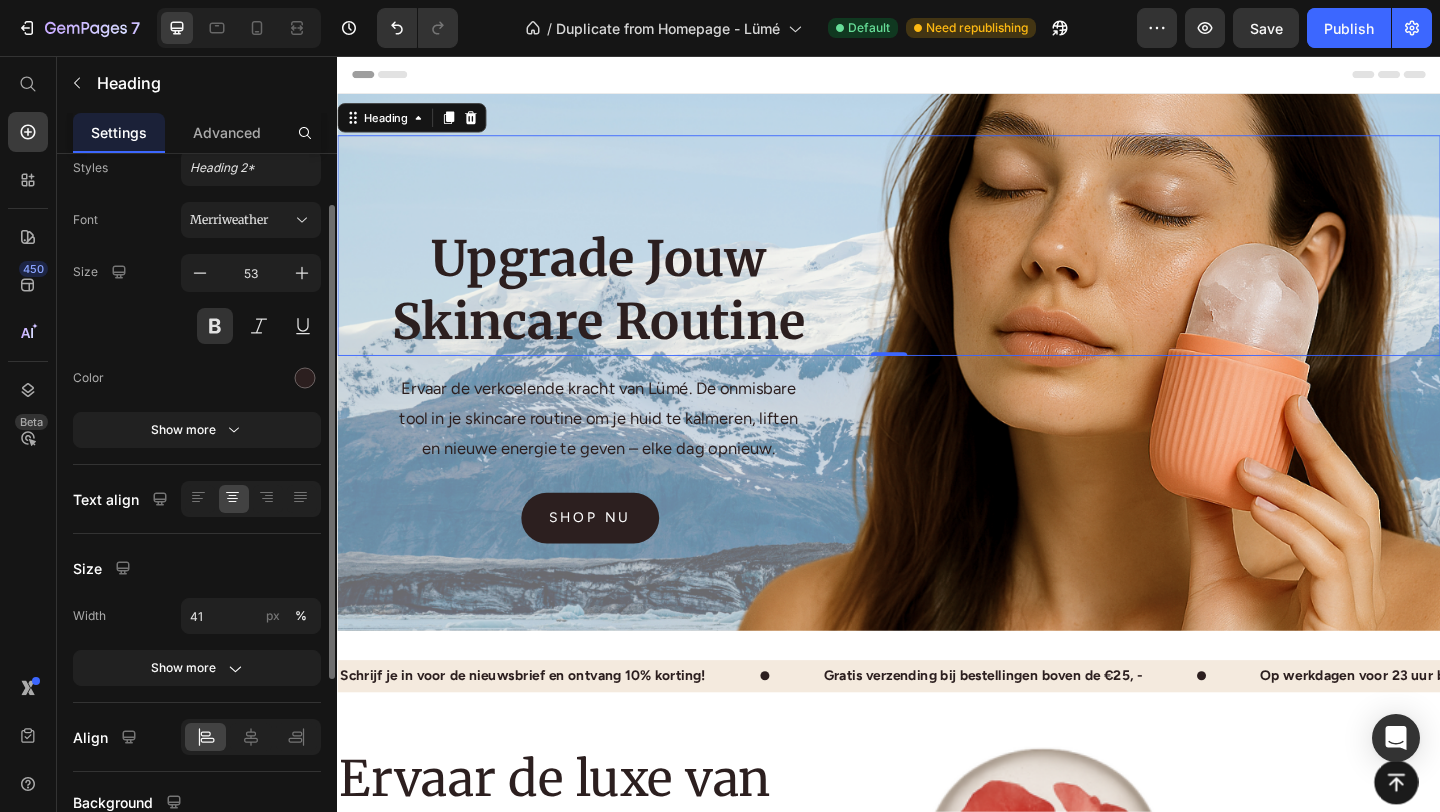 scroll, scrollTop: 76, scrollLeft: 0, axis: vertical 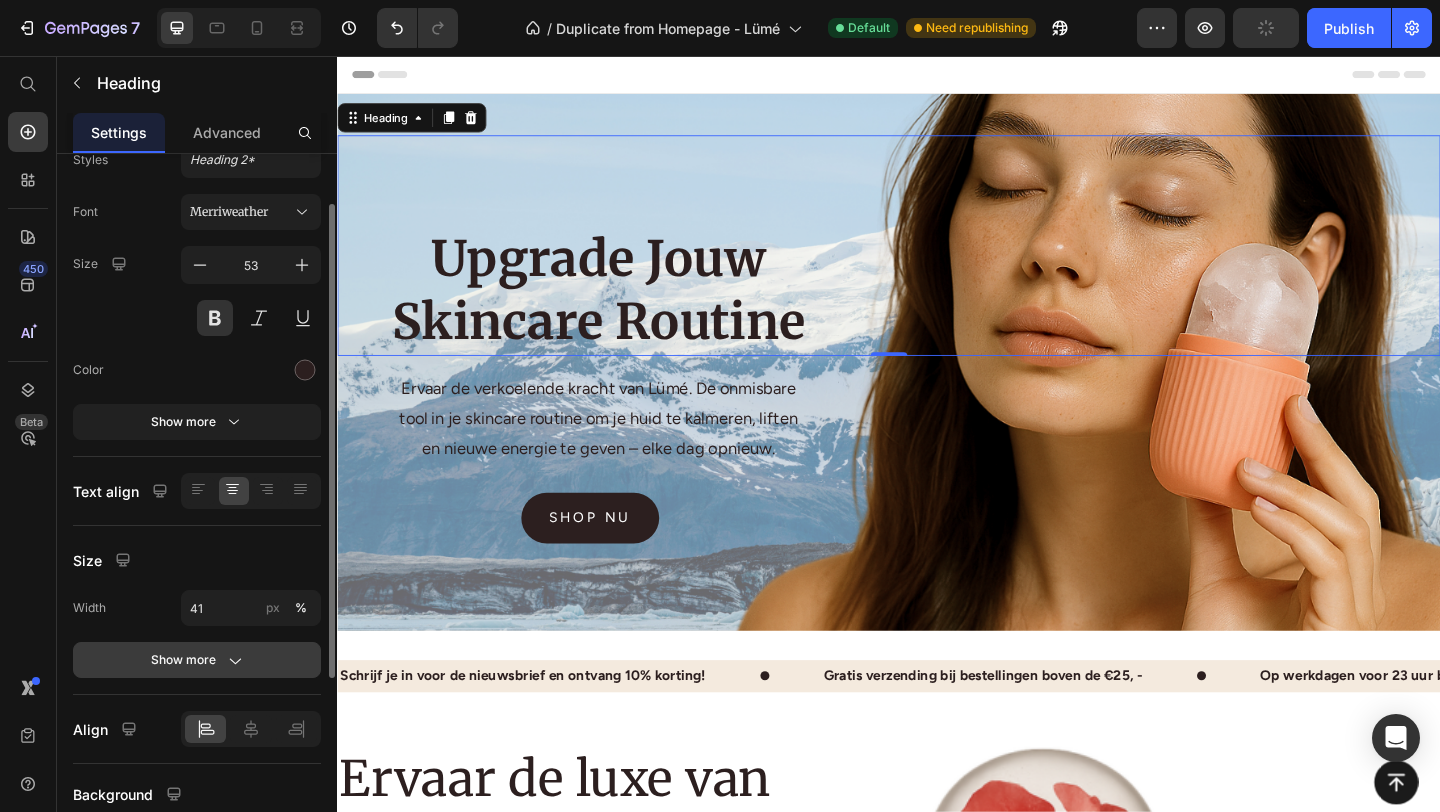 click on "Show more" at bounding box center (197, 660) 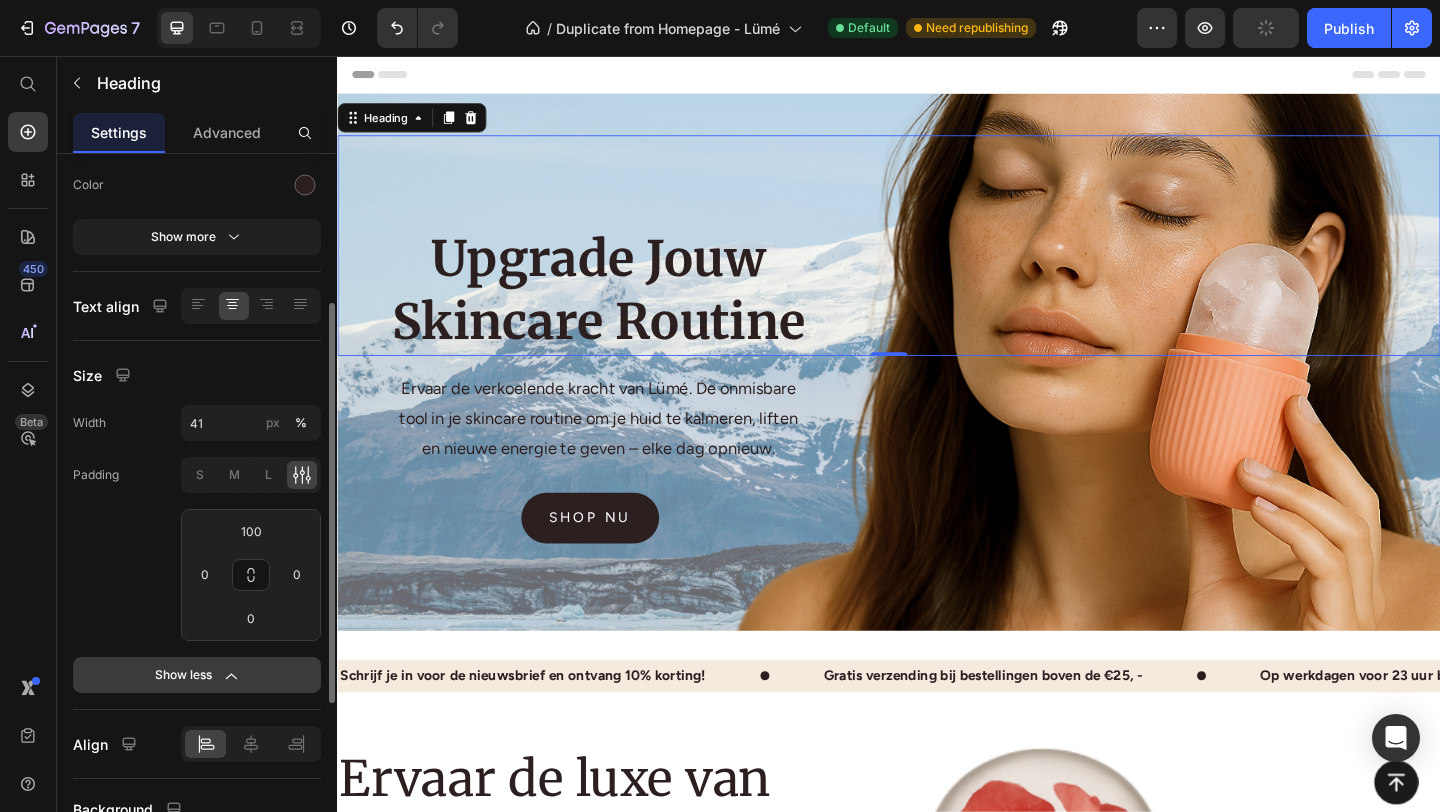 scroll, scrollTop: 263, scrollLeft: 0, axis: vertical 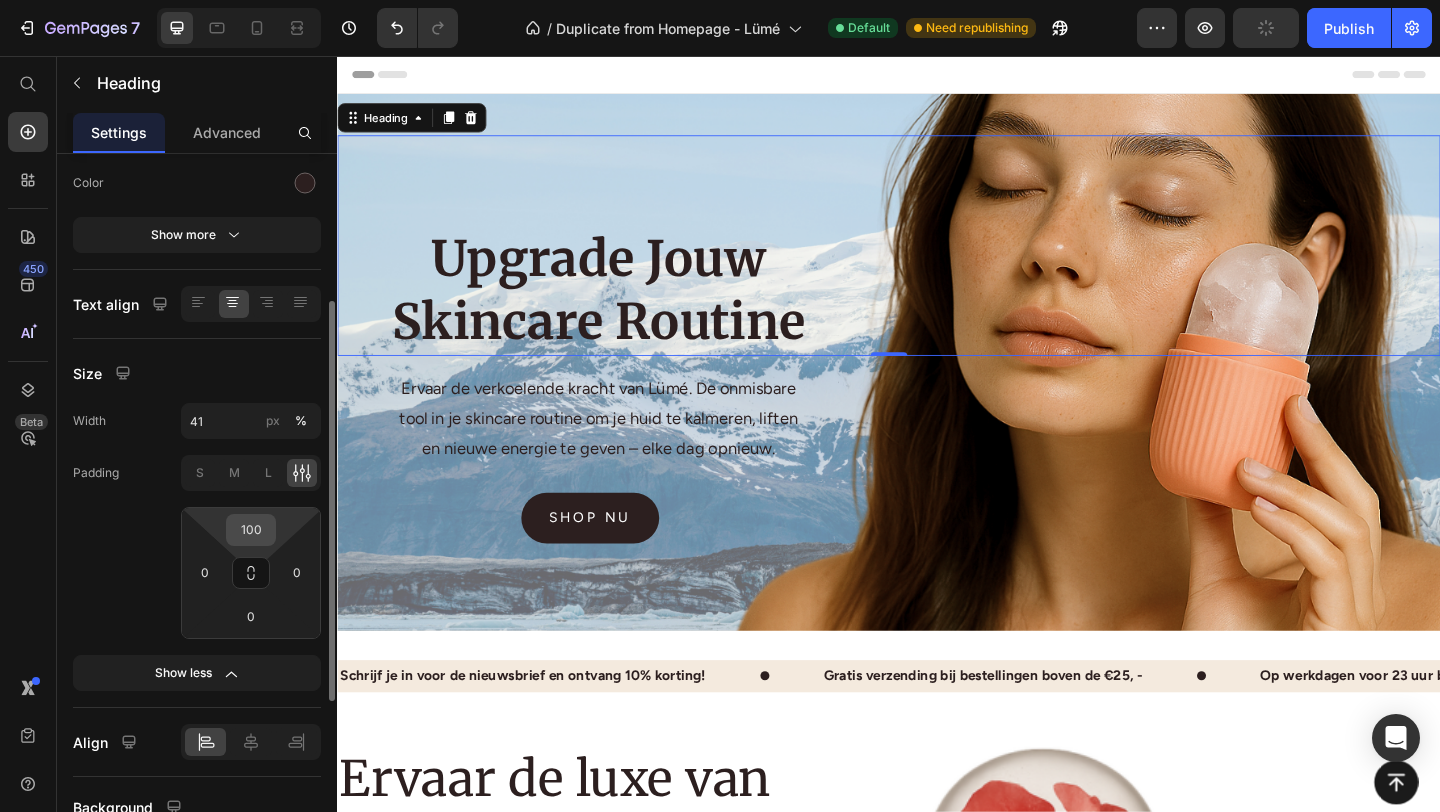 click on "100" at bounding box center (251, 530) 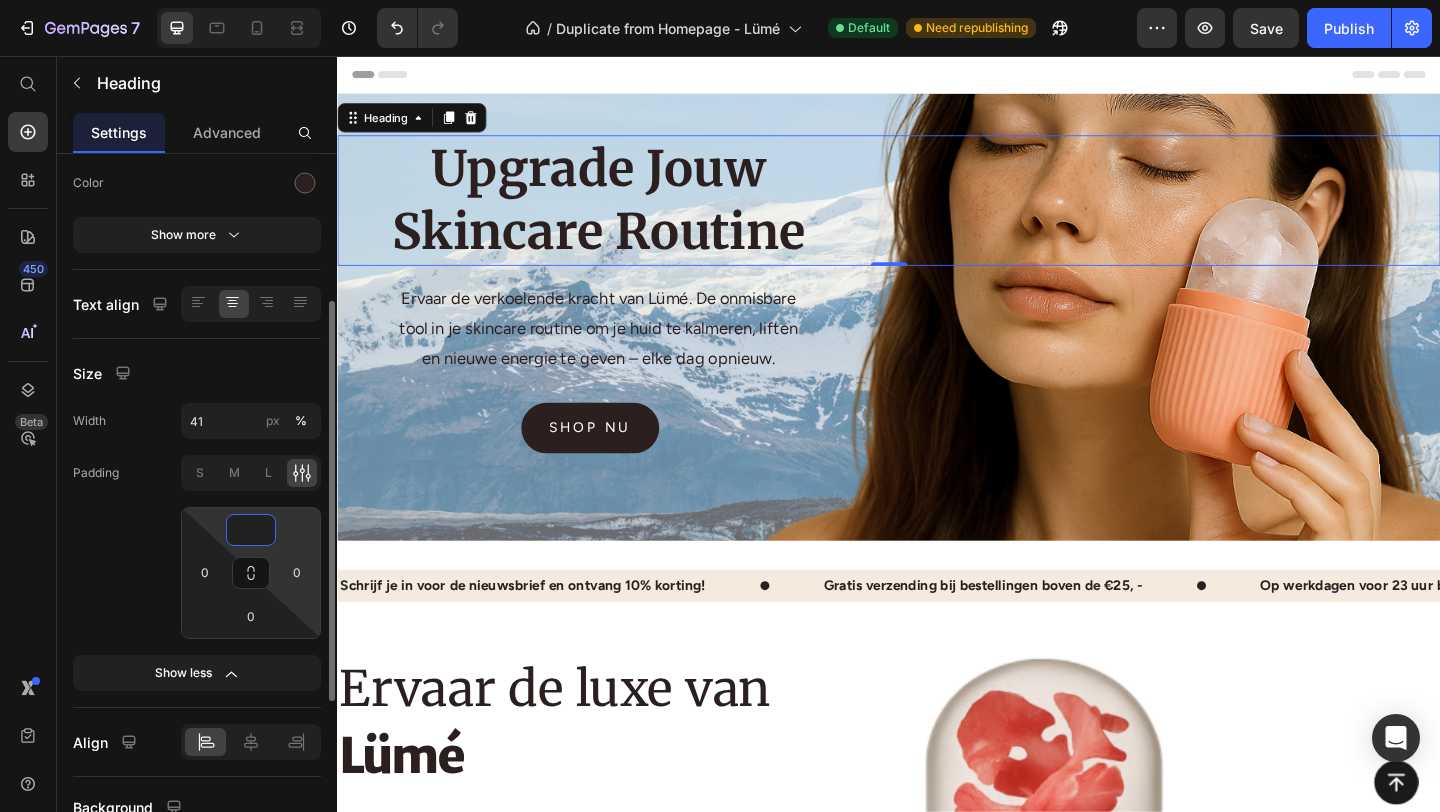 type on "0" 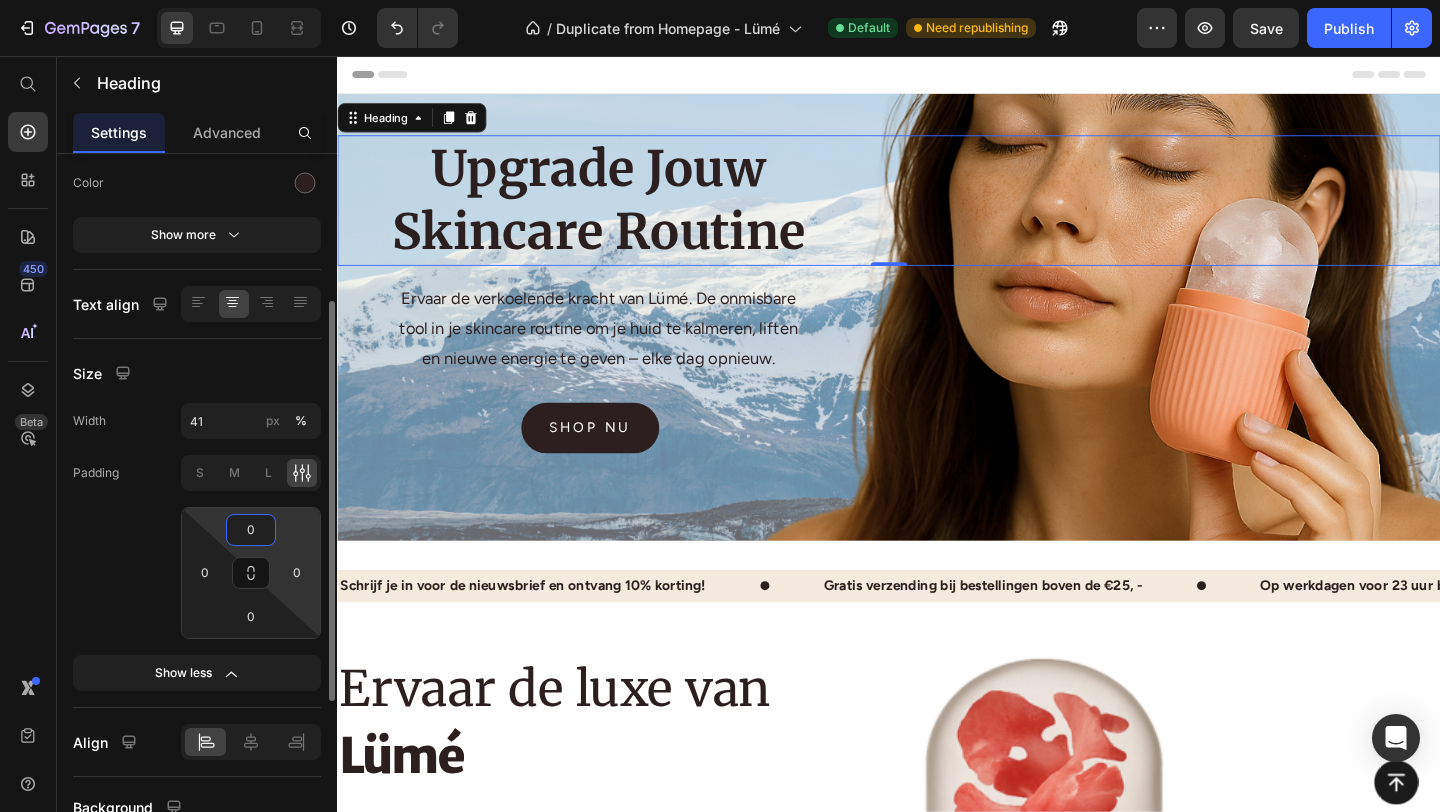 click on "7   /  Duplicate from Homepage - Lümé Default Need republishing Preview  Save   Publish  450 Beta Start with Sections Elements Hero Section Product Detail Brands Trusted Badges Guarantee Product Breakdown How to use Testimonials Compare Bundle FAQs Social Proof Brand Story Product List Collection Blog List Contact Sticky Add to Cart Custom Footer Browse Library 450 Layout
Row
Row
Row
Row Text
Heading
Text Block Button
Button
Button
Sticky Back to top Media
Image" at bounding box center (720, 0) 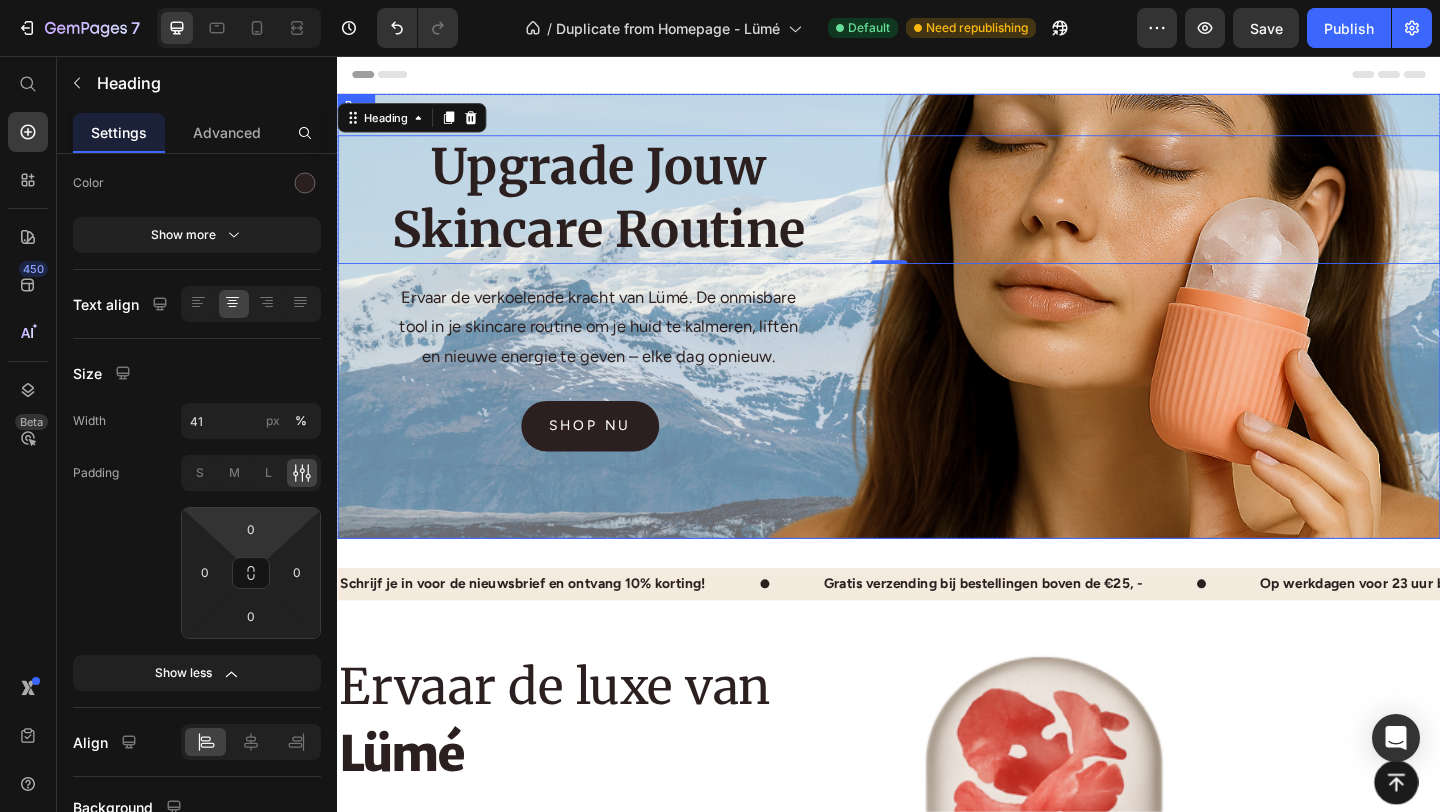 click on "Upgrade Jouw Skincare Routine Heading   0 Ervaar de verkoelende kracht van Lümé. De onmisbare tool in je skincare routine om je huid te kalmeren, liften en nieuwe energie te geven – elke dag opnieuw. Text block shop nu Button Row" at bounding box center (937, 339) 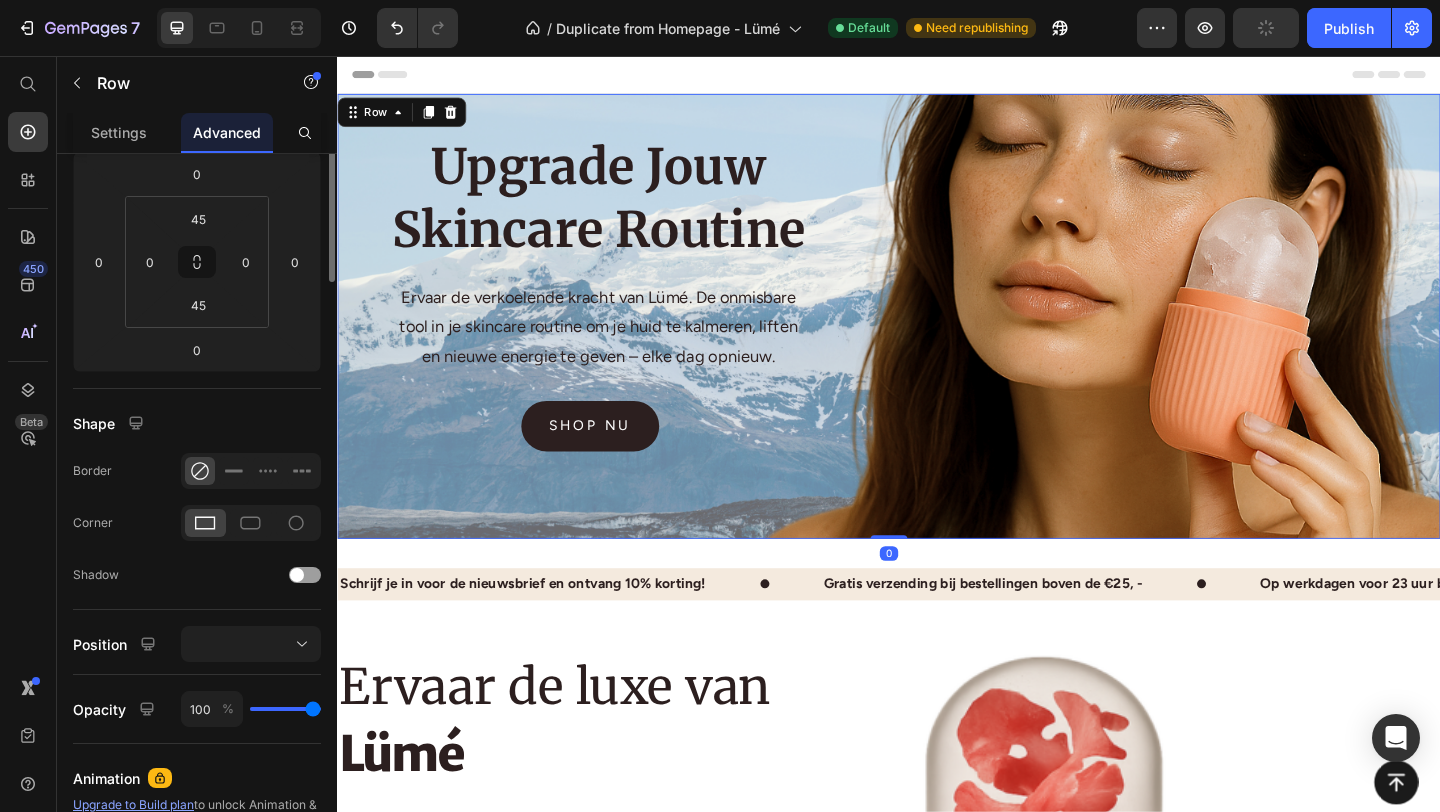 scroll, scrollTop: 0, scrollLeft: 0, axis: both 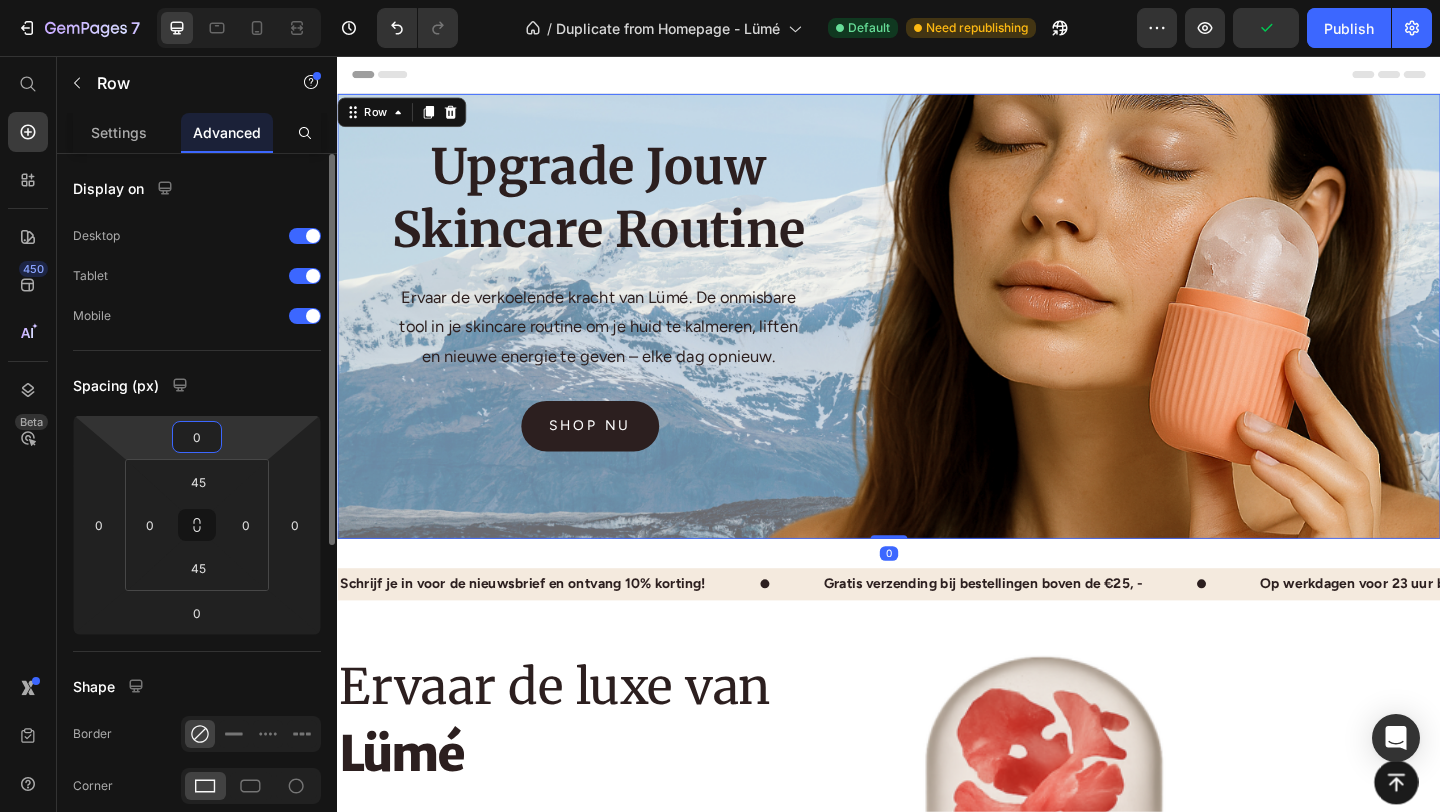 click on "0" at bounding box center (197, 437) 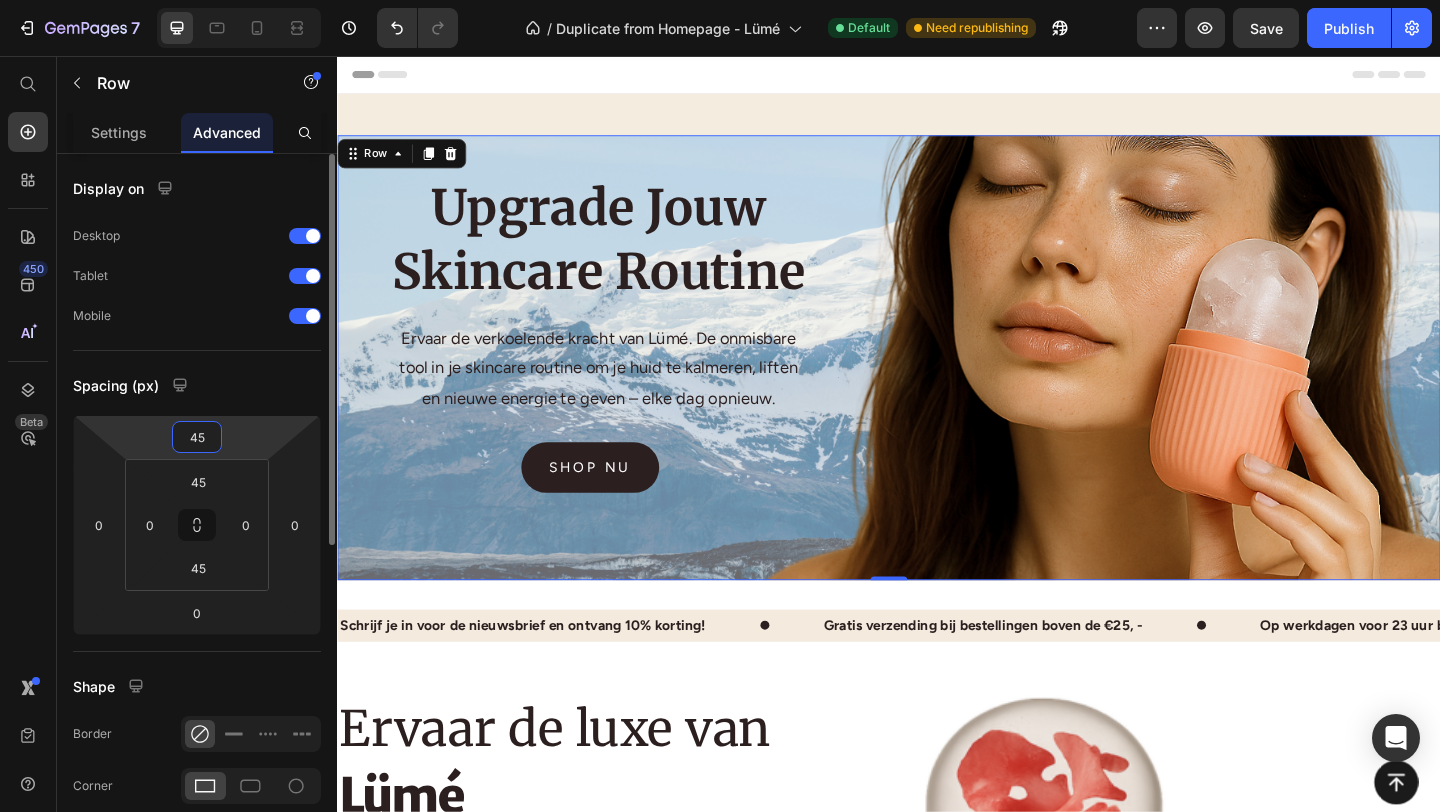 type on "4" 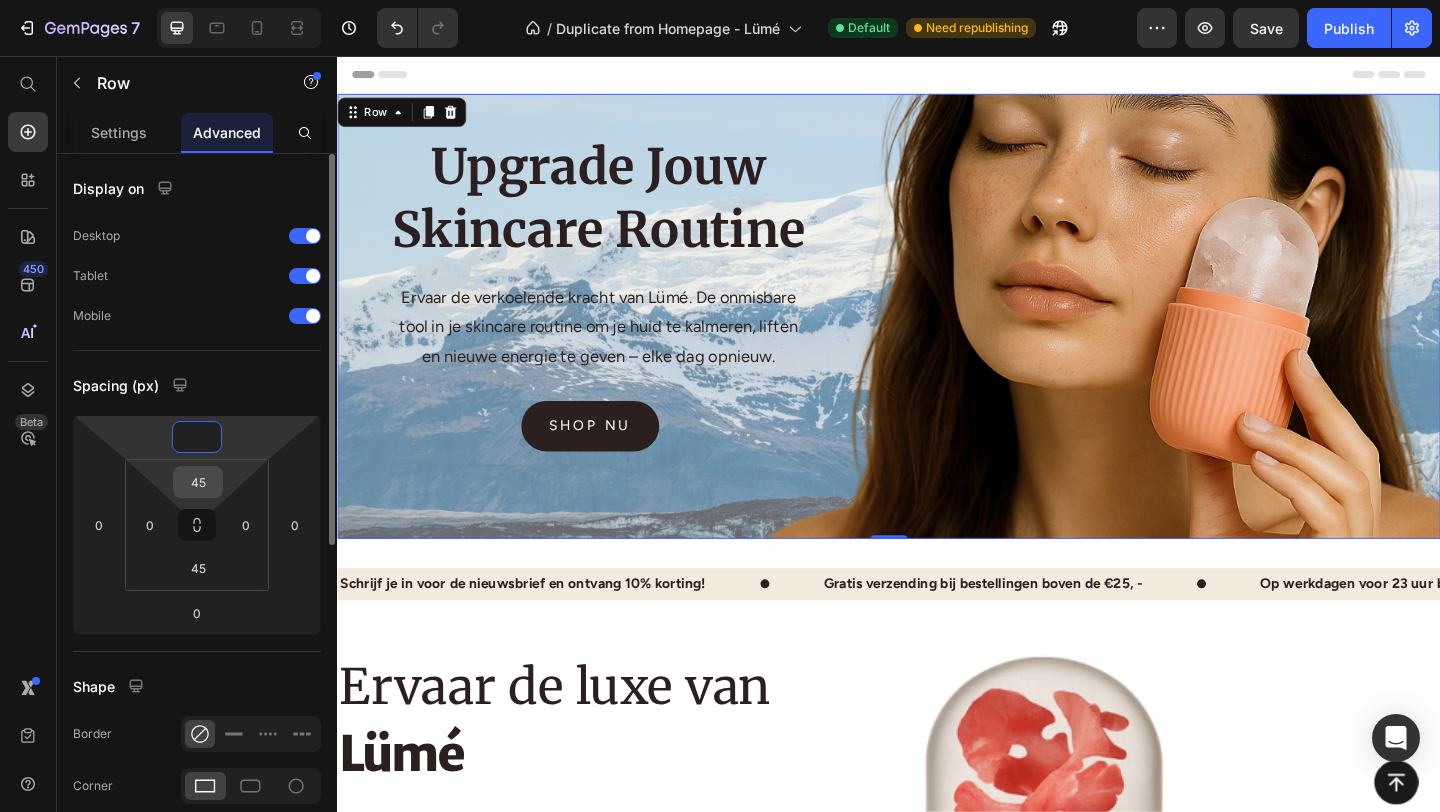 click on "45" at bounding box center [198, 482] 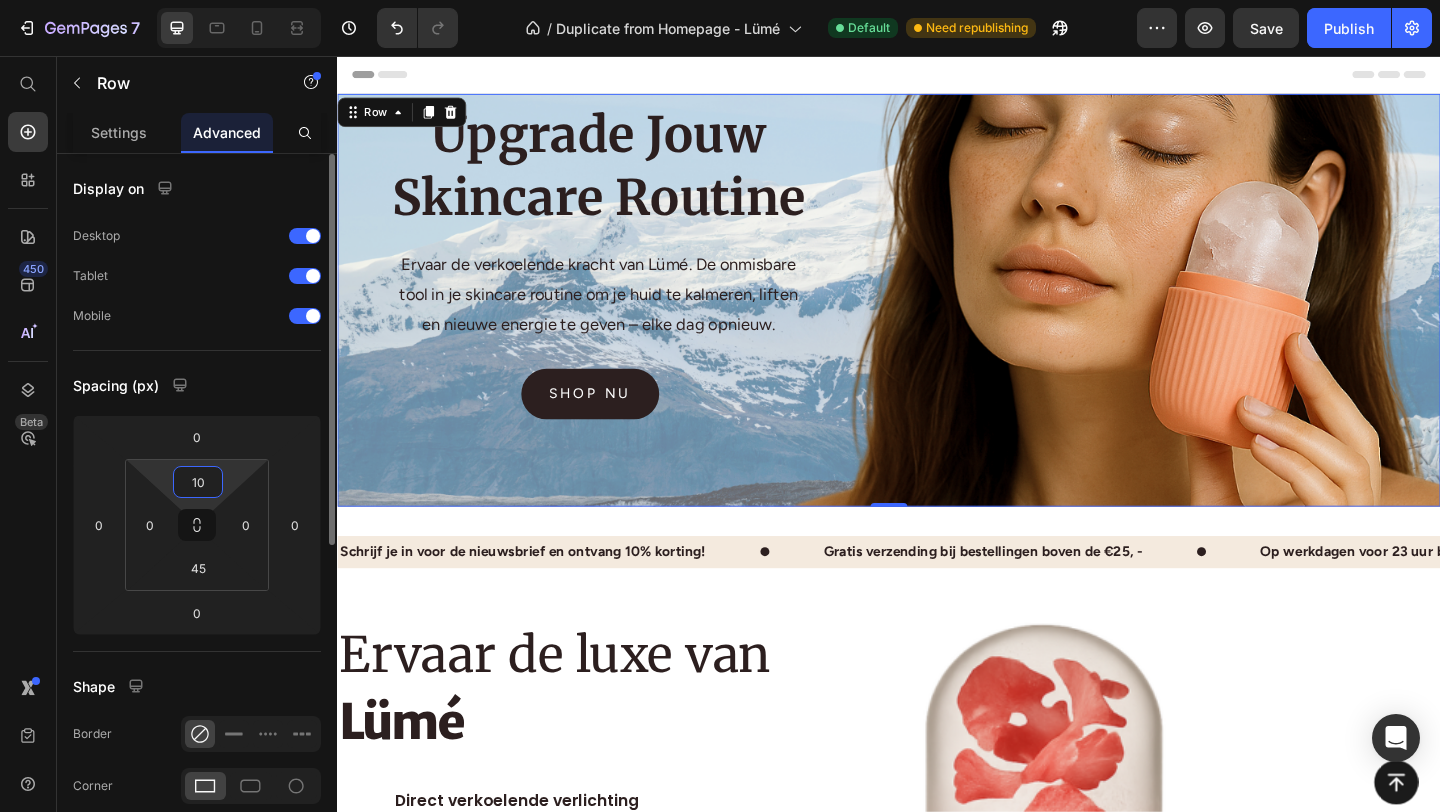 type on "1" 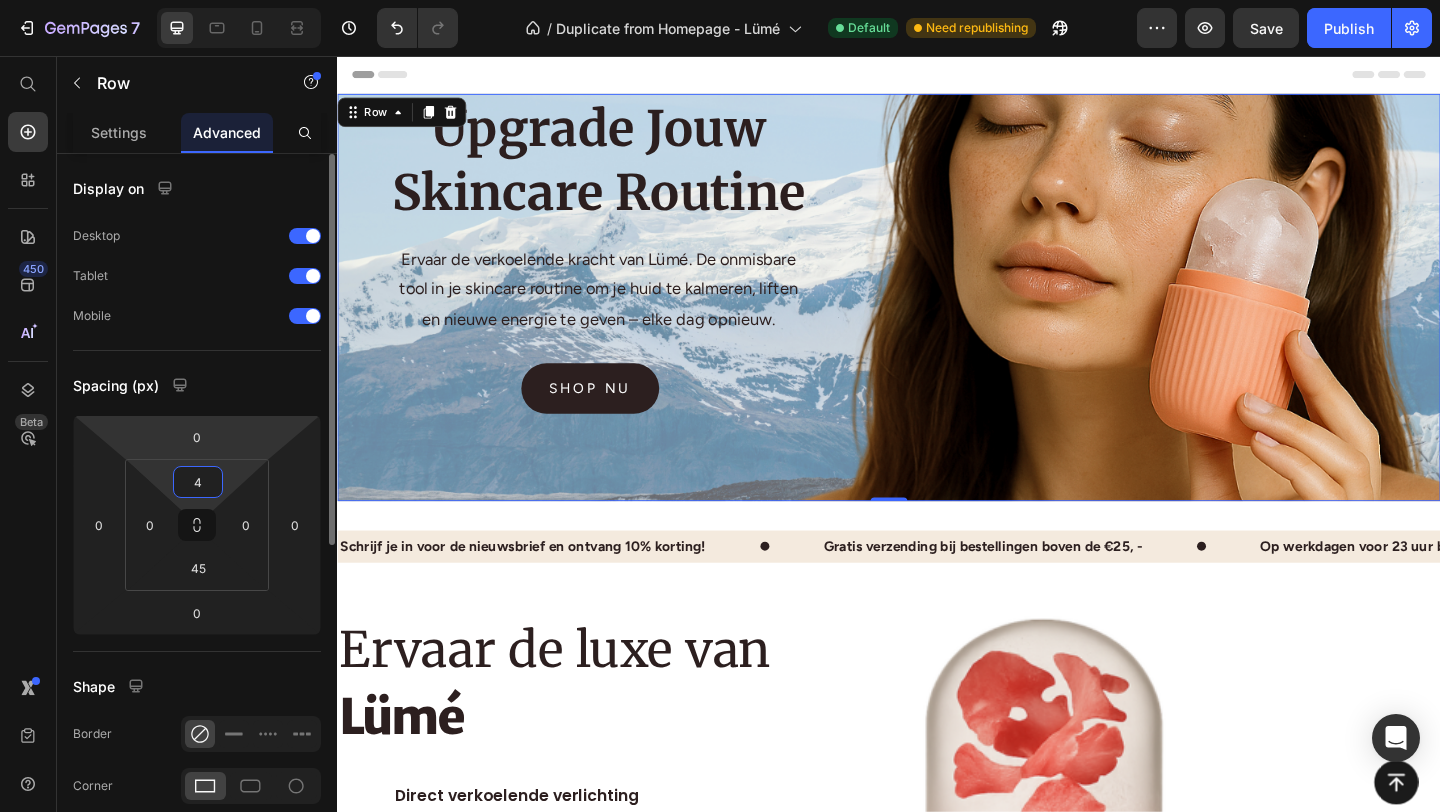 type on "45" 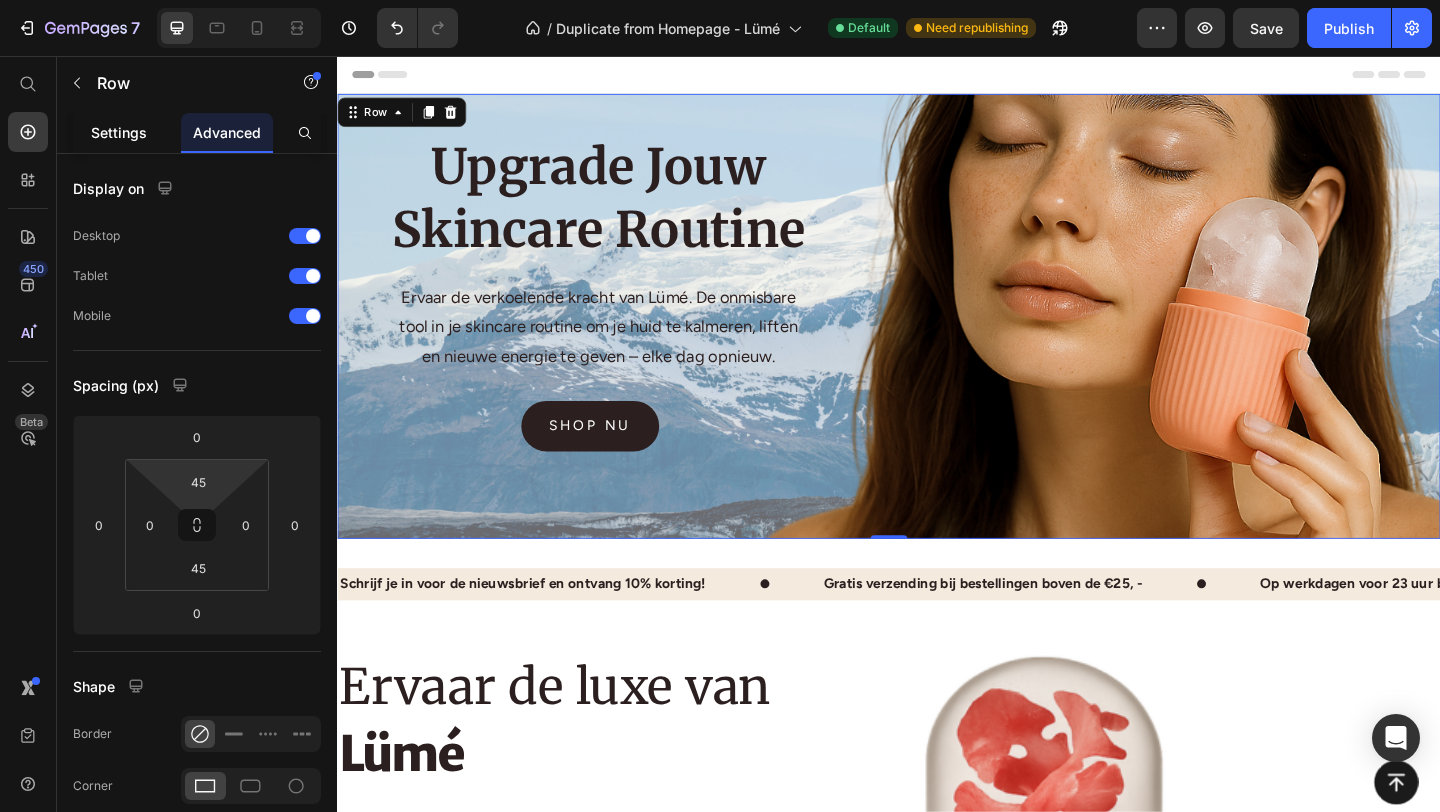 click on "Settings" at bounding box center (119, 132) 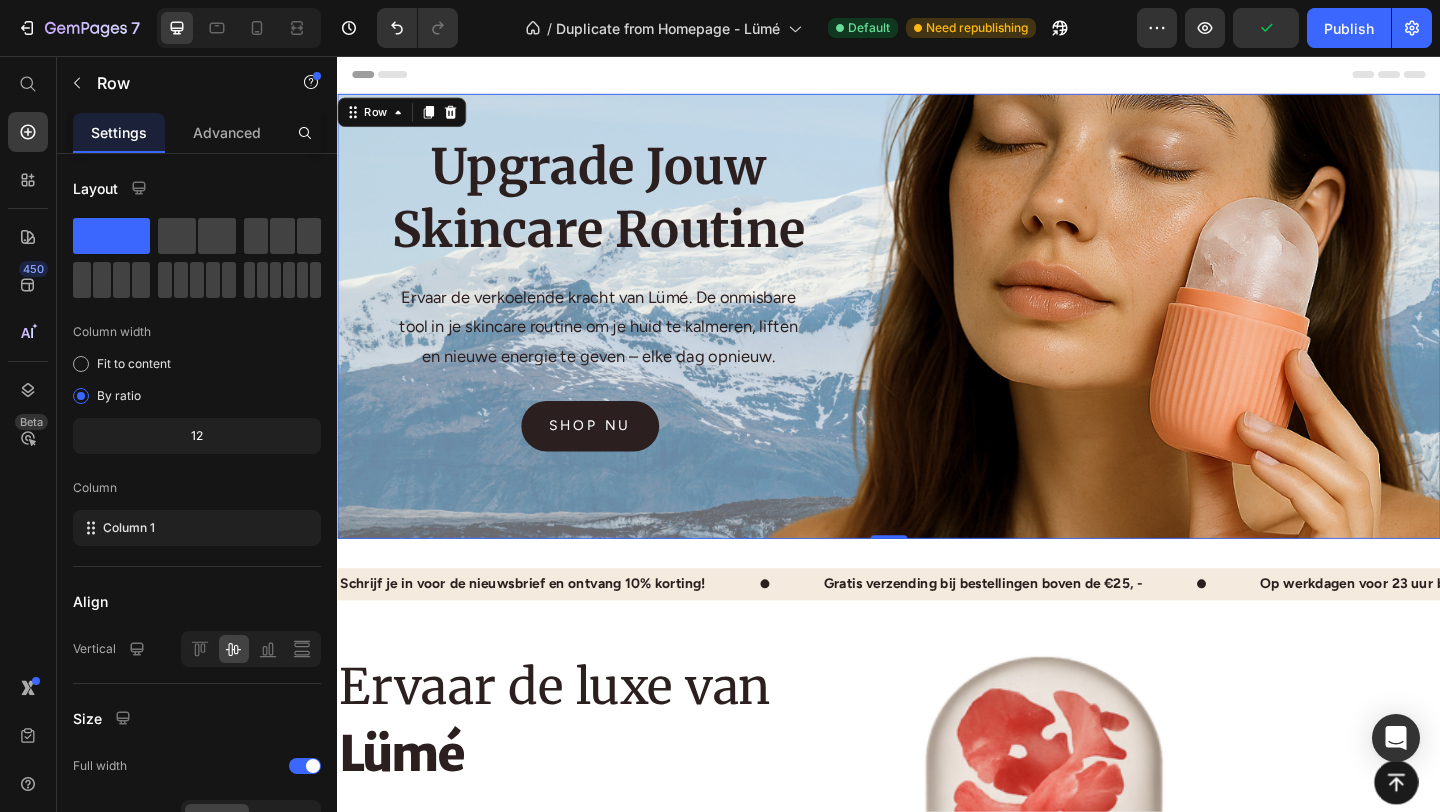 click on "Upgrade Jouw Skincare Routine Heading Ervaar de verkoelende kracht van Lümé. De onmisbare tool in je skincare routine om je huid te kalmeren, liften en nieuwe energie te geven – elke dag opnieuw. Text block shop nu Button Row   0" at bounding box center [937, 339] 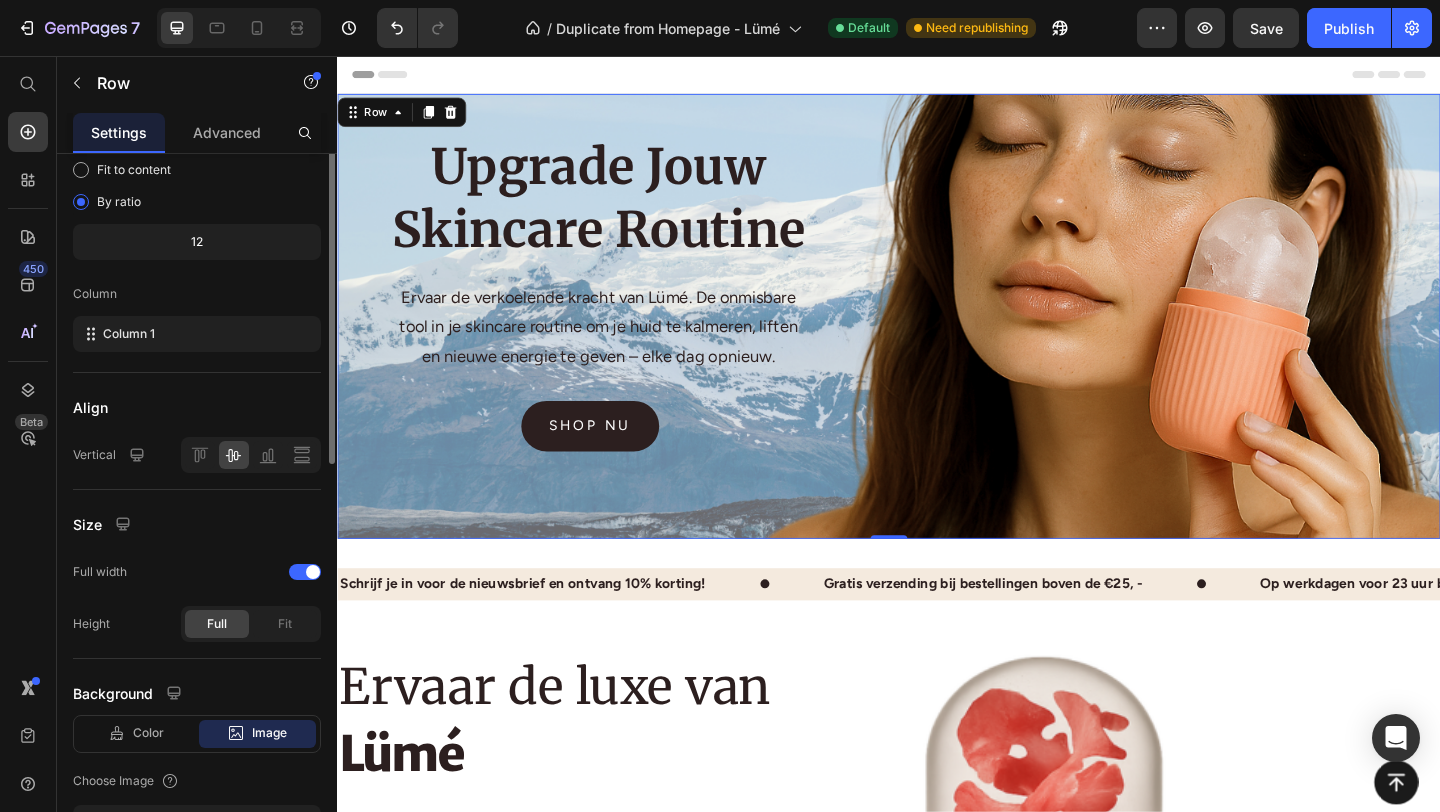 scroll, scrollTop: 201, scrollLeft: 0, axis: vertical 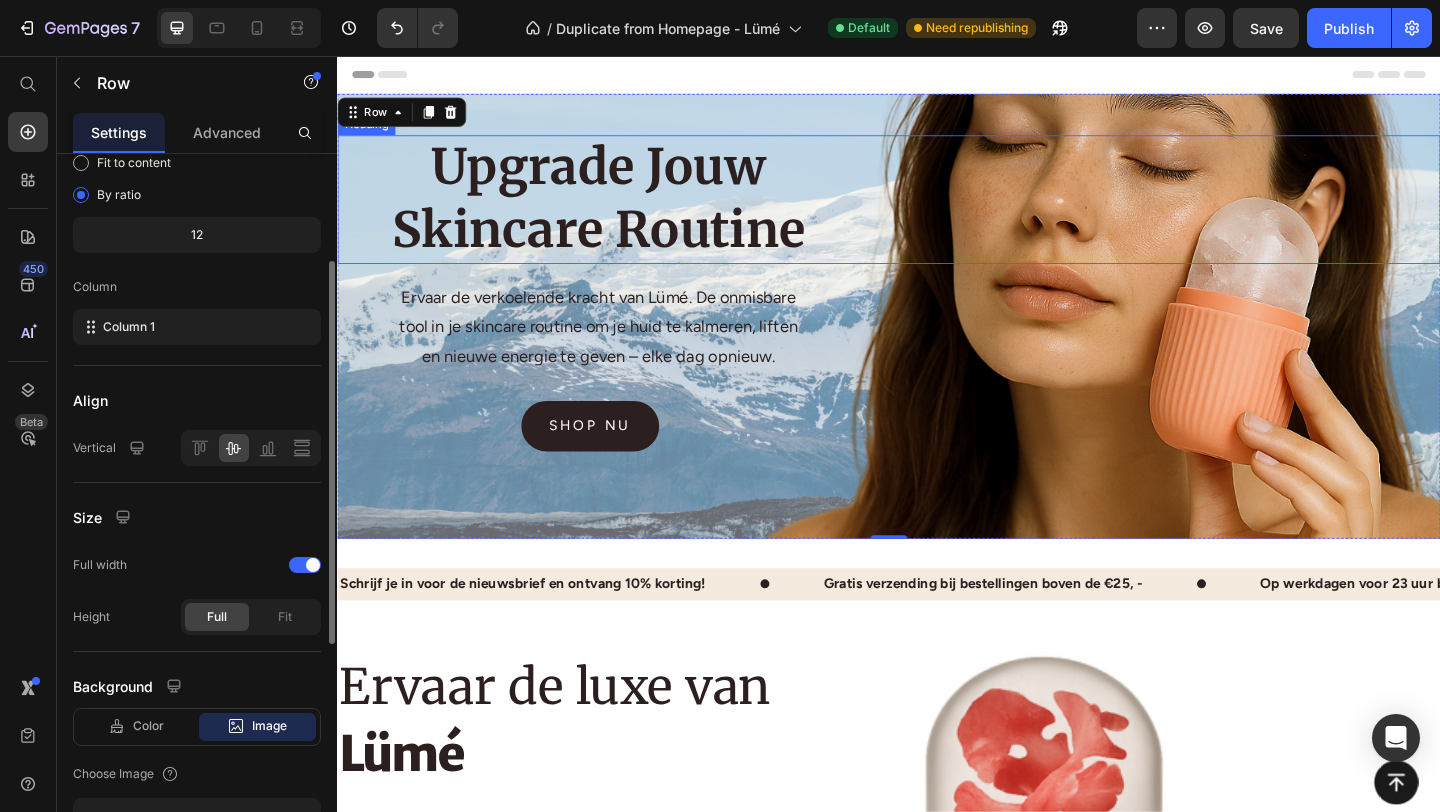 click on "Upgrade Jouw Skincare Routine" at bounding box center [621, 211] 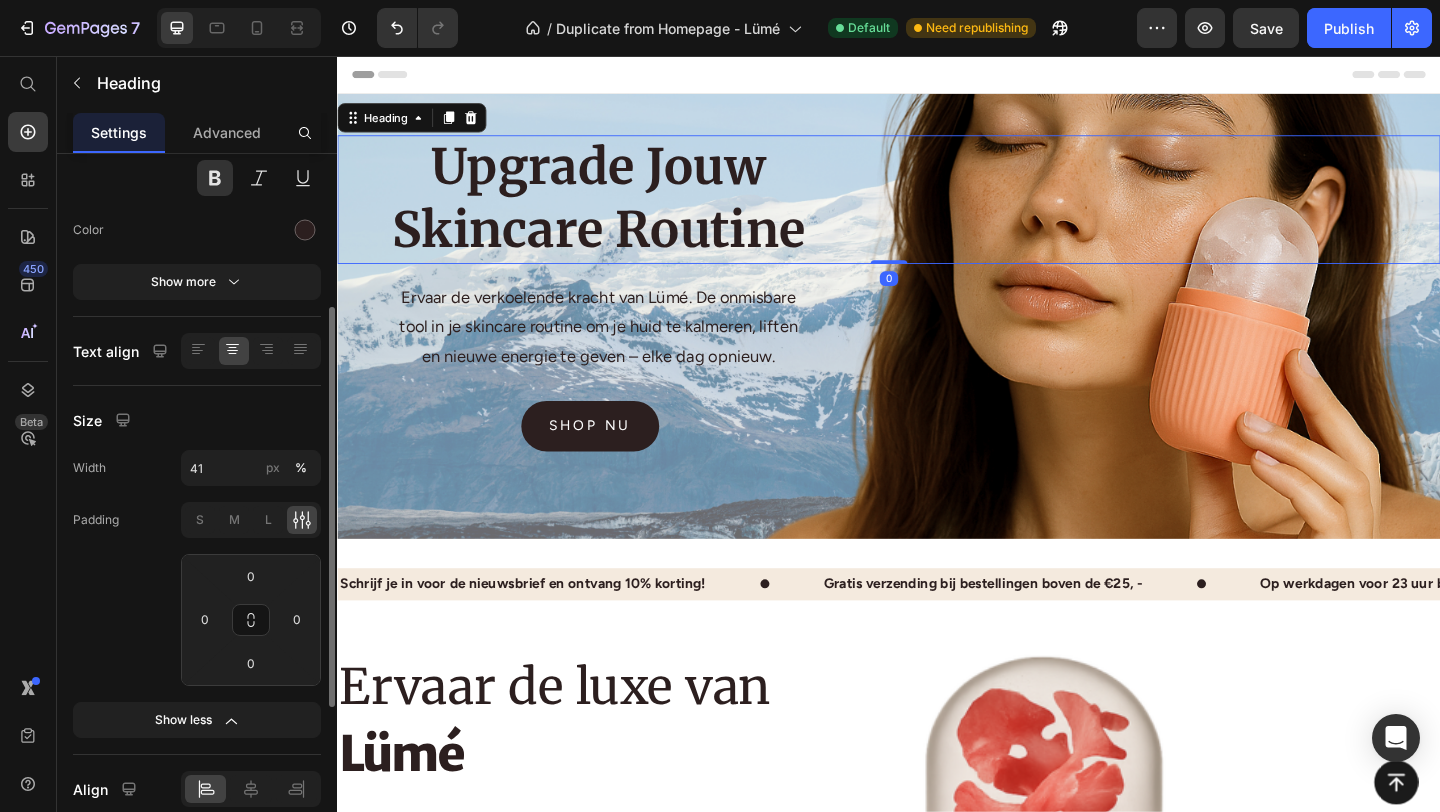 scroll, scrollTop: 237, scrollLeft: 0, axis: vertical 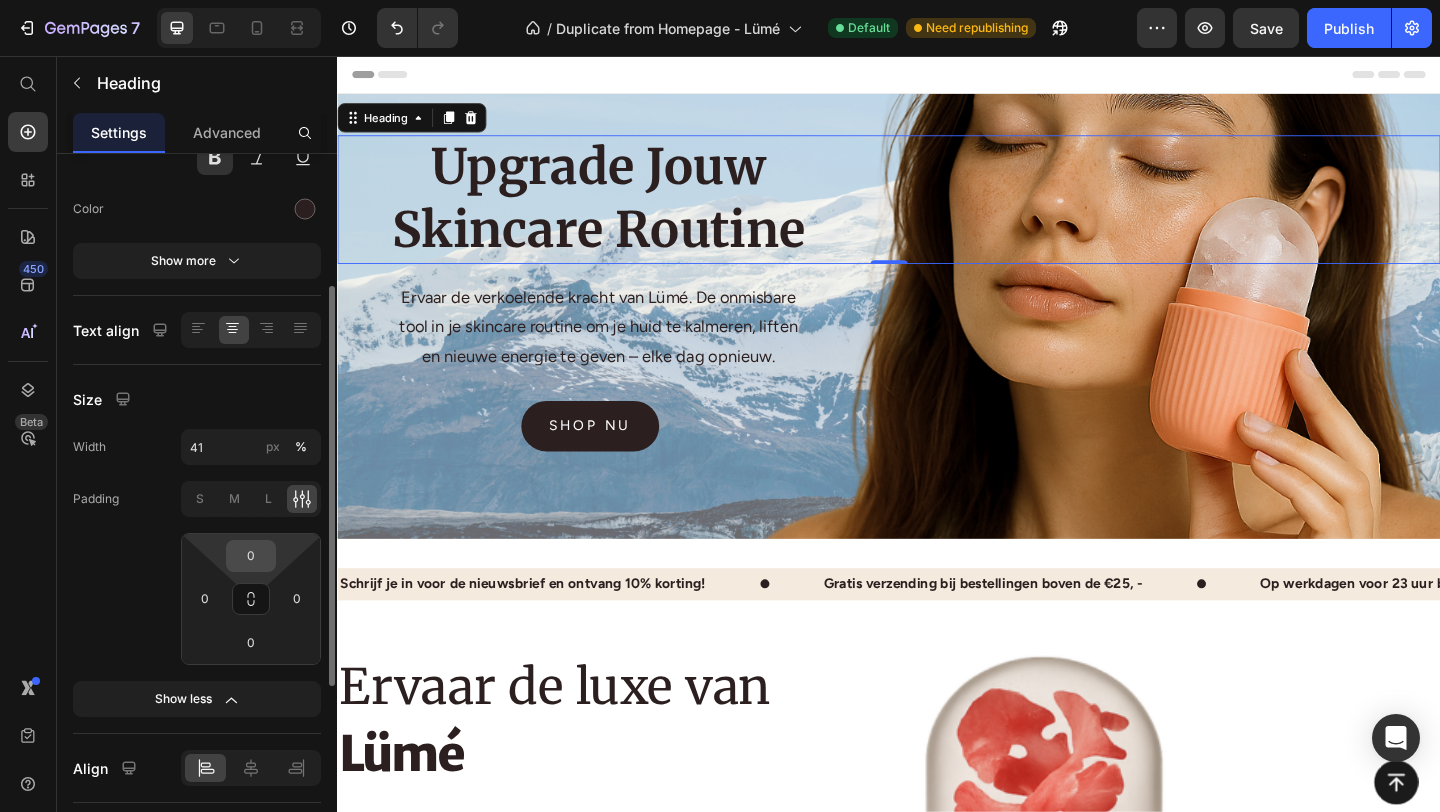 click on "0" at bounding box center [251, 556] 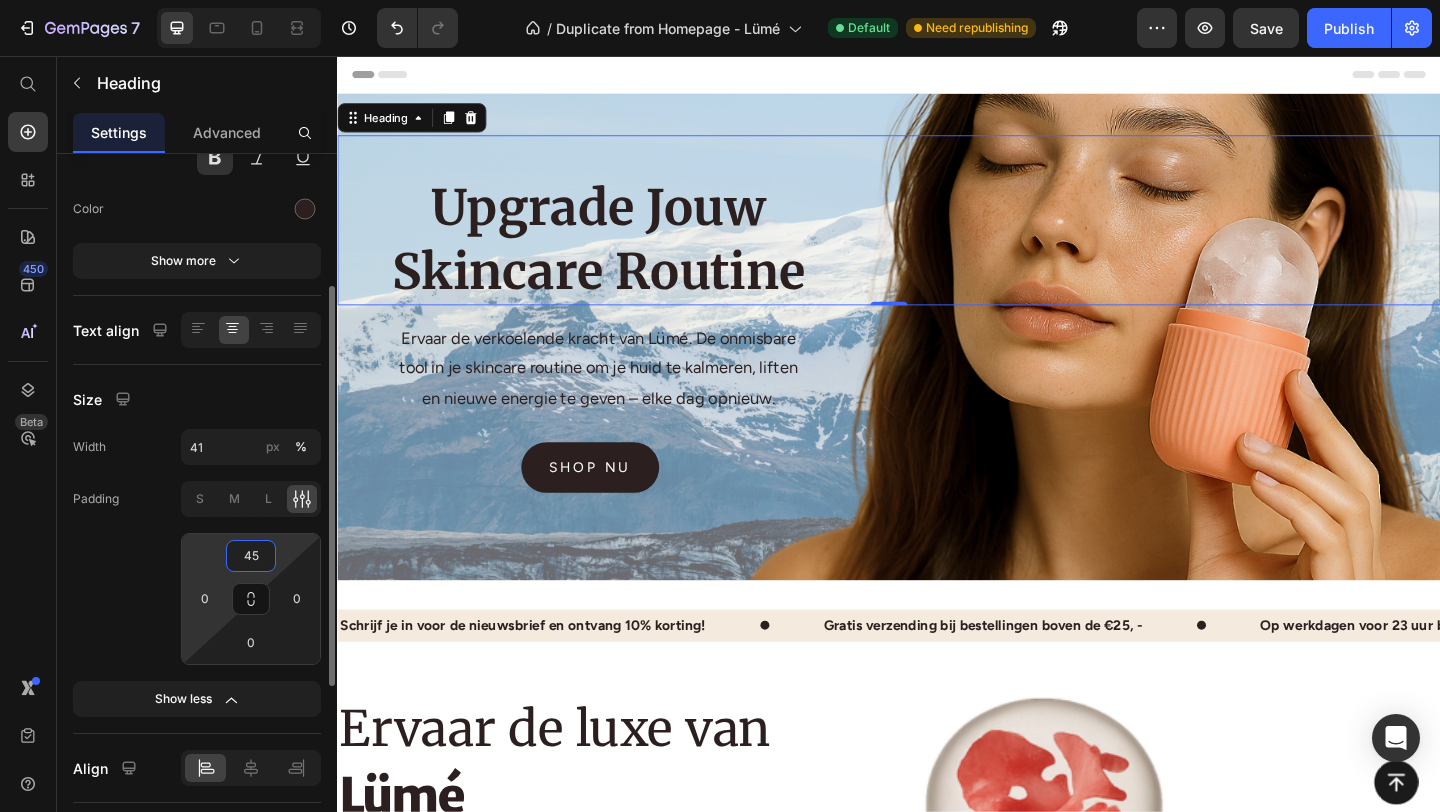 type on "4" 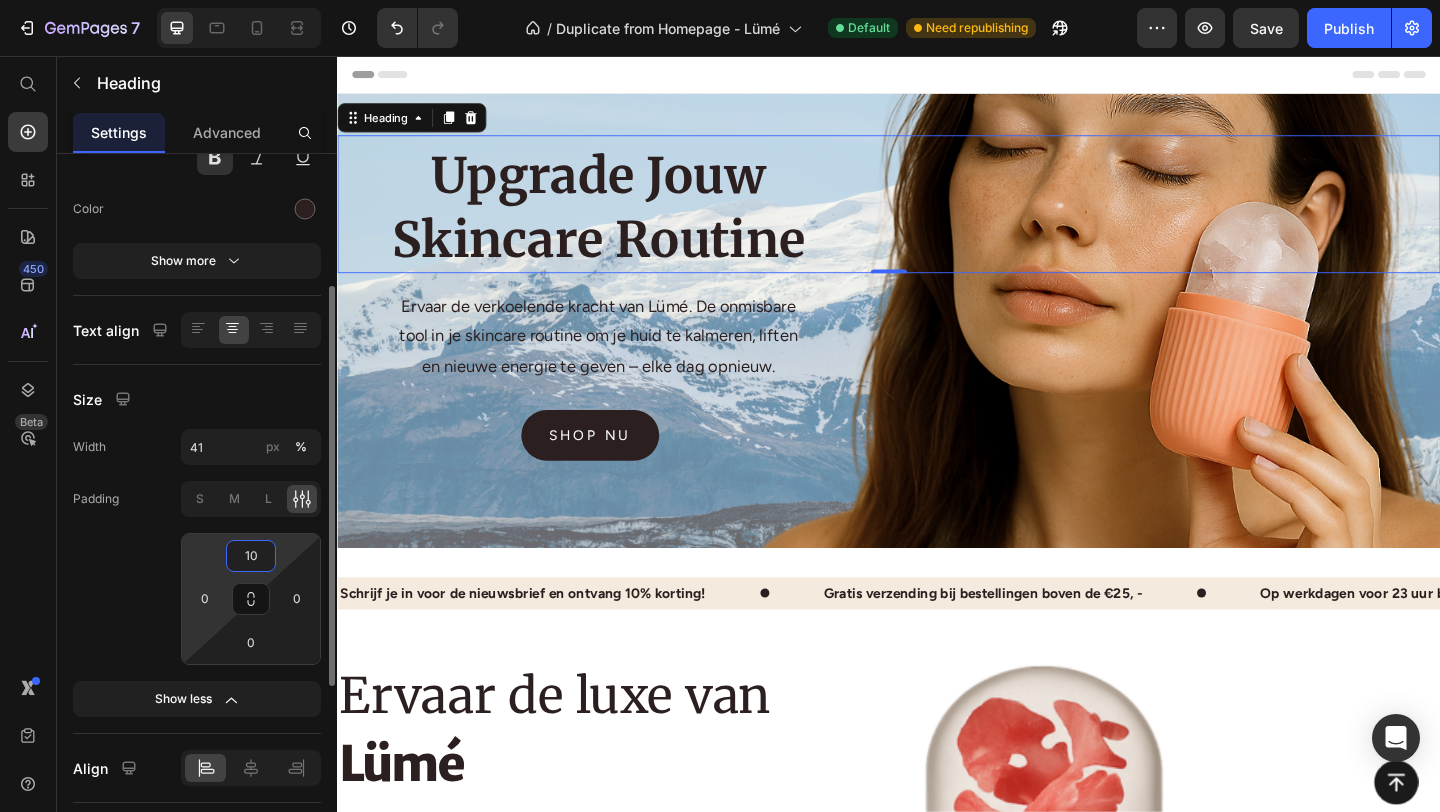 type on "100" 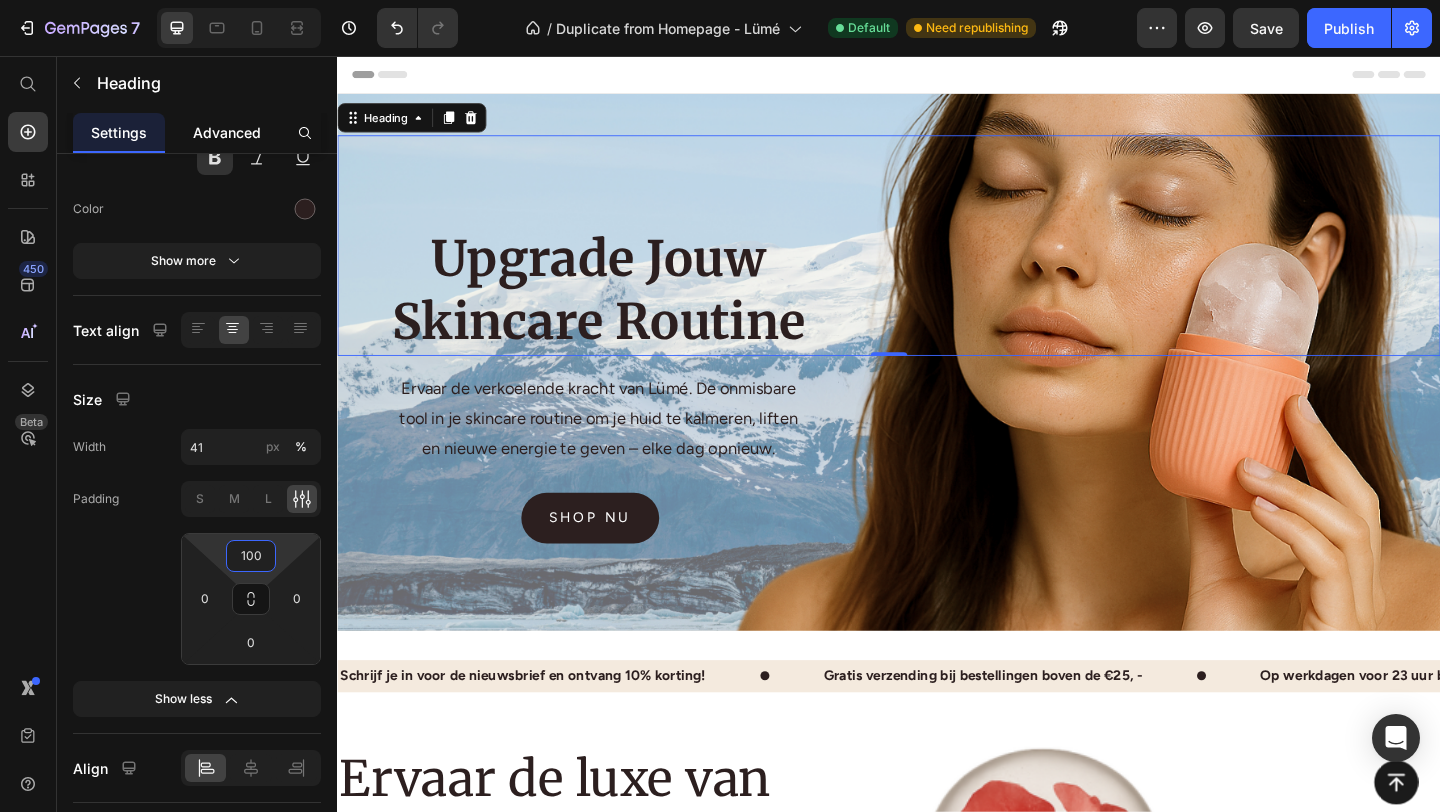 click on "Advanced" at bounding box center (227, 132) 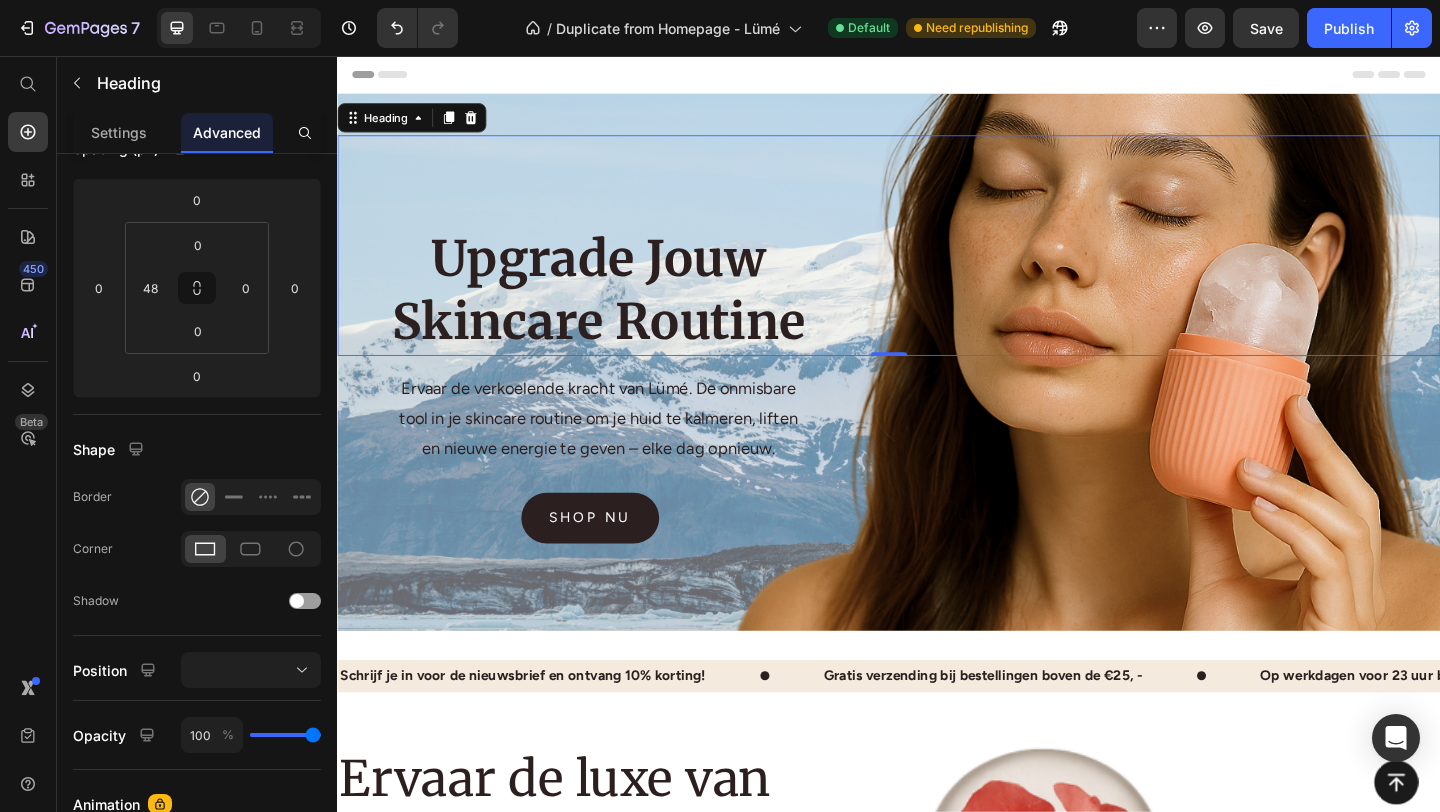 scroll, scrollTop: 0, scrollLeft: 0, axis: both 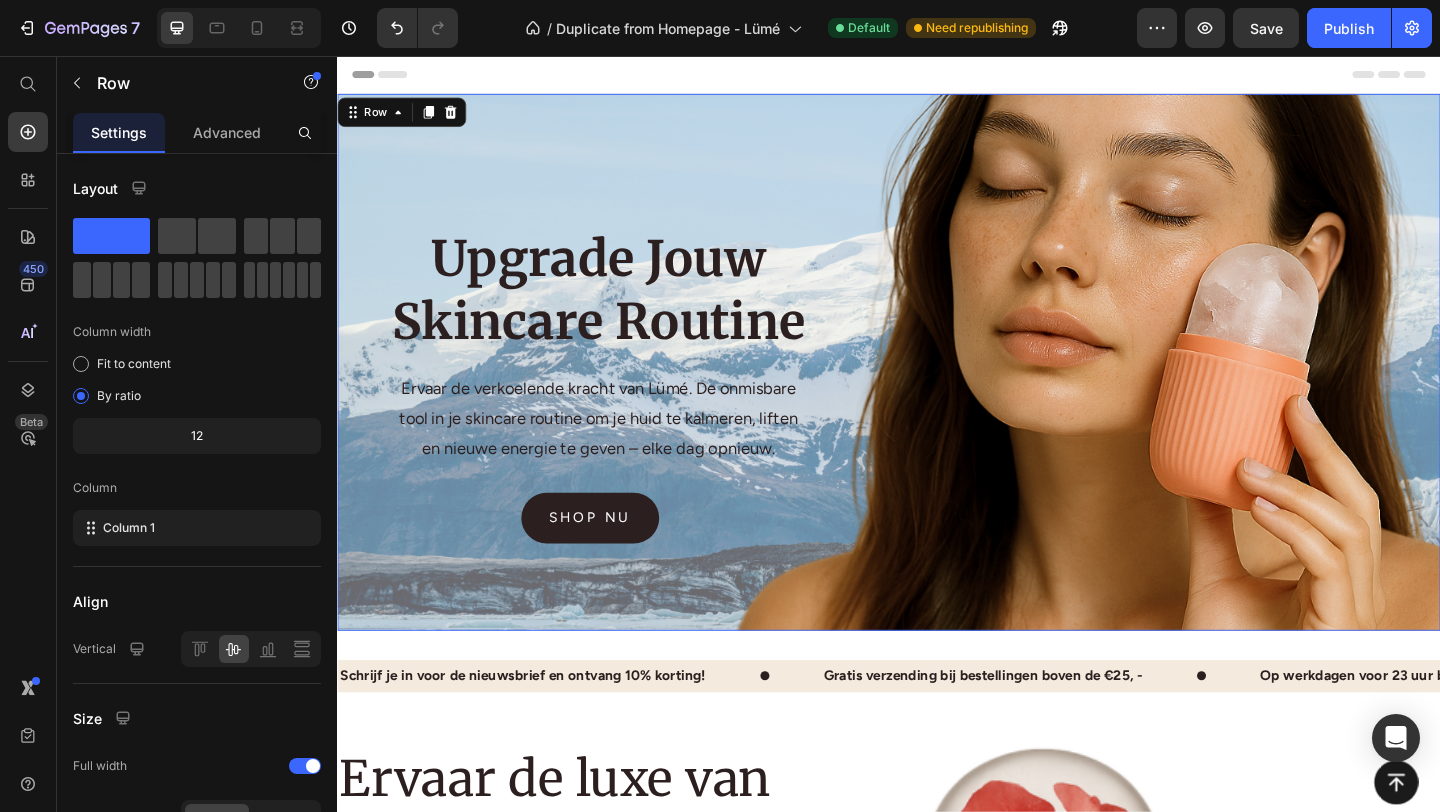 click on "Upgrade Jouw Skincare Routine Heading Ervaar de verkoelende kracht van Lümé. De onmisbare tool in je skincare routine om je huid te kalmeren, liften en nieuwe energie te geven – elke dag opnieuw. Text block shop nu Button" at bounding box center [937, 389] 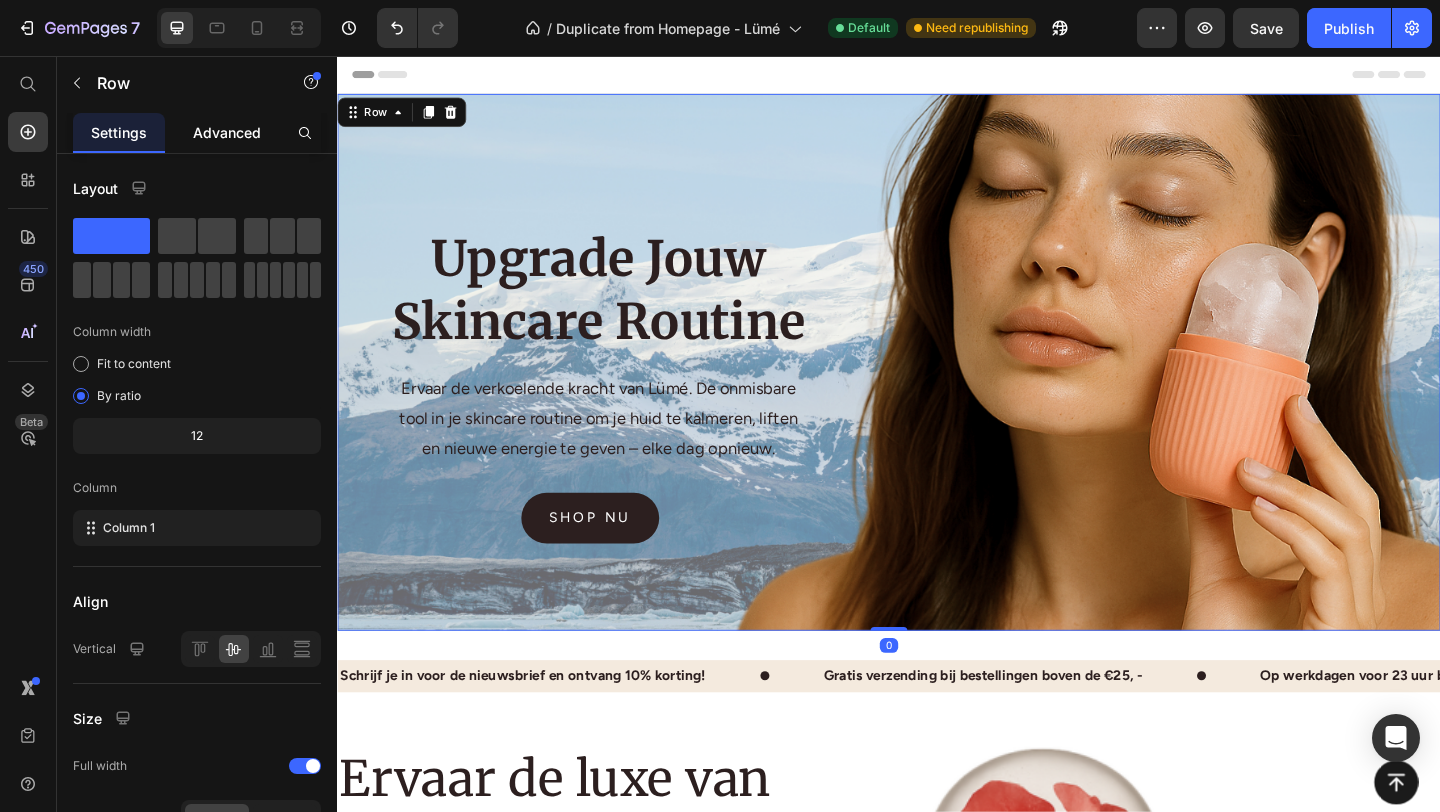 click on "Advanced" at bounding box center [227, 132] 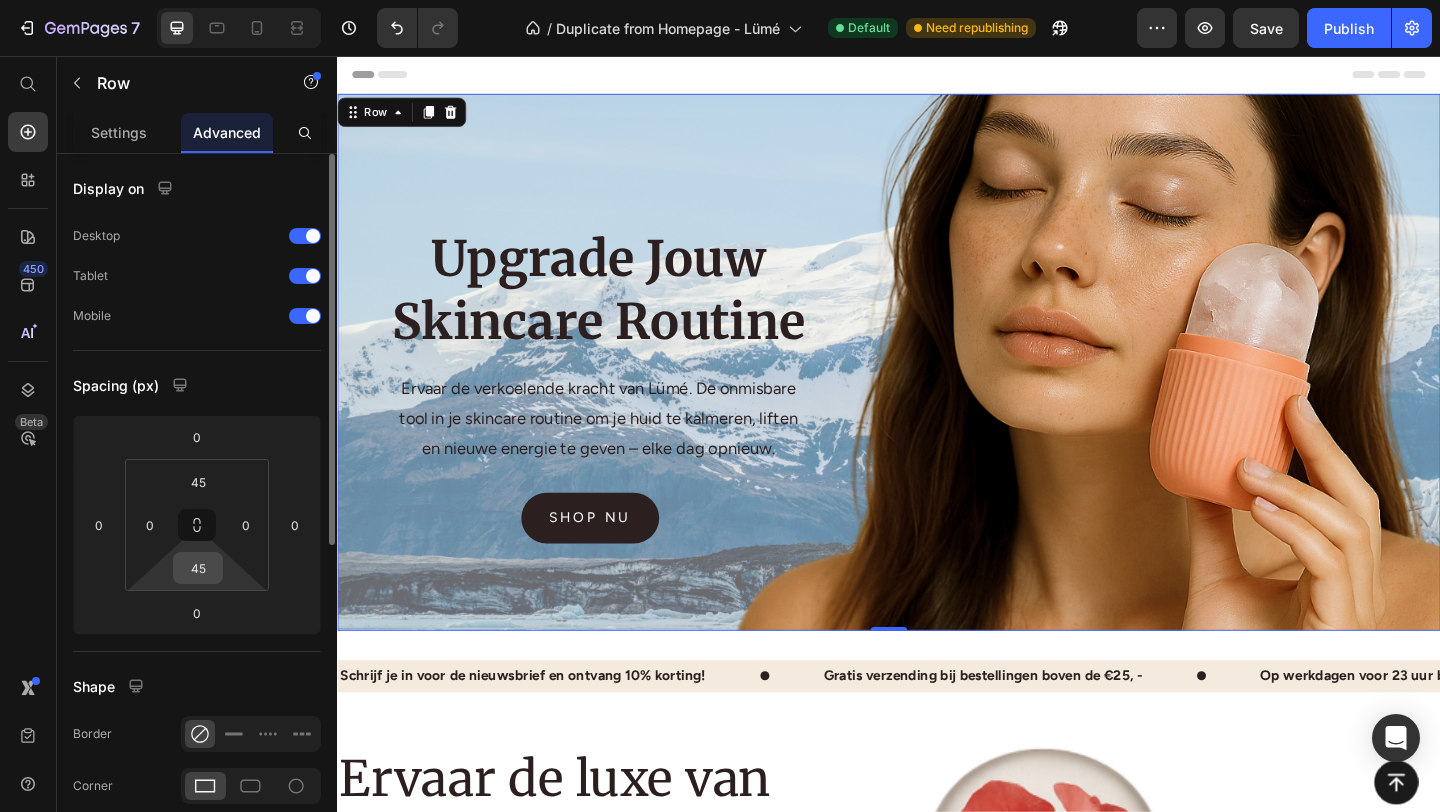 click on "45" at bounding box center (198, 568) 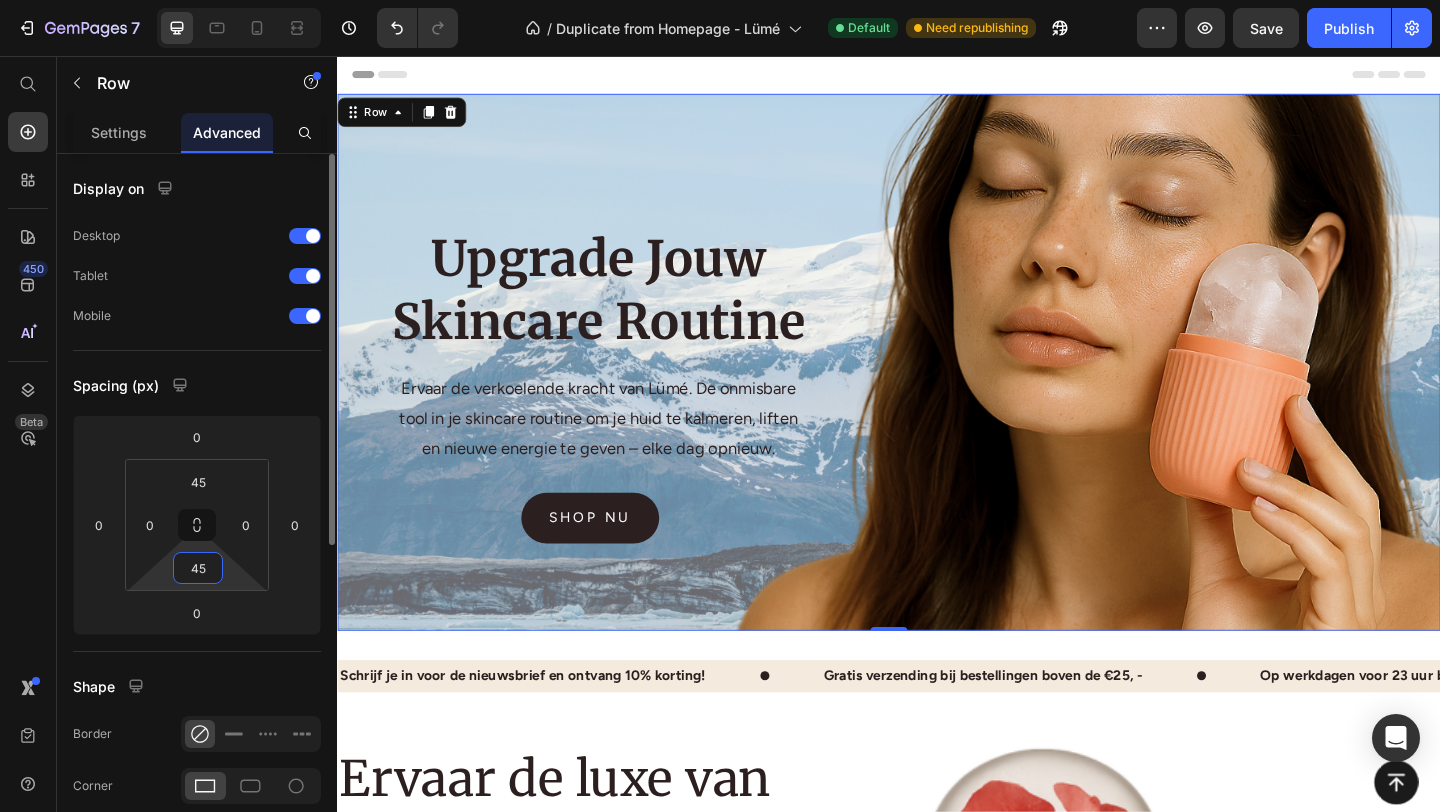 click on "45" at bounding box center [198, 568] 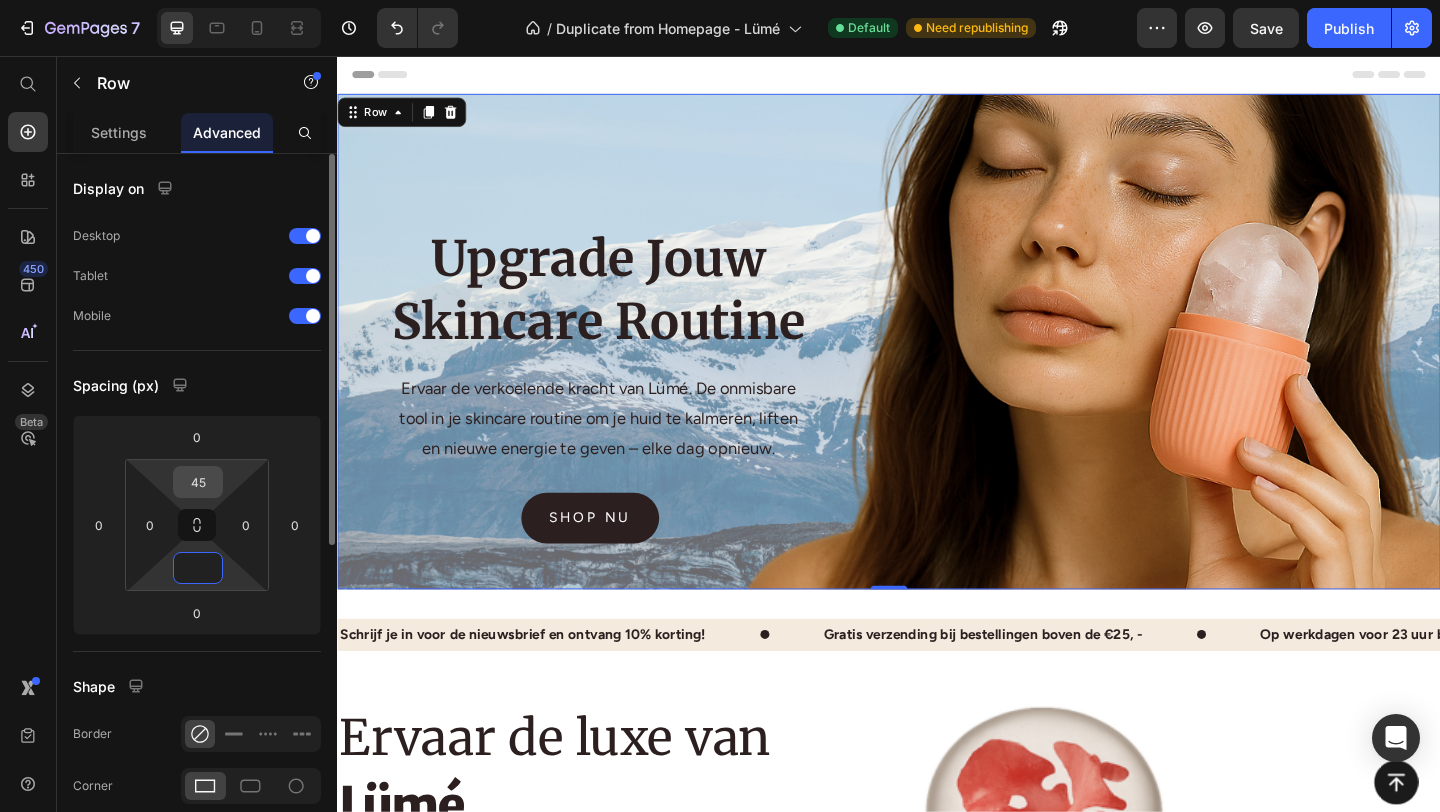 type on "0" 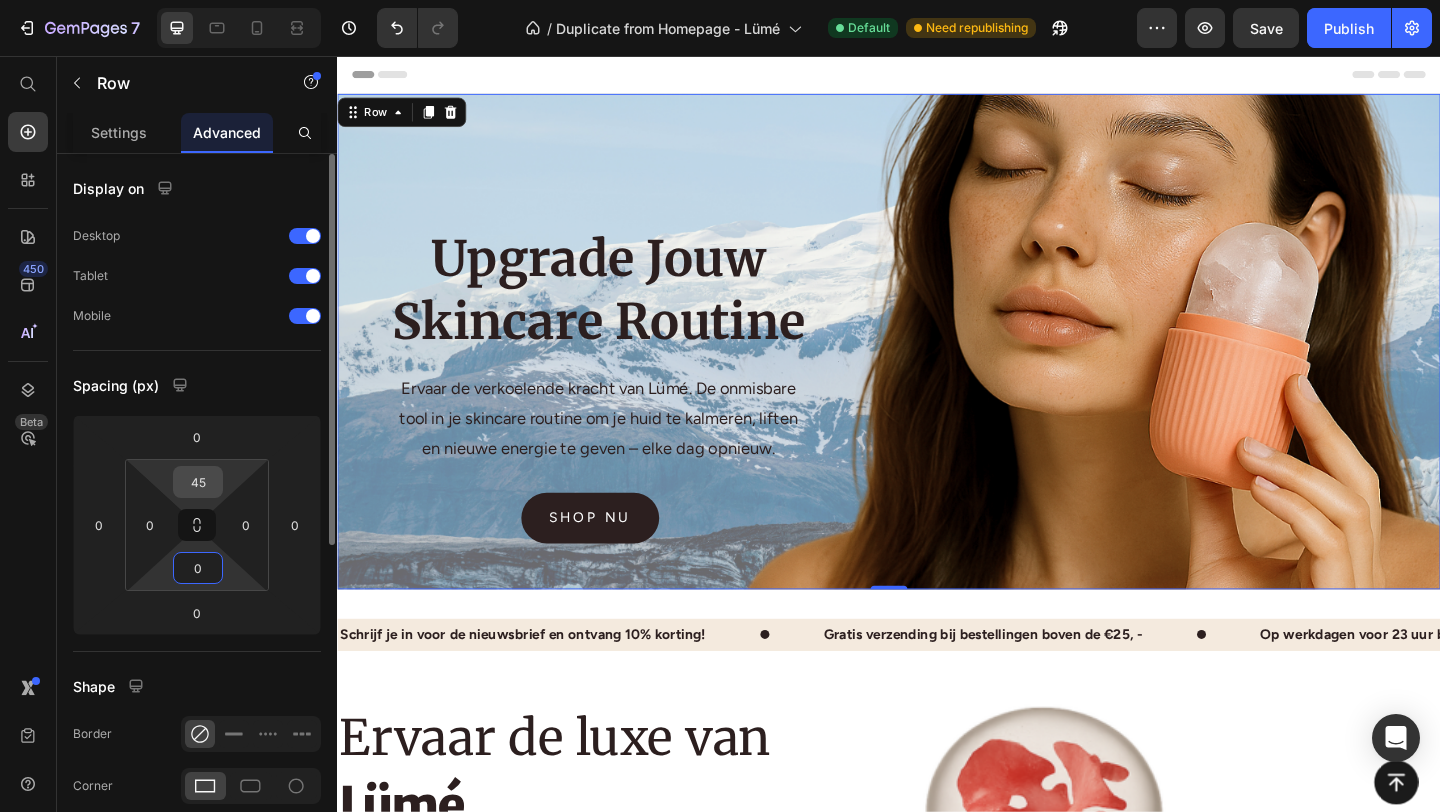 click on "45" at bounding box center [198, 482] 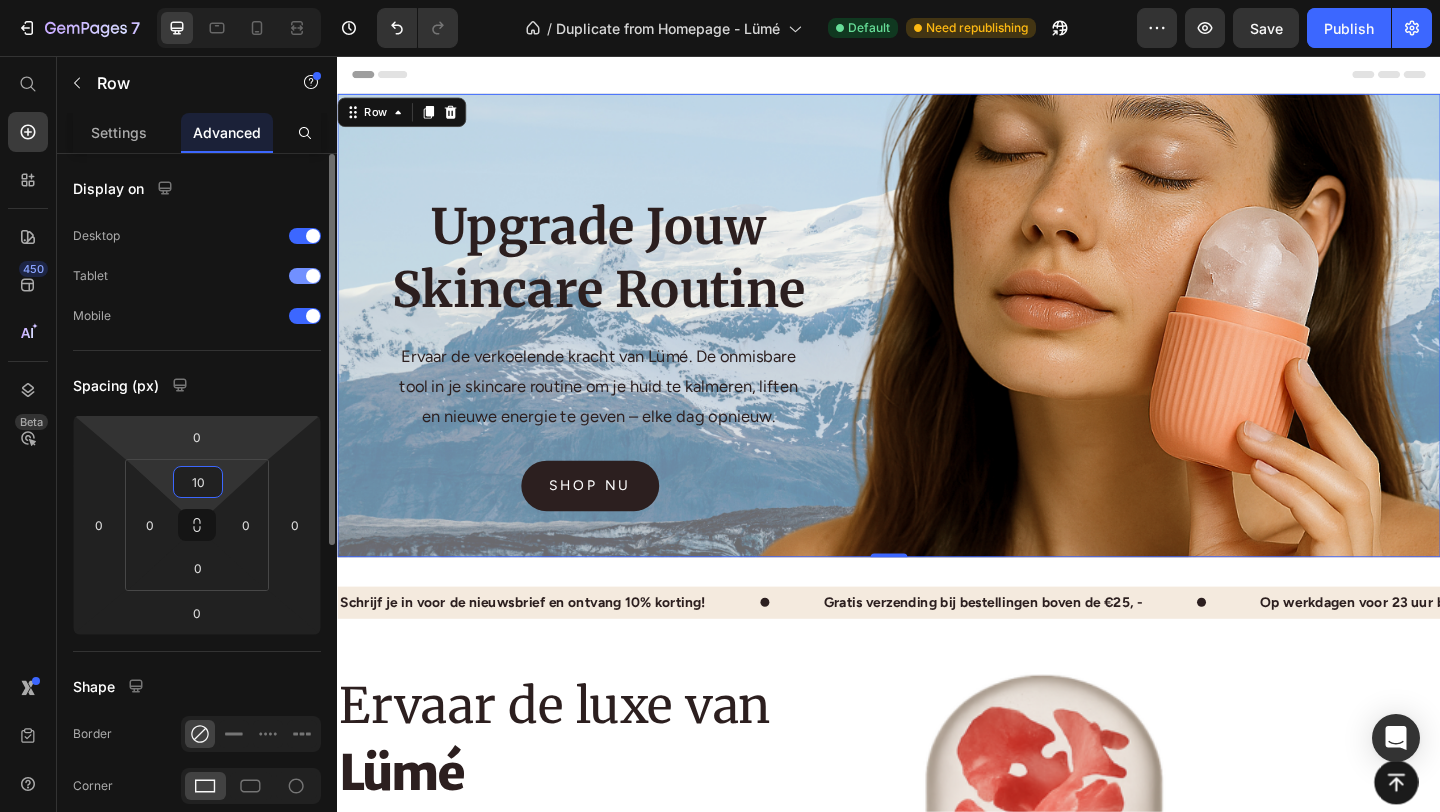 type on "1" 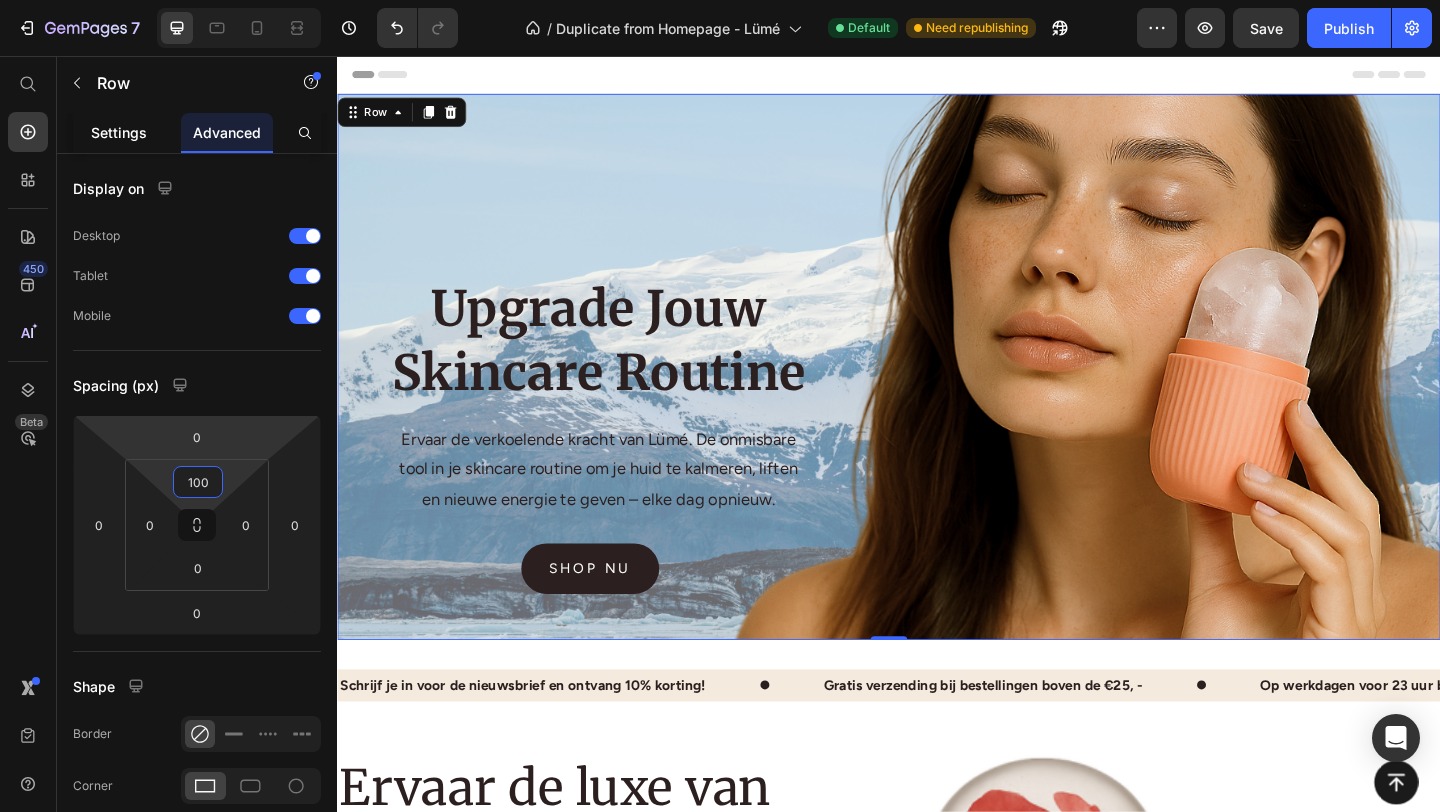 type on "100" 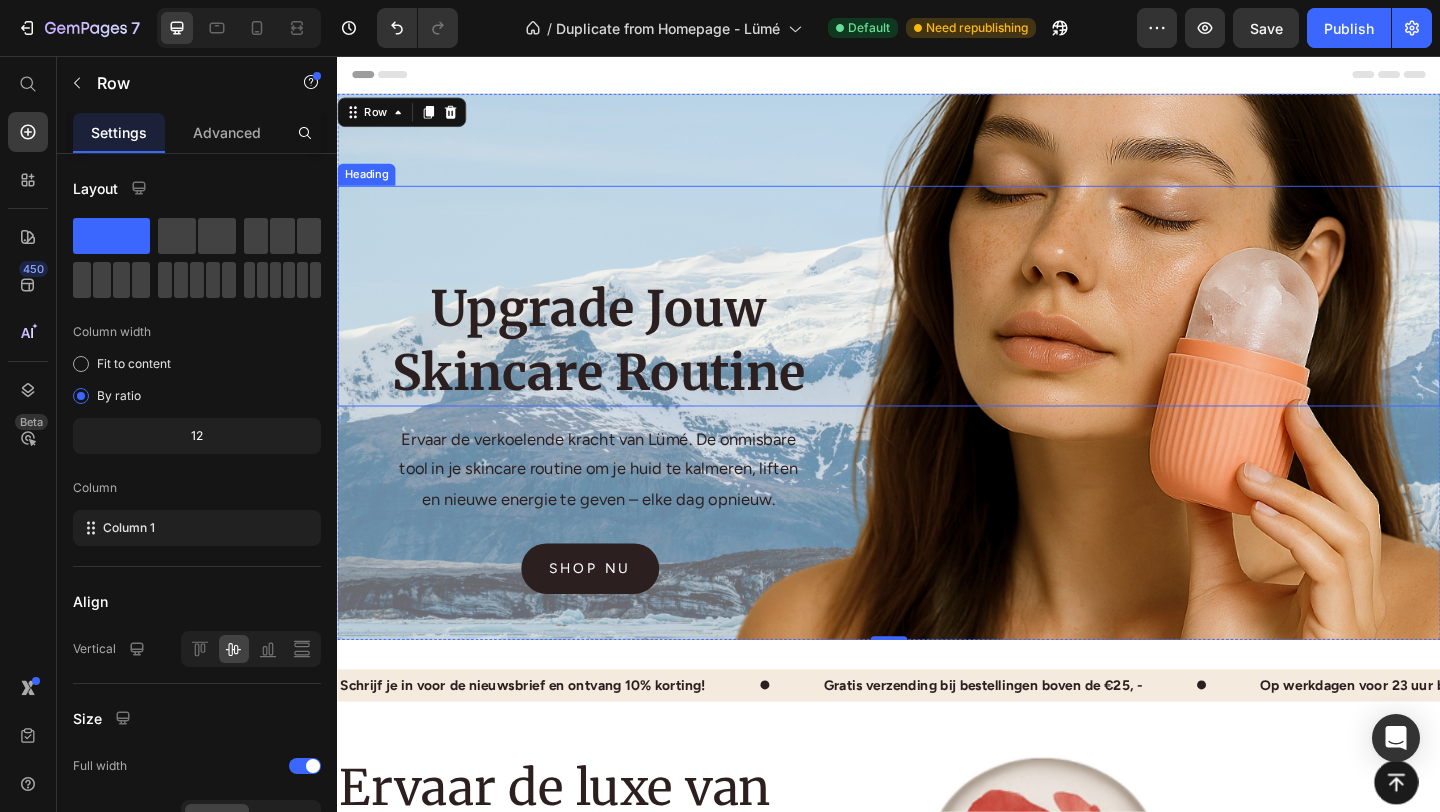 click on "Upgrade Jouw Skincare Routine" at bounding box center (621, 366) 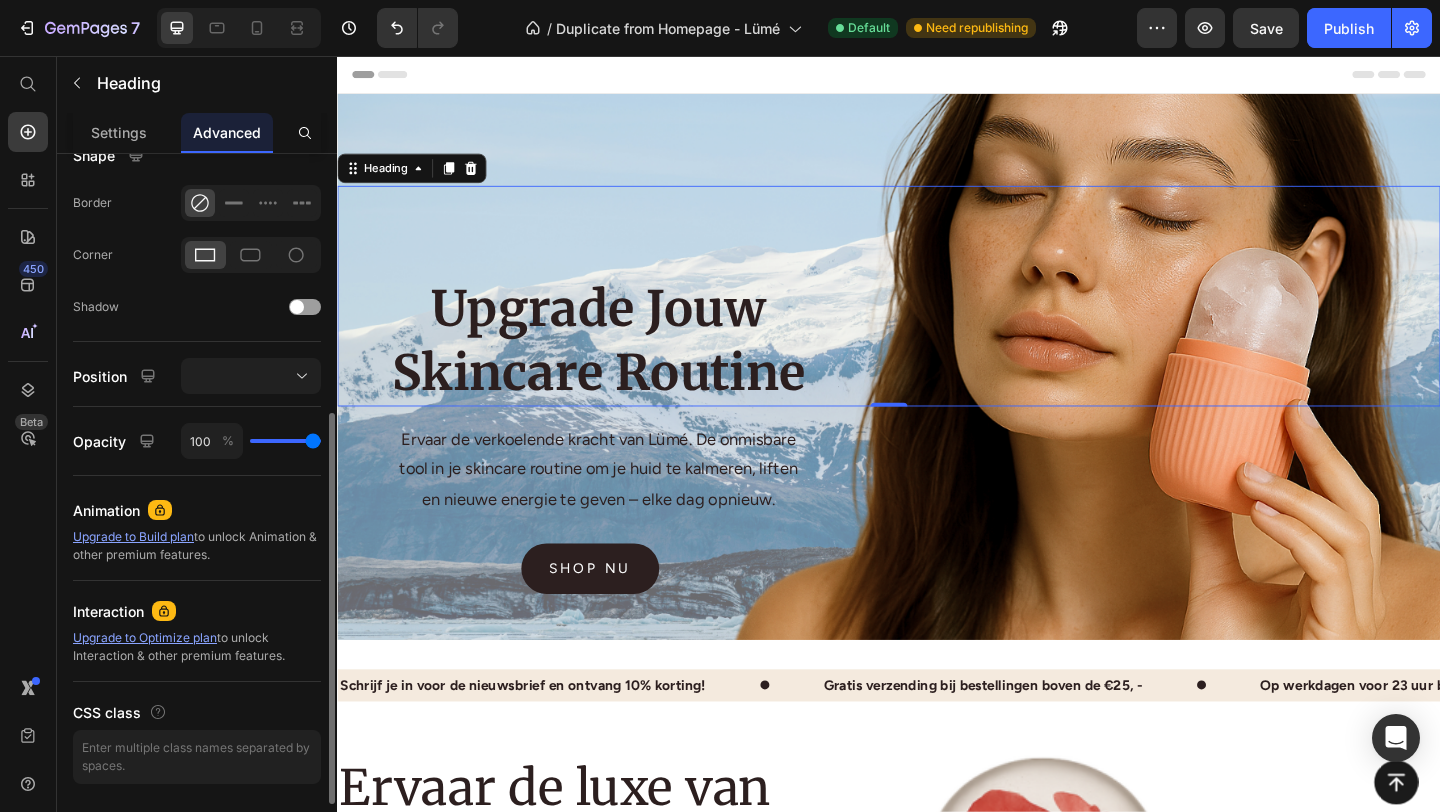 scroll, scrollTop: 532, scrollLeft: 0, axis: vertical 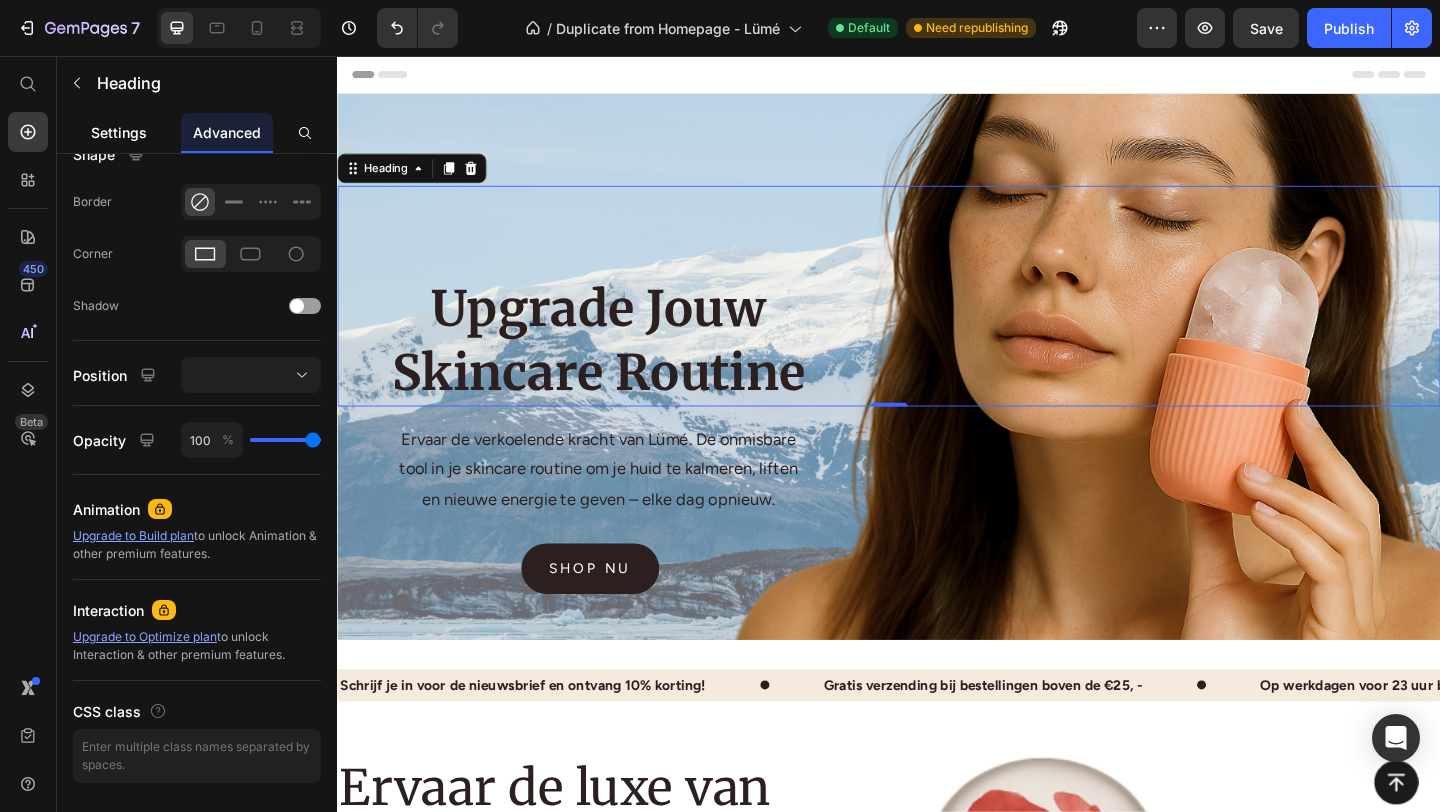 click on "Settings" at bounding box center (119, 132) 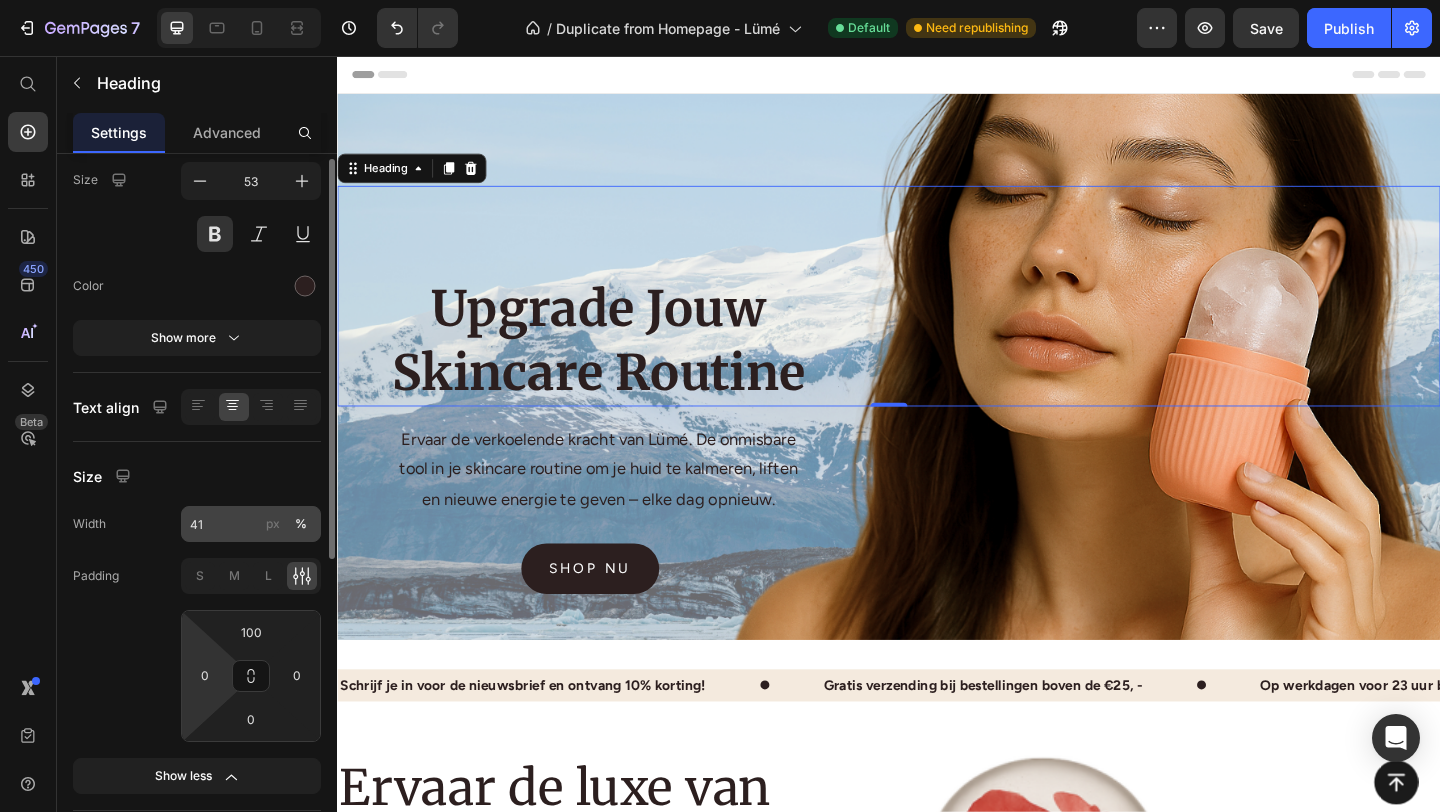 scroll, scrollTop: 161, scrollLeft: 0, axis: vertical 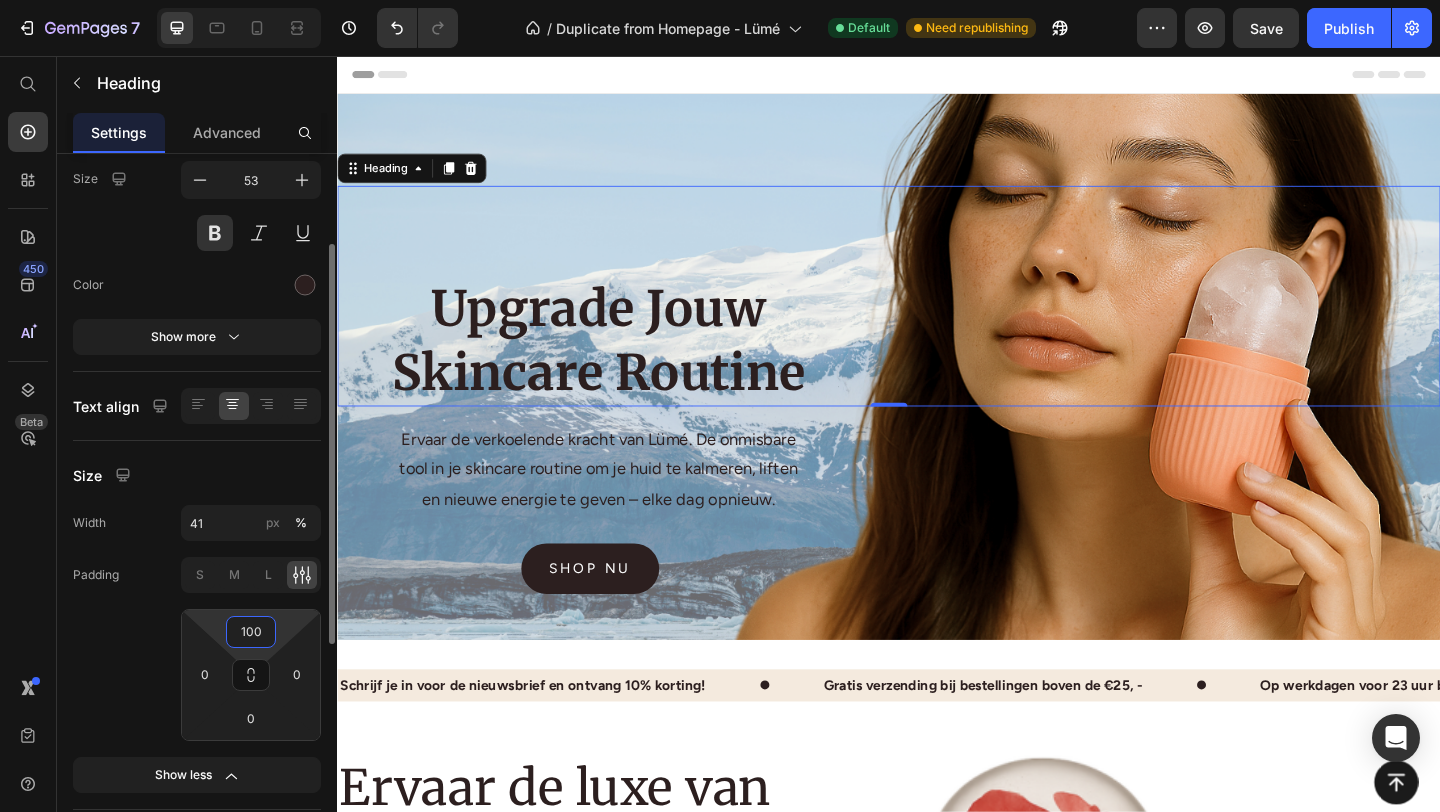 click on "100" at bounding box center (251, 632) 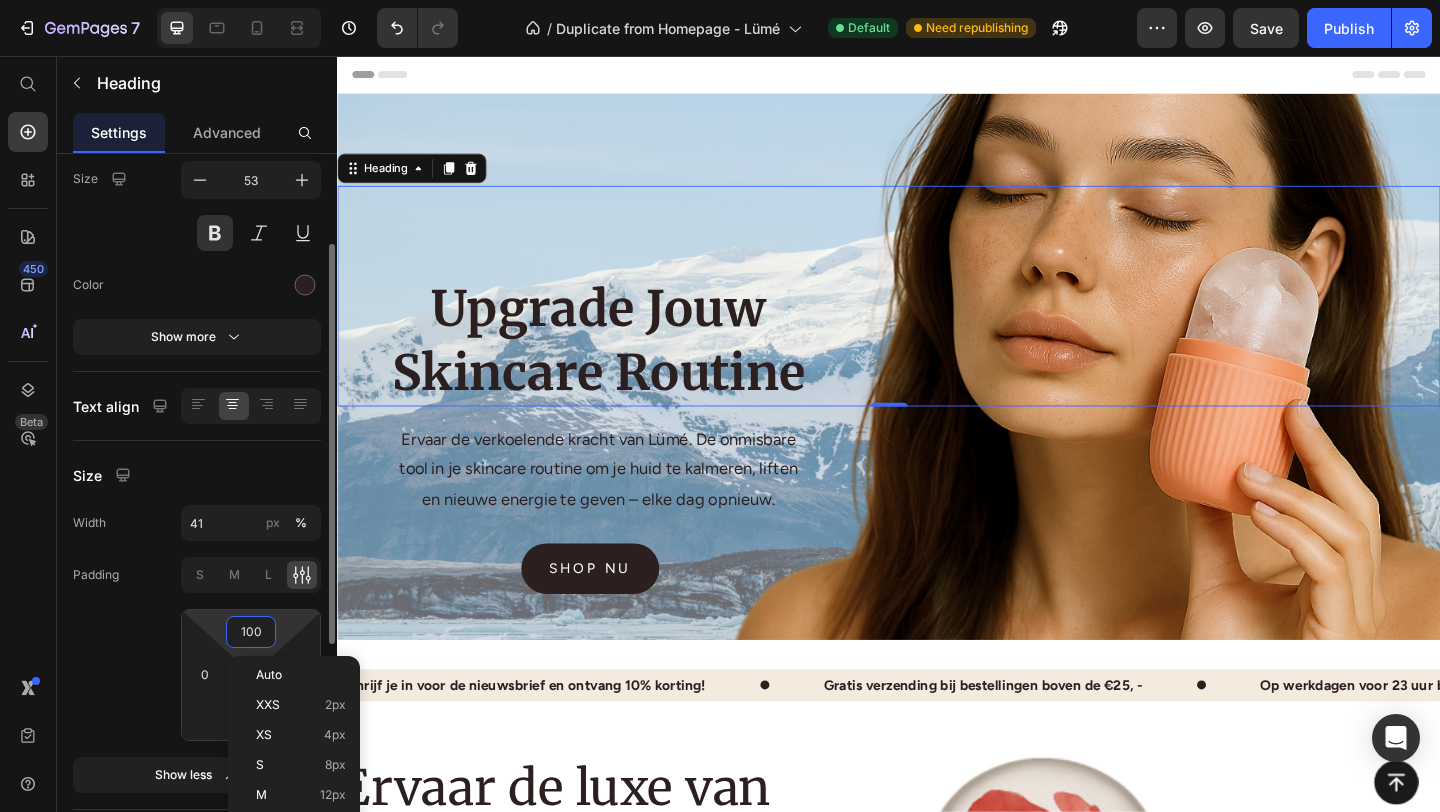 type 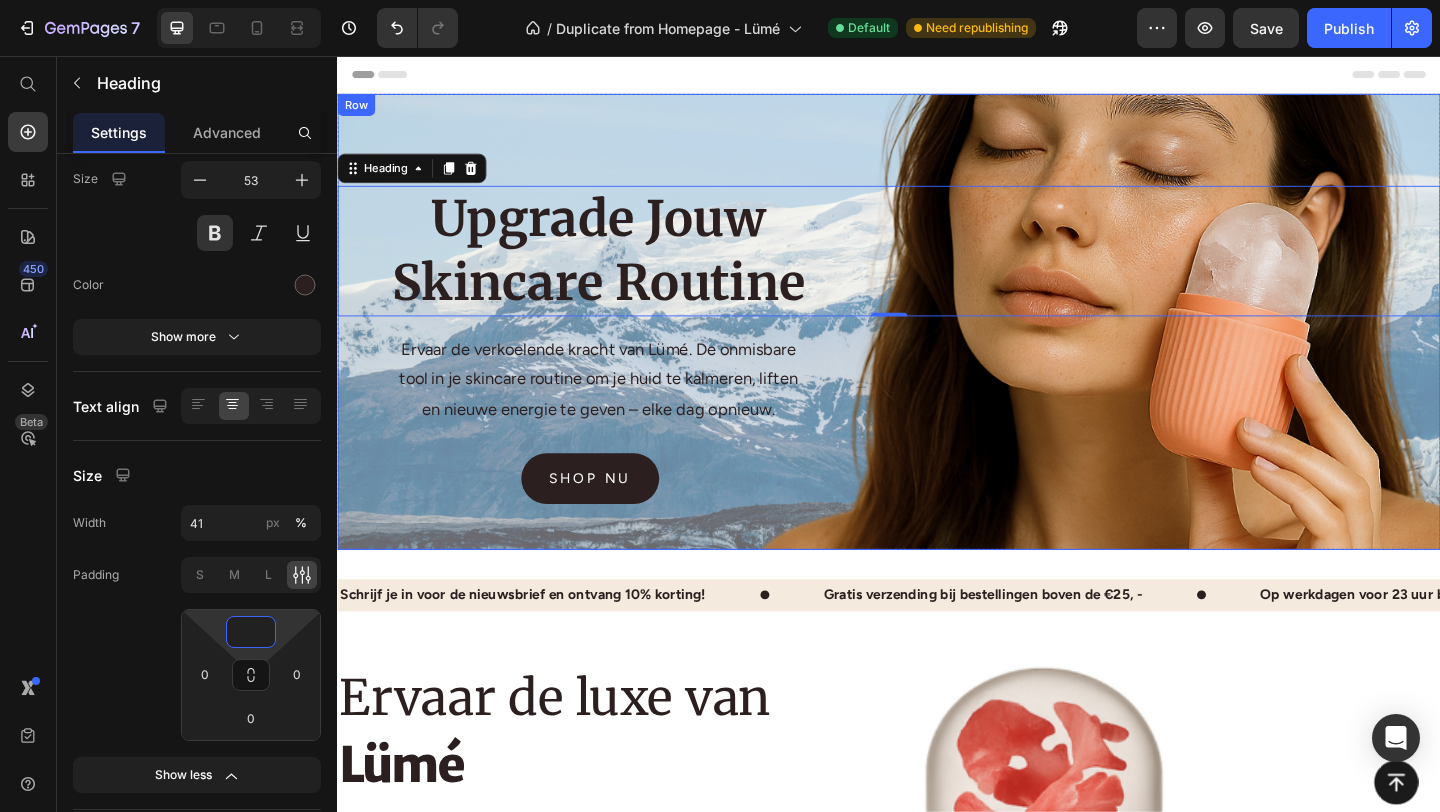click on "Upgrade Jouw Skincare Routine Heading   0 Ervaar de verkoelende kracht van Lümé. De onmisbare tool in je skincare routine om je huid te kalmeren, liften en nieuwe energie te geven – elke dag opnieuw. Text block shop nu Button Row" at bounding box center (937, 345) 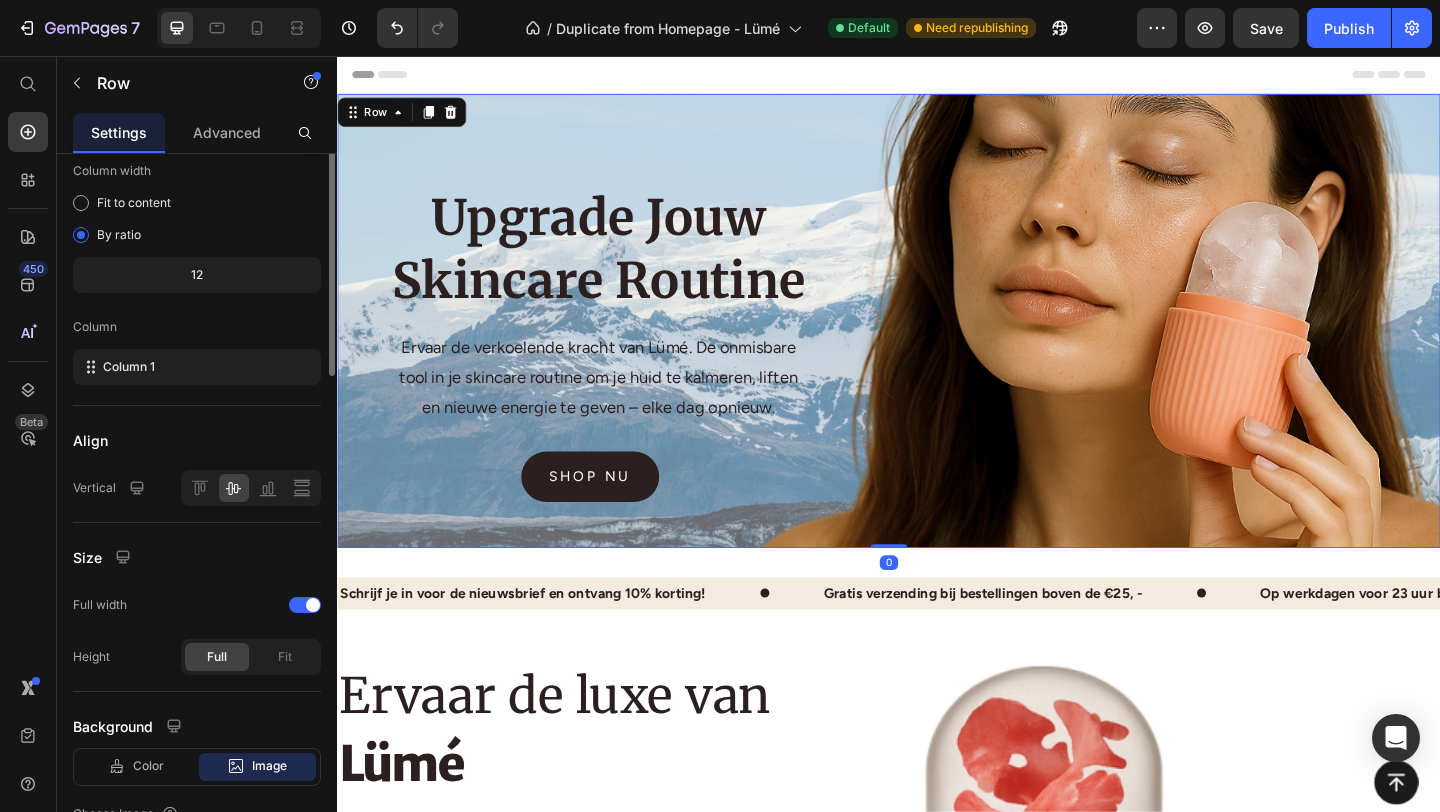 scroll, scrollTop: 0, scrollLeft: 0, axis: both 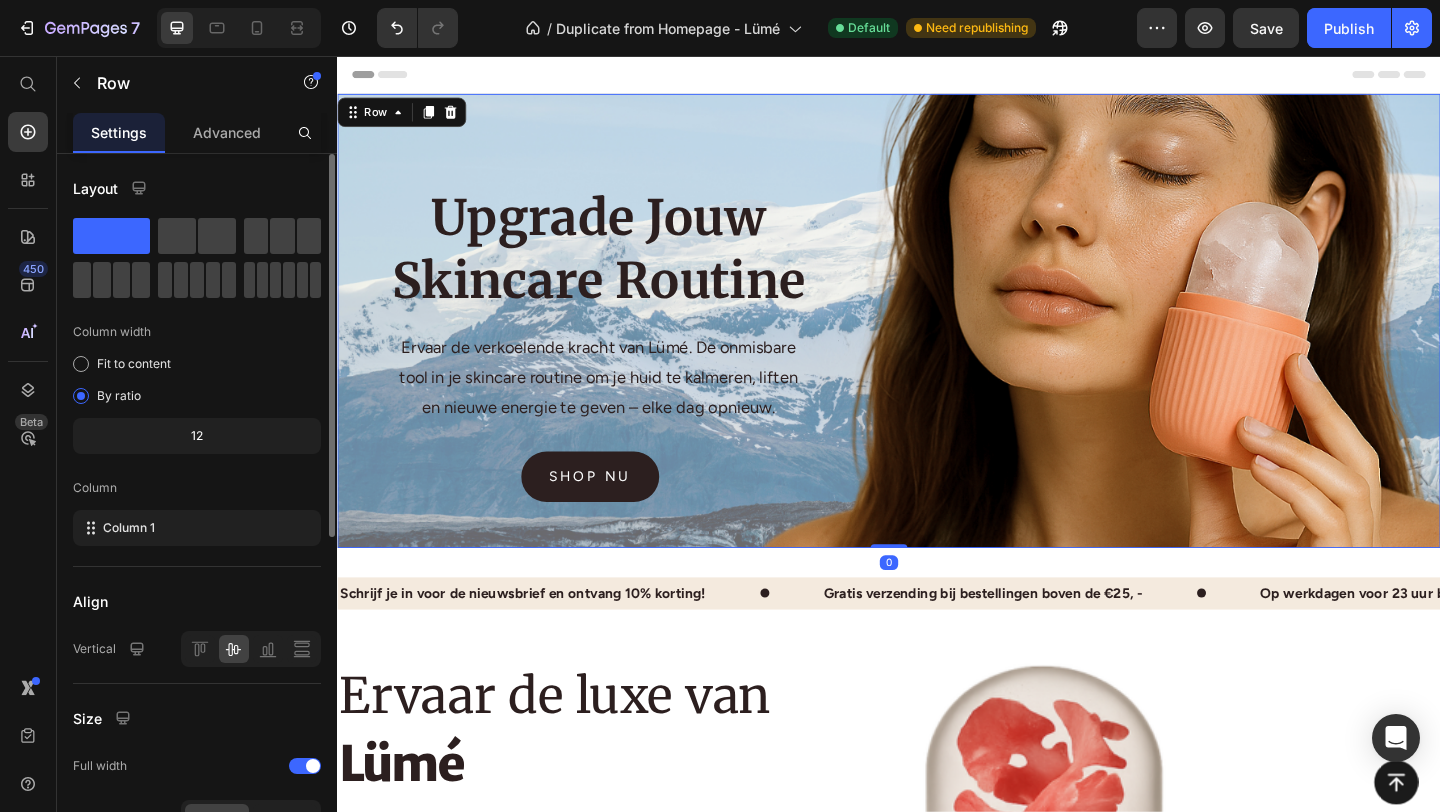 click on "Upgrade Jouw Skincare Routine" at bounding box center (621, 266) 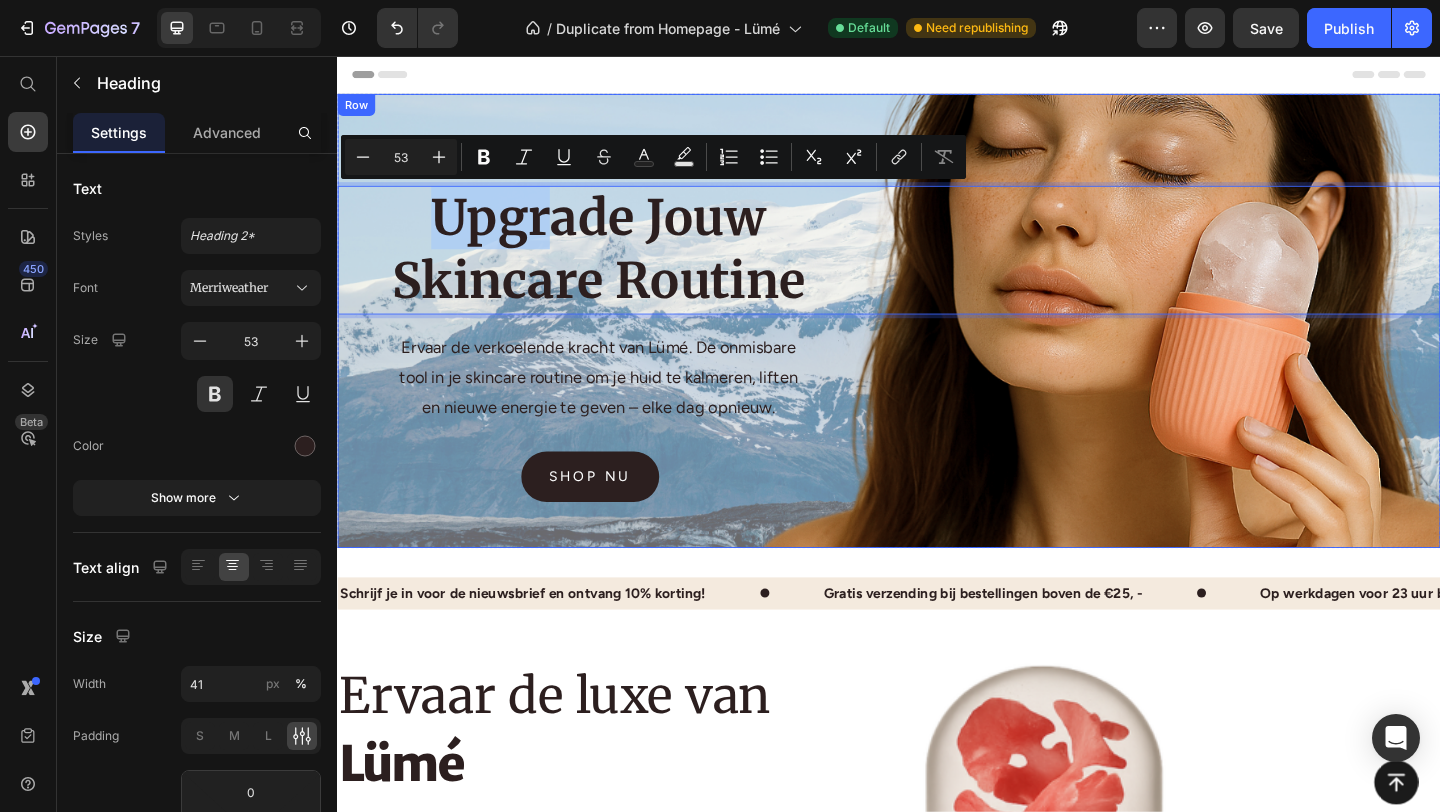 drag, startPoint x: 558, startPoint y: 230, endPoint x: 554, endPoint y: 193, distance: 37.215588 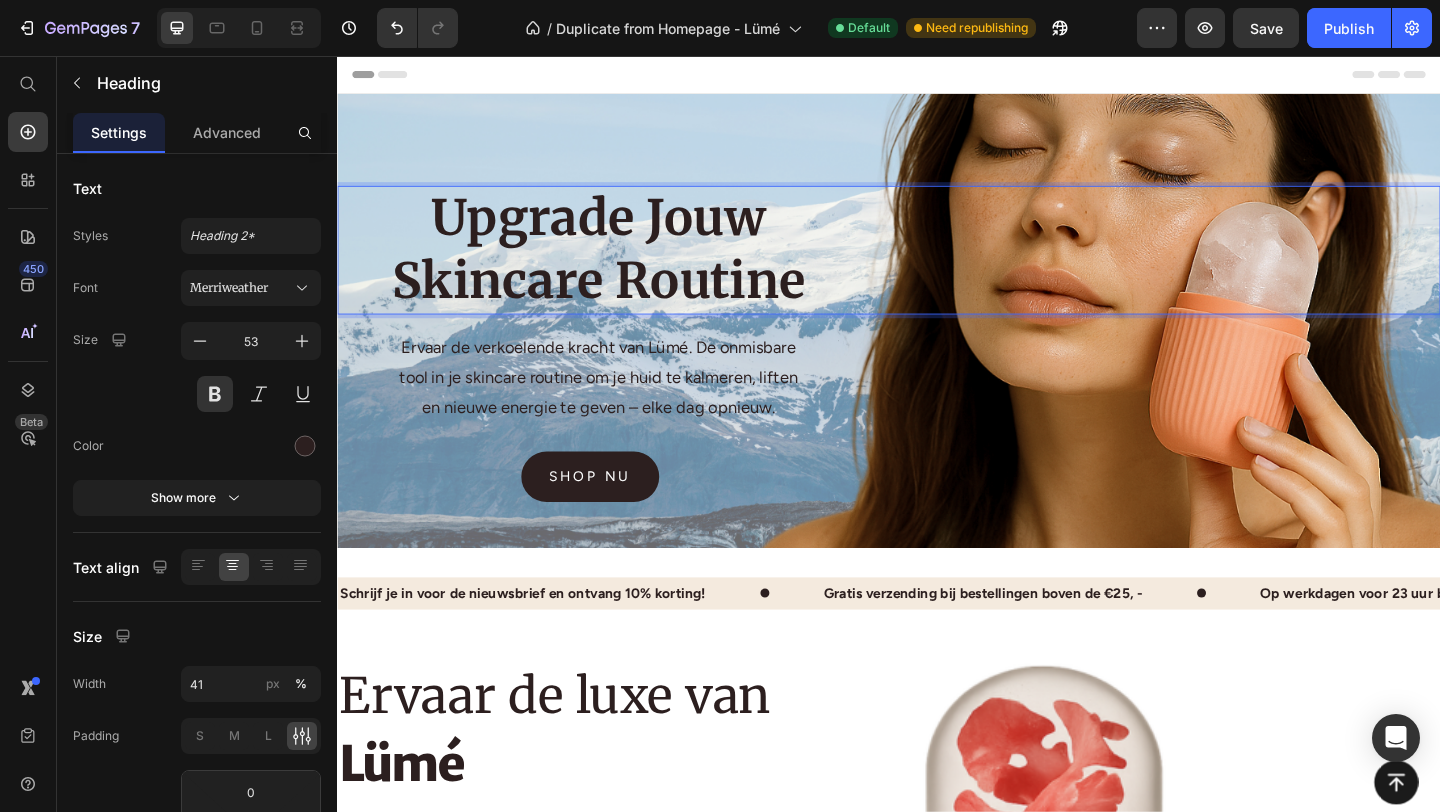 drag, startPoint x: 457, startPoint y: 260, endPoint x: 495, endPoint y: 234, distance: 46.043457 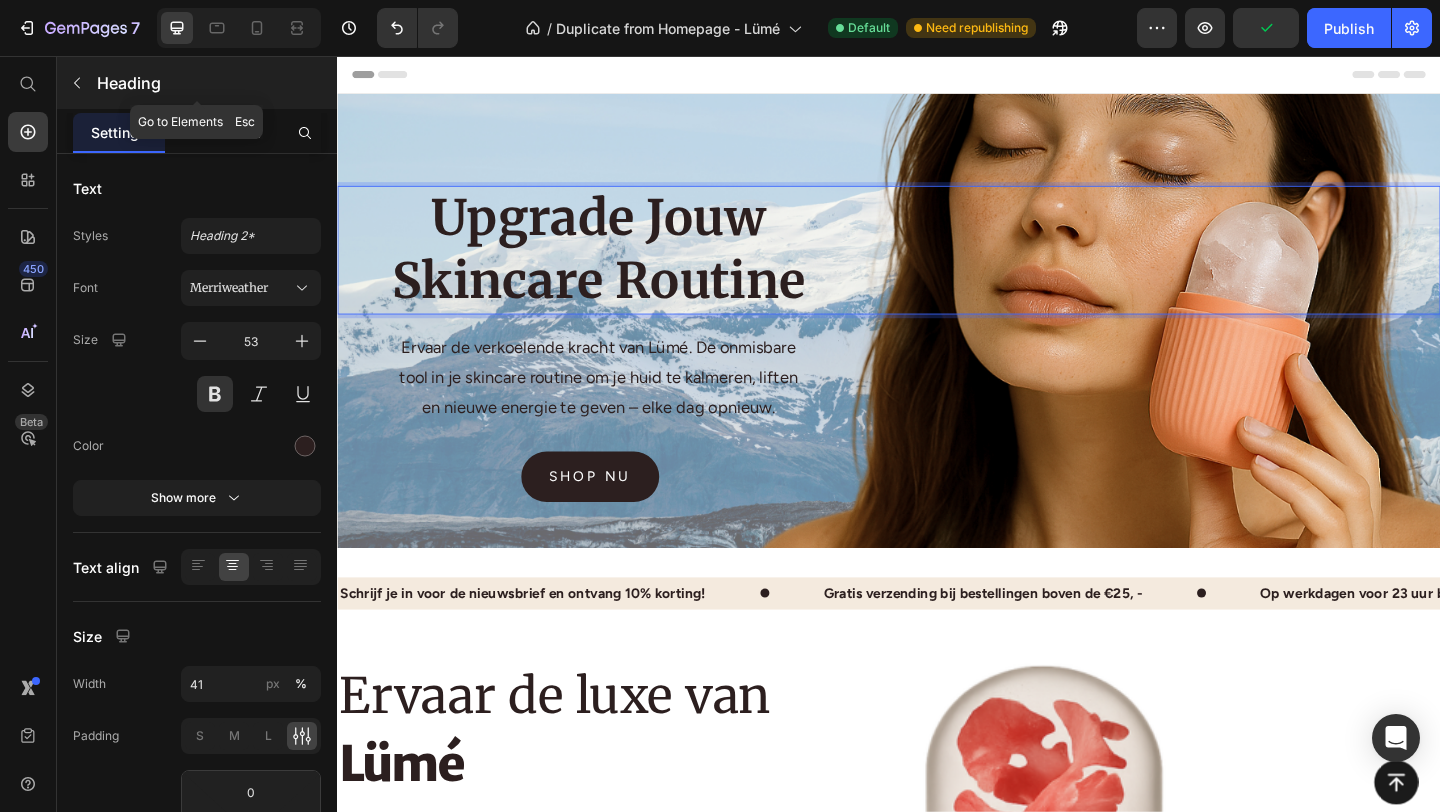 click 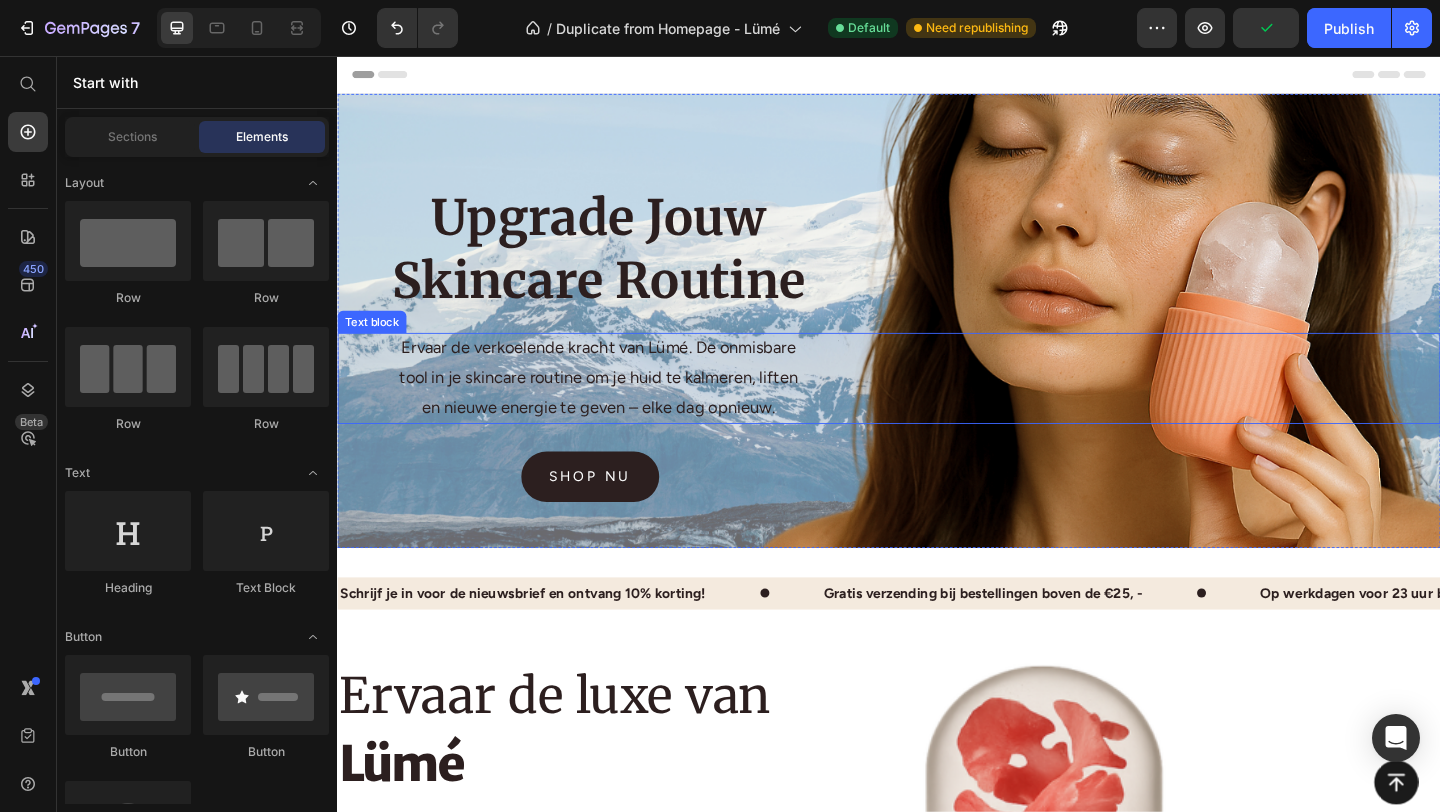 click on "Ervaar de verkoelende kracht van Lümé. De onmisbare tool in je skincare routine om je huid te kalmeren, liften en nieuwe energie te geven – elke dag opnieuw." at bounding box center [621, 405] 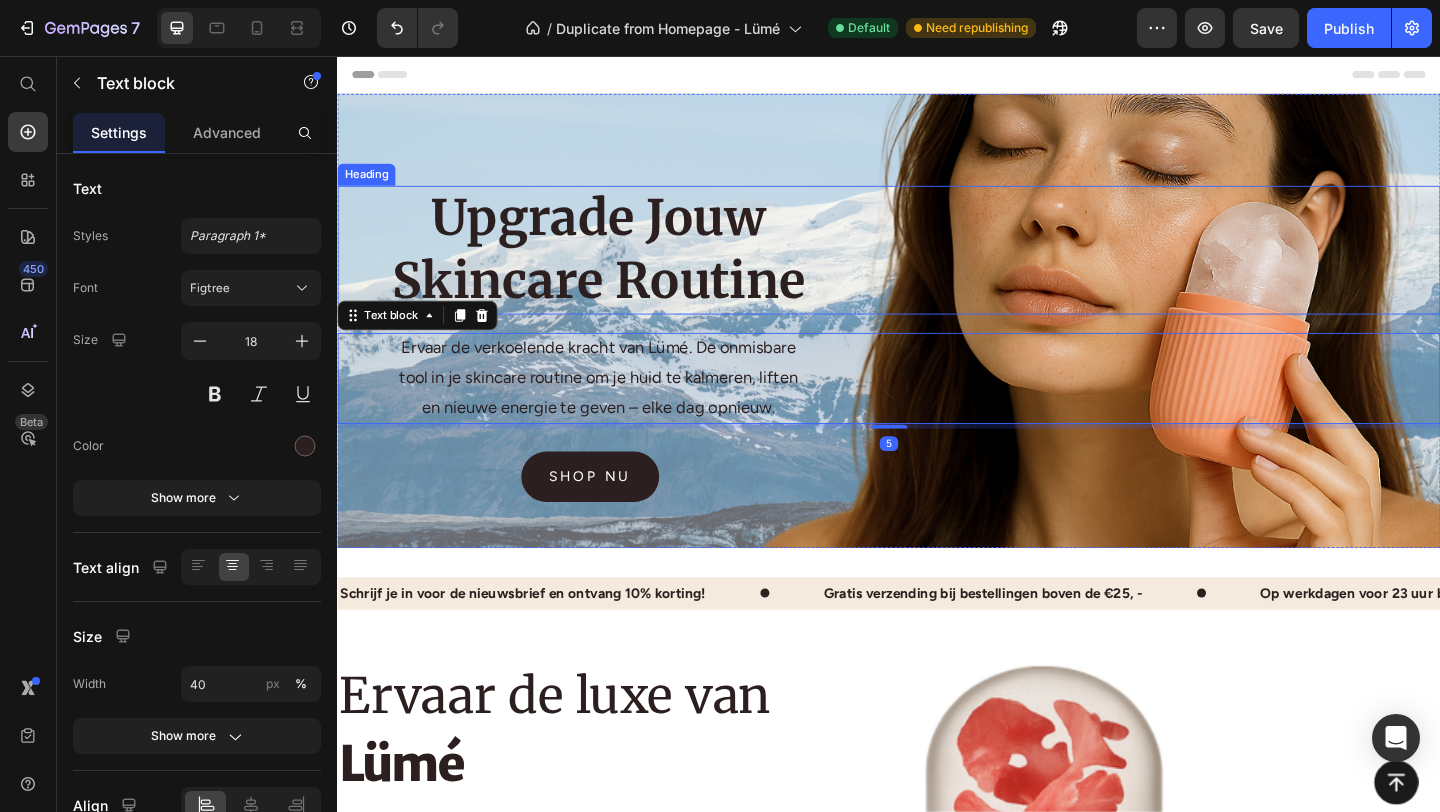 click on "Upgrade Jouw Skincare Routine Heading" at bounding box center [937, 267] 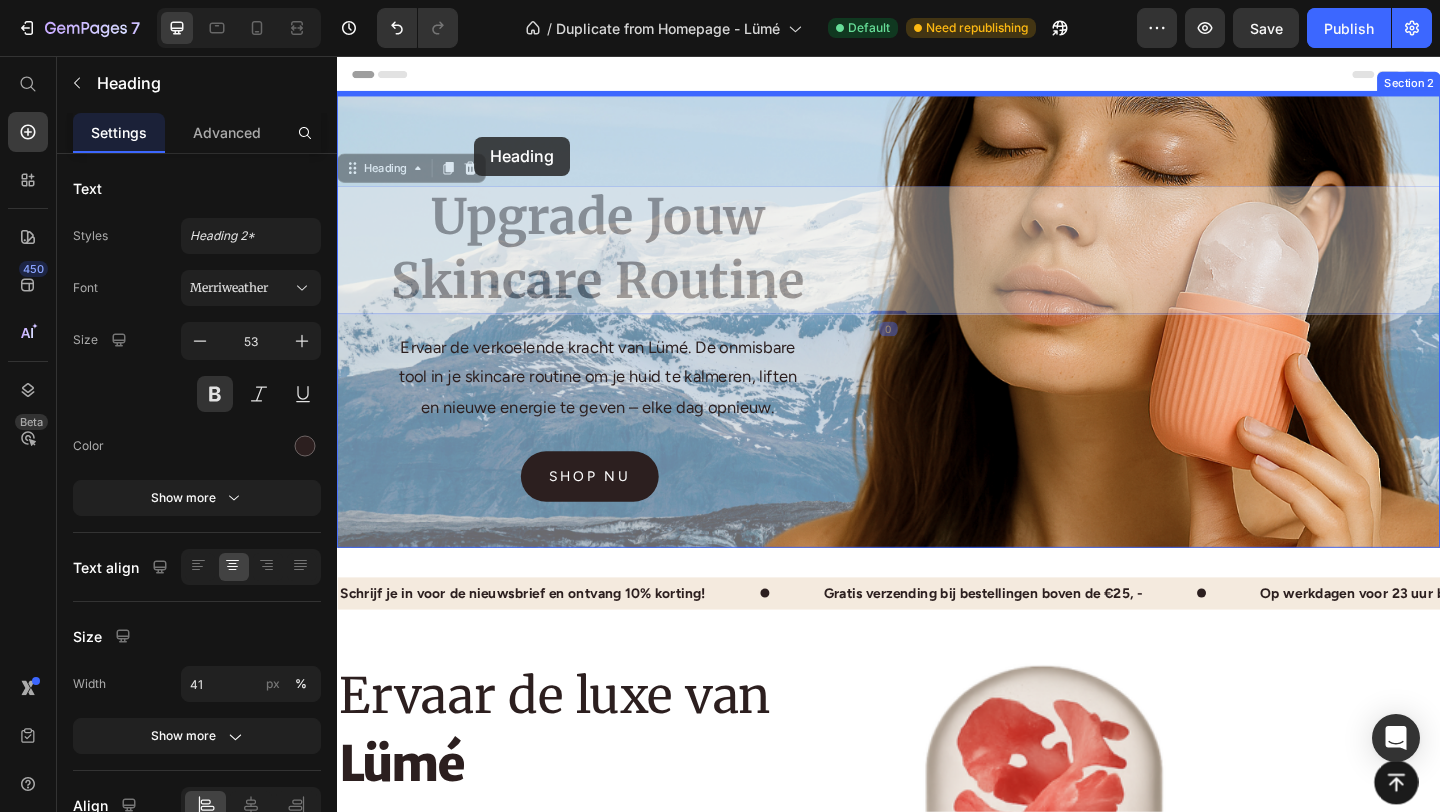 drag, startPoint x: 355, startPoint y: 180, endPoint x: 486, endPoint y: 143, distance: 136.12494 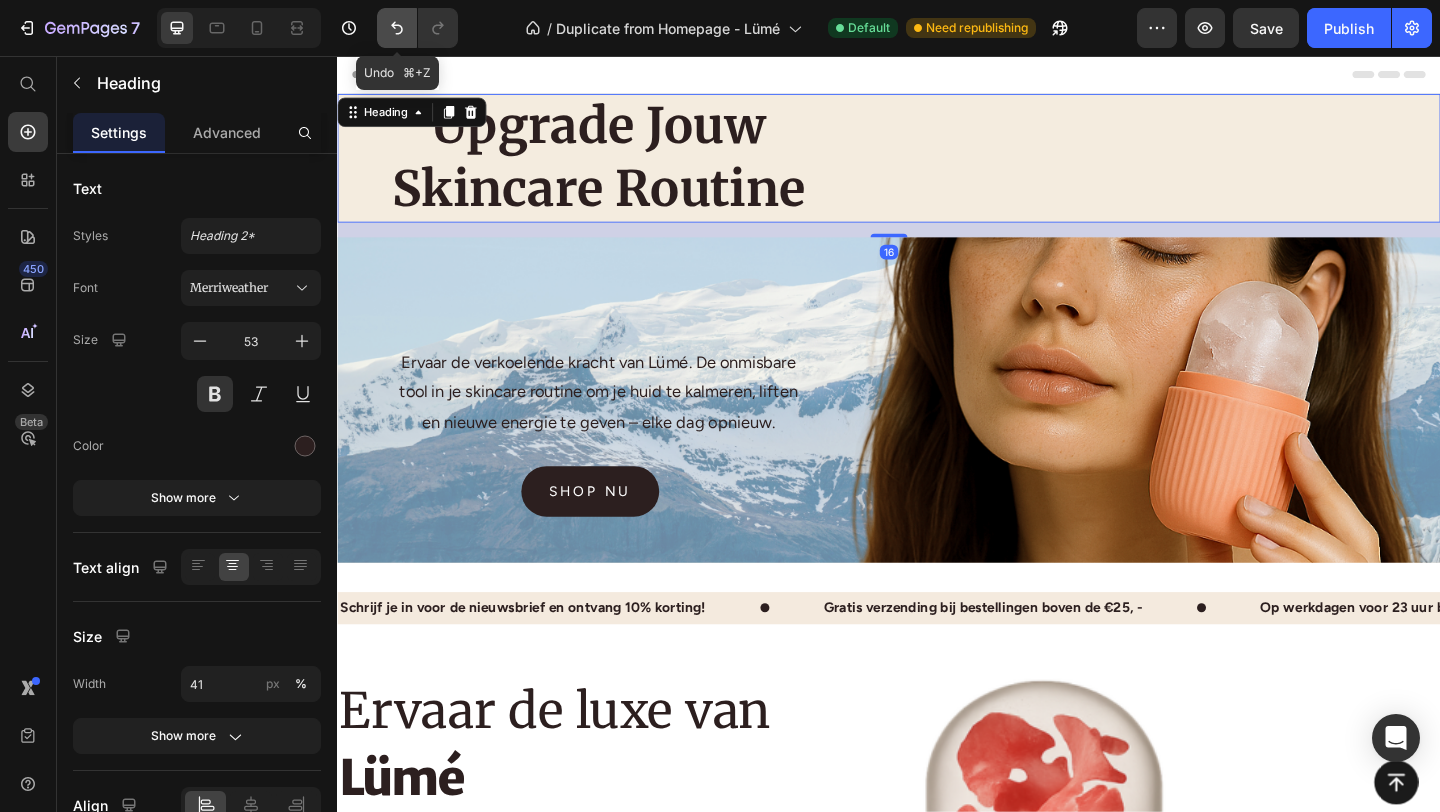 click 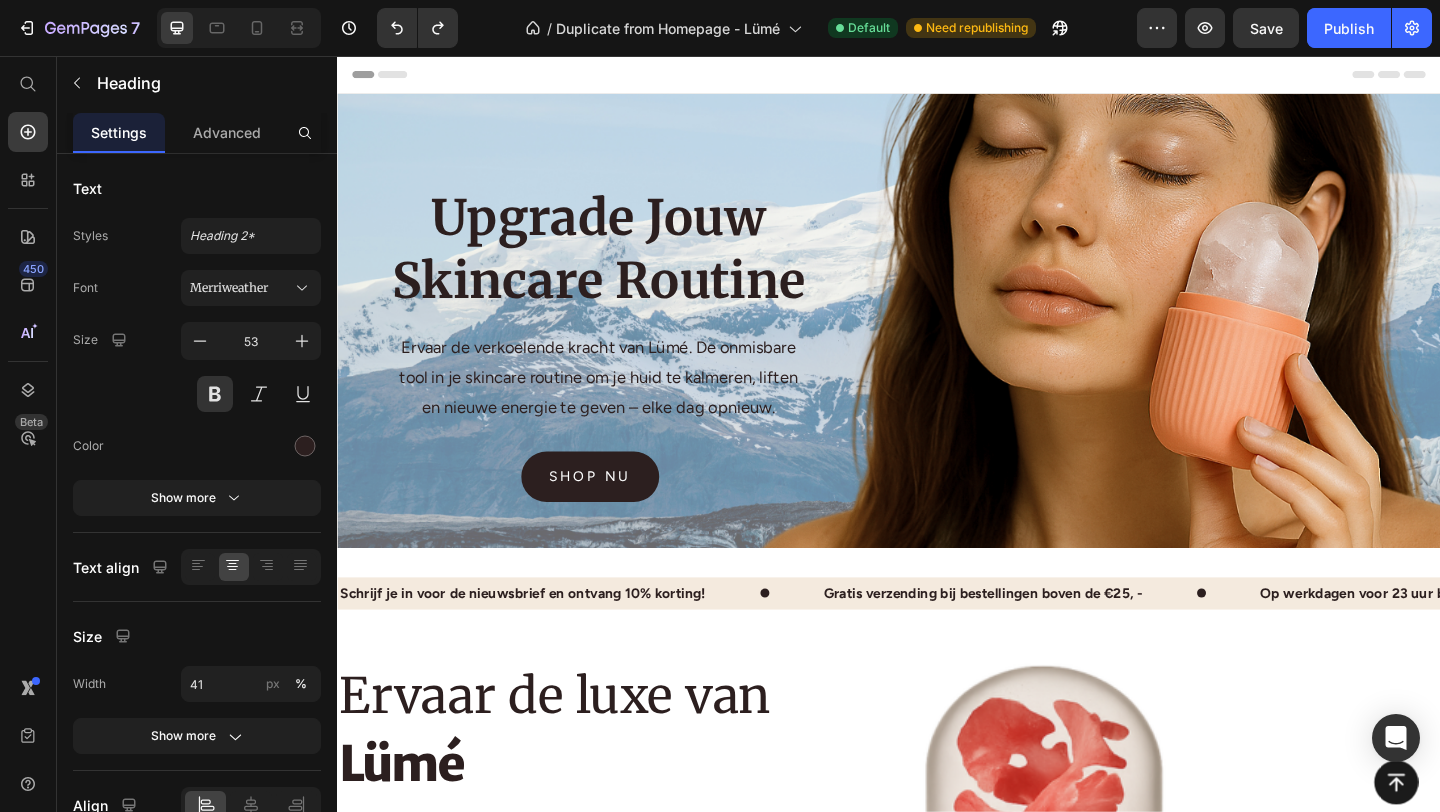 click on "Upgrade Jouw Skincare Routine" at bounding box center [621, 267] 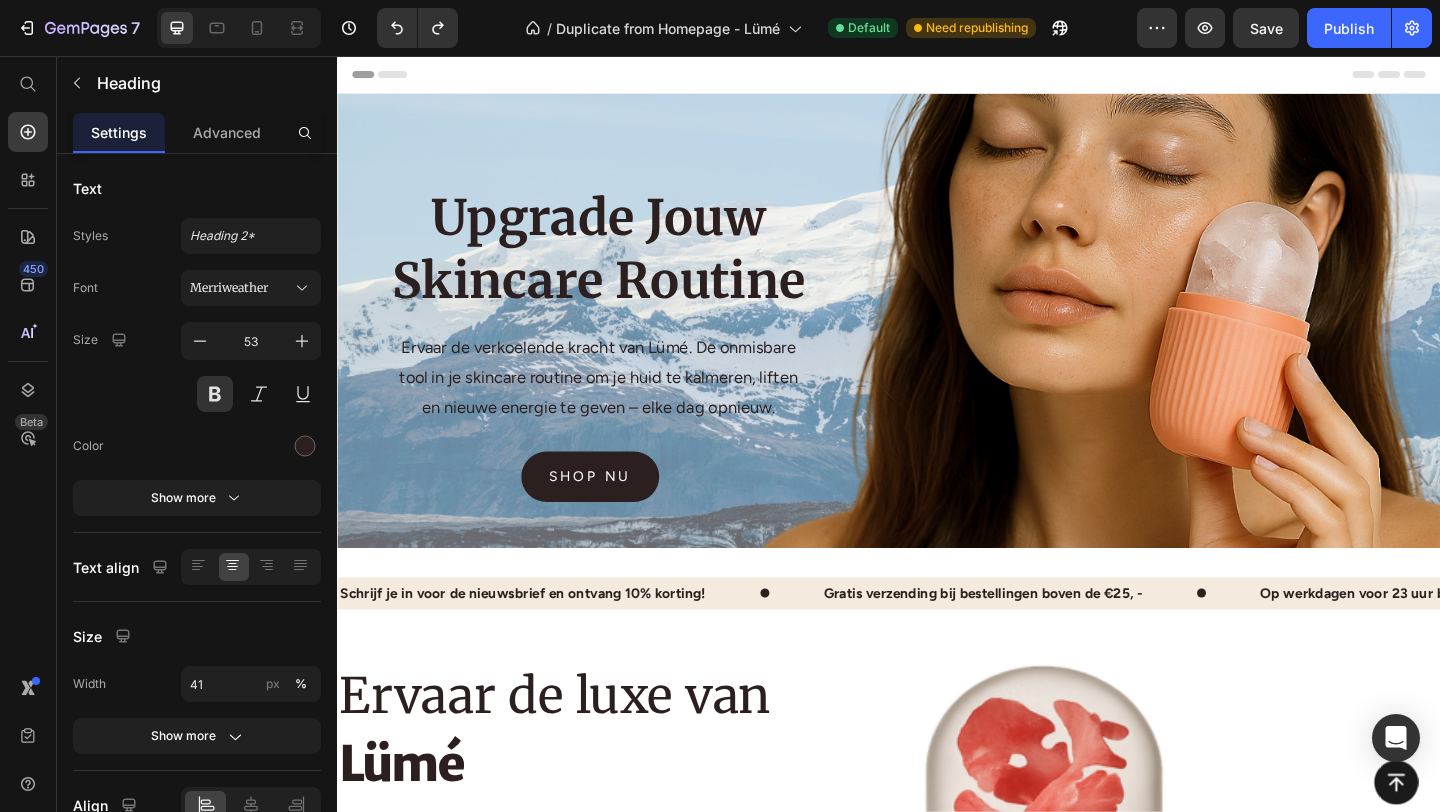 click on "Upgrade Jouw Skincare Routine" at bounding box center [961, 267] 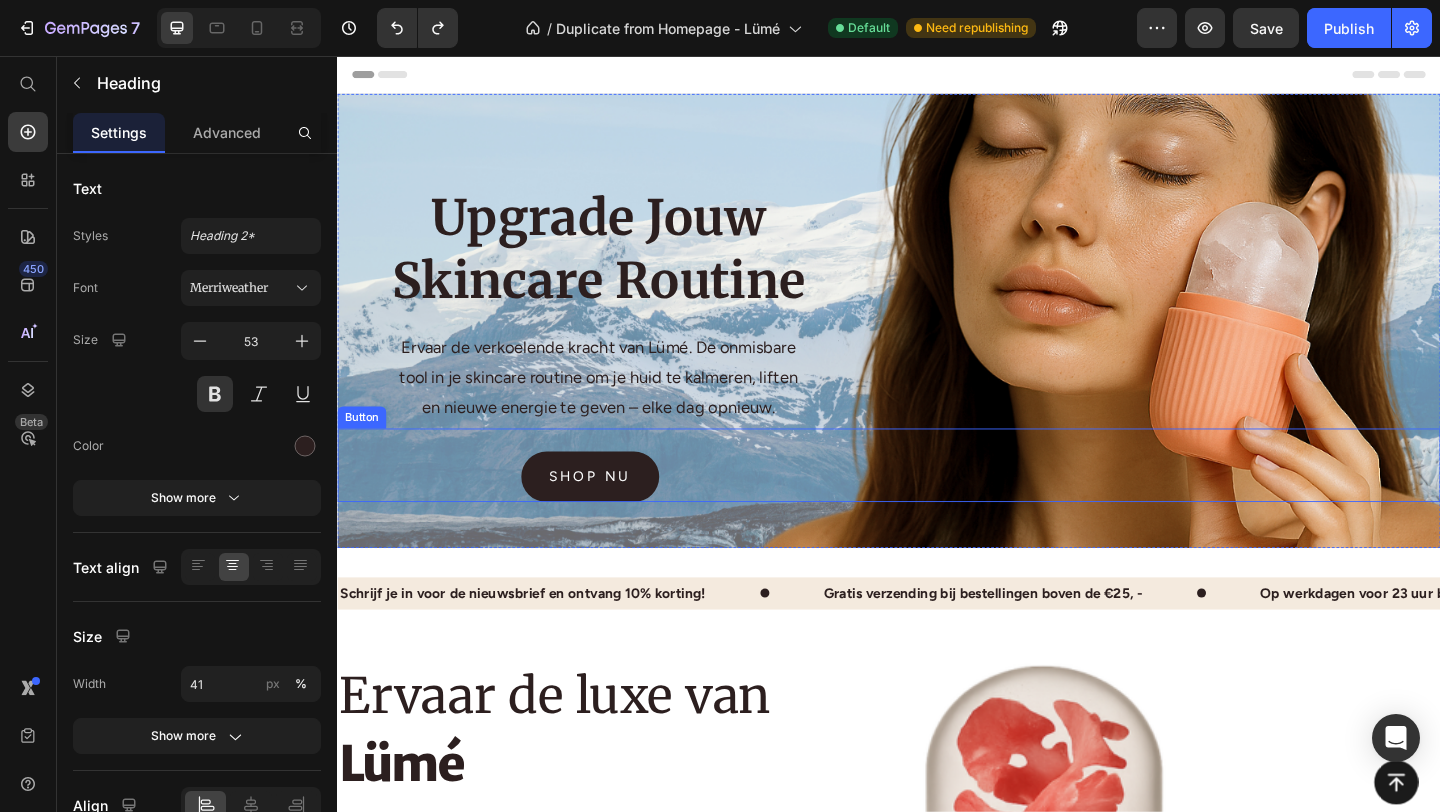 click on "shop nu Button" at bounding box center (937, 501) 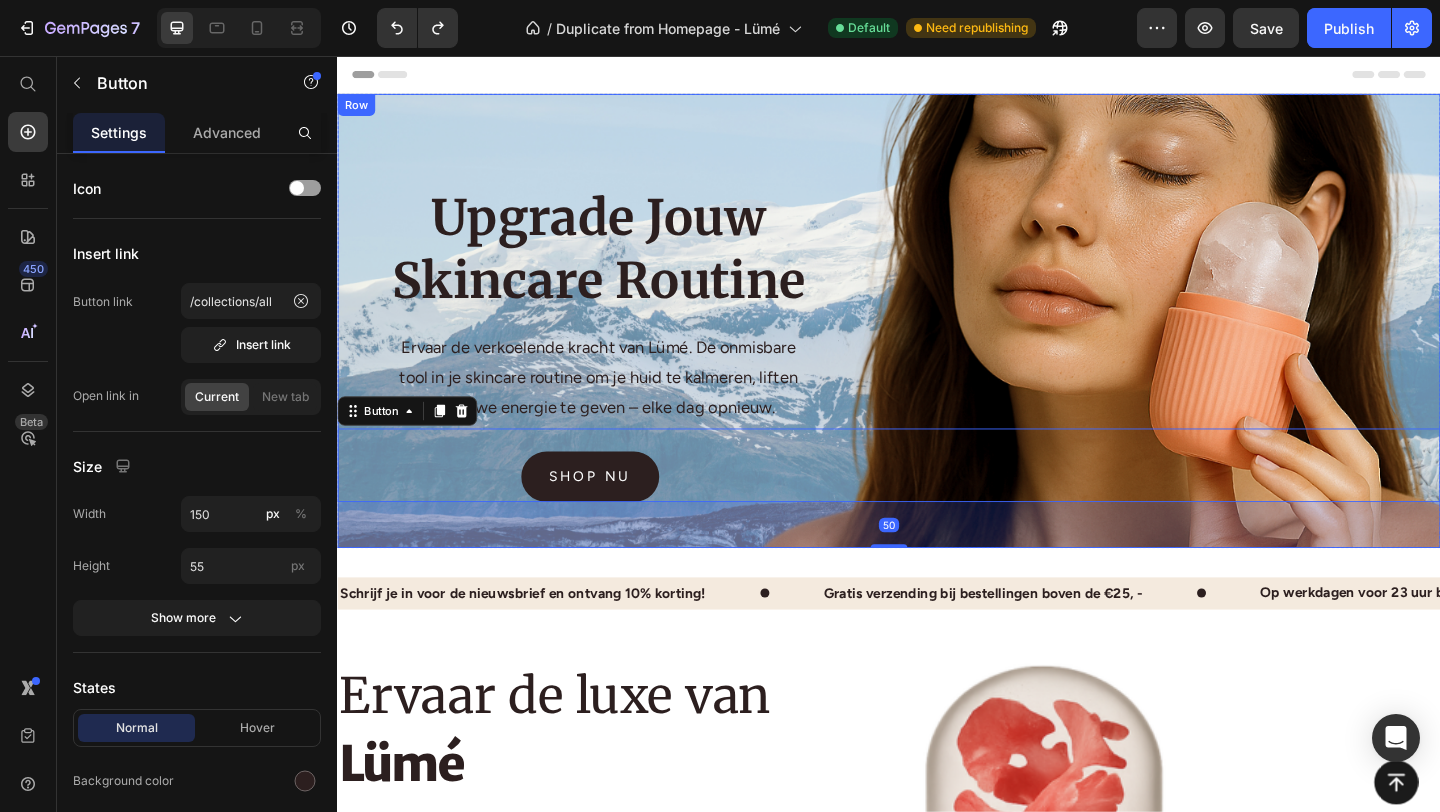 click on "Upgrade Jouw Skincare Routine Heading Ervaar de verkoelende kracht van Lümé. De onmisbare tool in je skincare routine om je huid te kalmeren, liften en nieuwe energie te geven – elke dag opnieuw. Text block shop nu Button   50 Row" at bounding box center (937, 344) 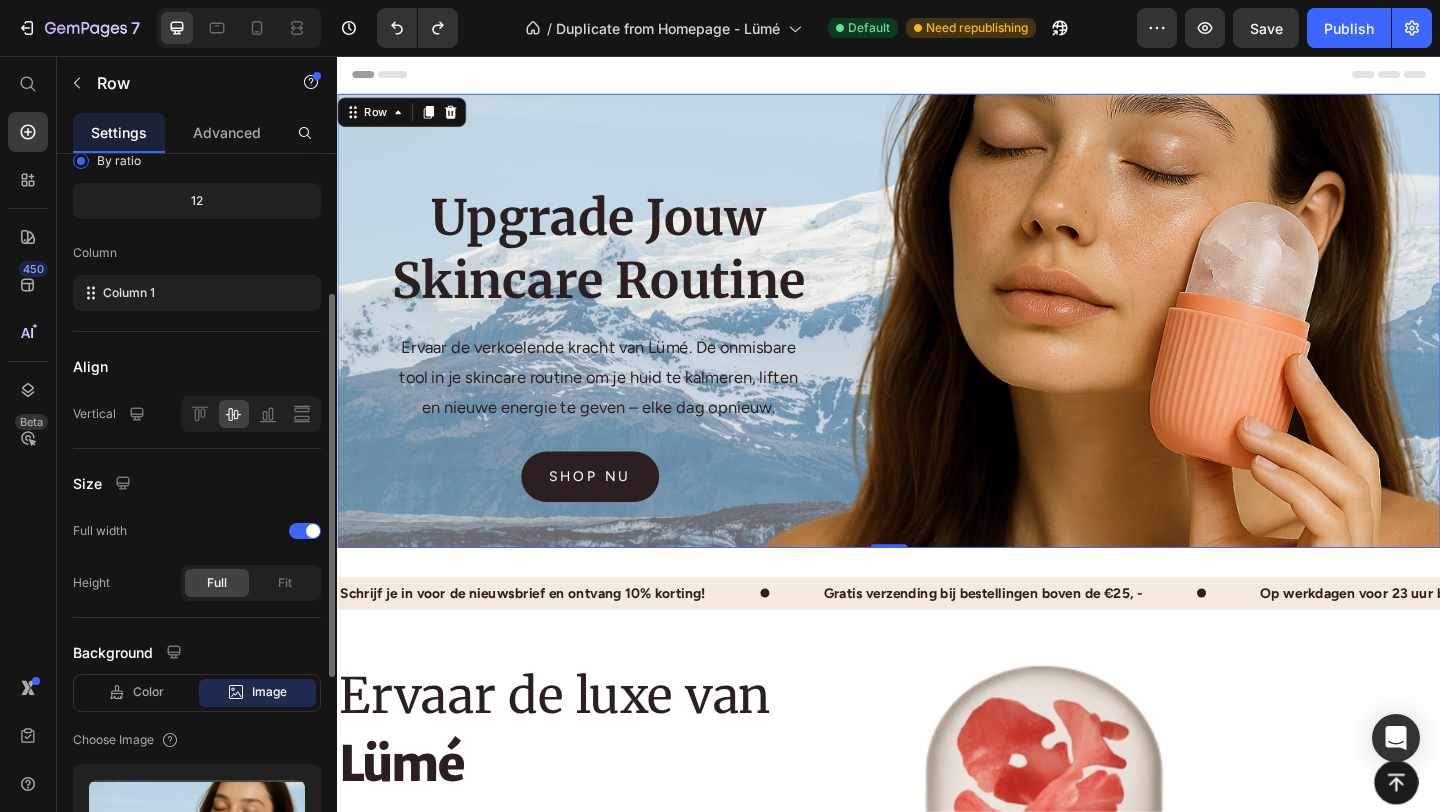 scroll, scrollTop: 244, scrollLeft: 0, axis: vertical 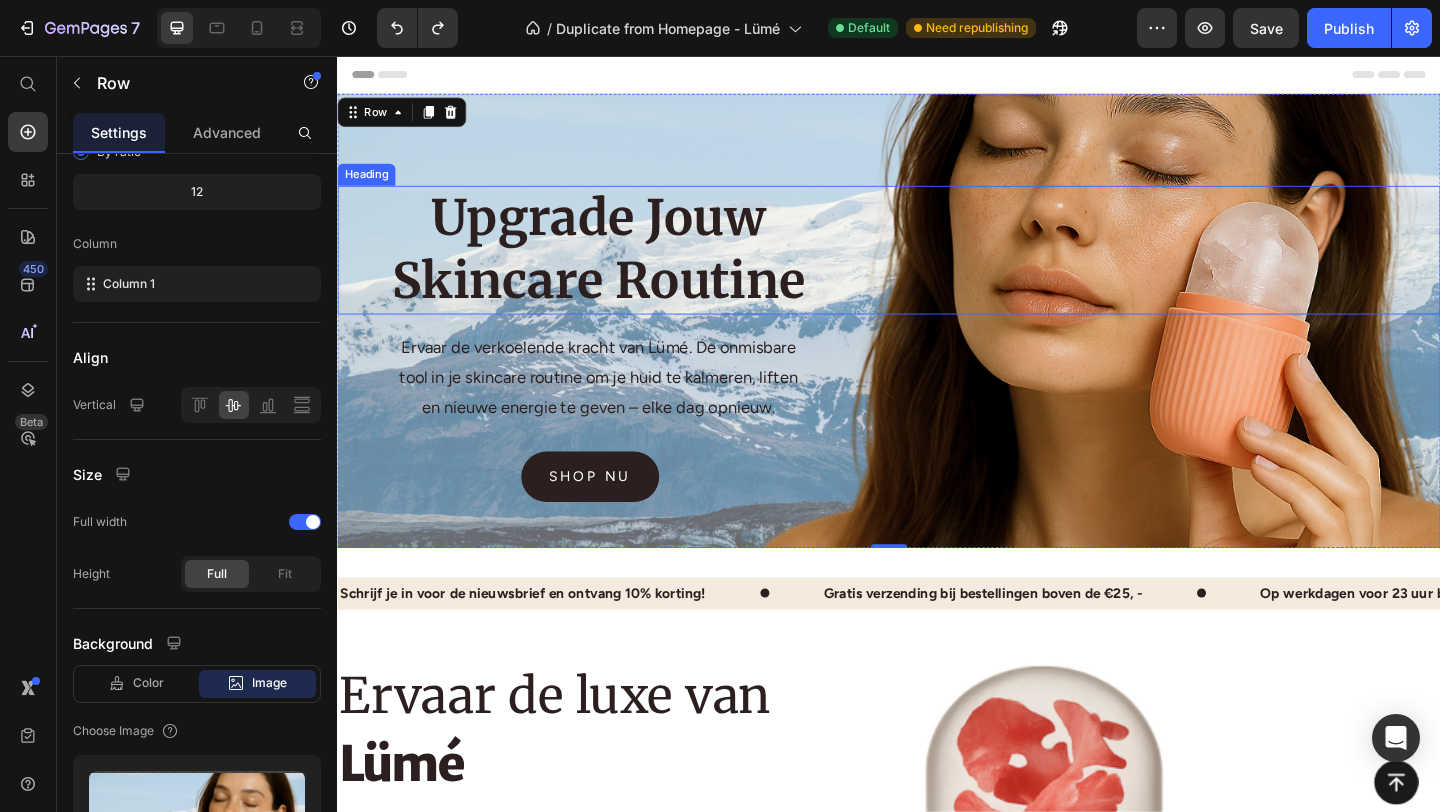 click on "Upgrade Jouw Skincare Routine" at bounding box center (621, 266) 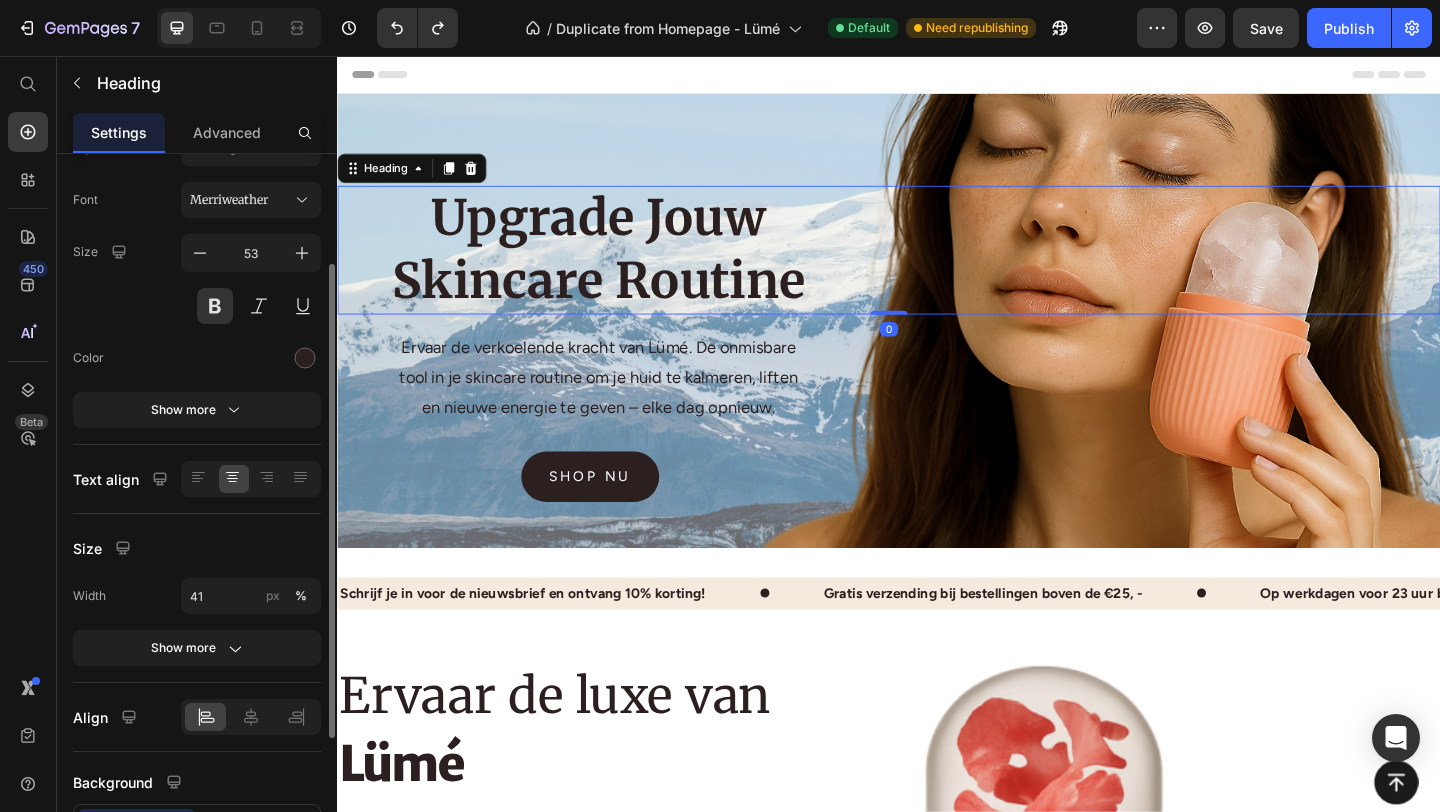 scroll, scrollTop: 120, scrollLeft: 0, axis: vertical 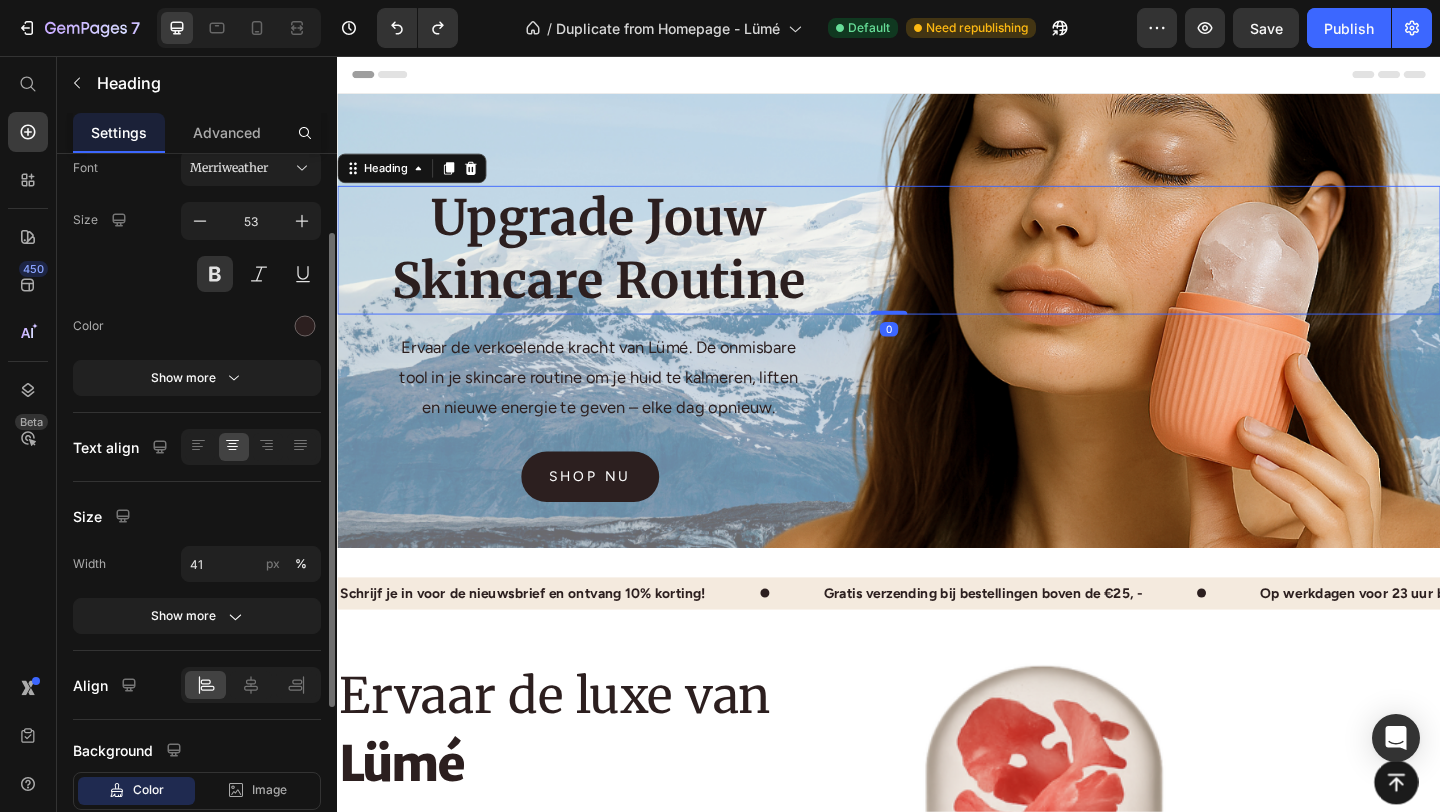 click on "Size Width 41 px % Show more" 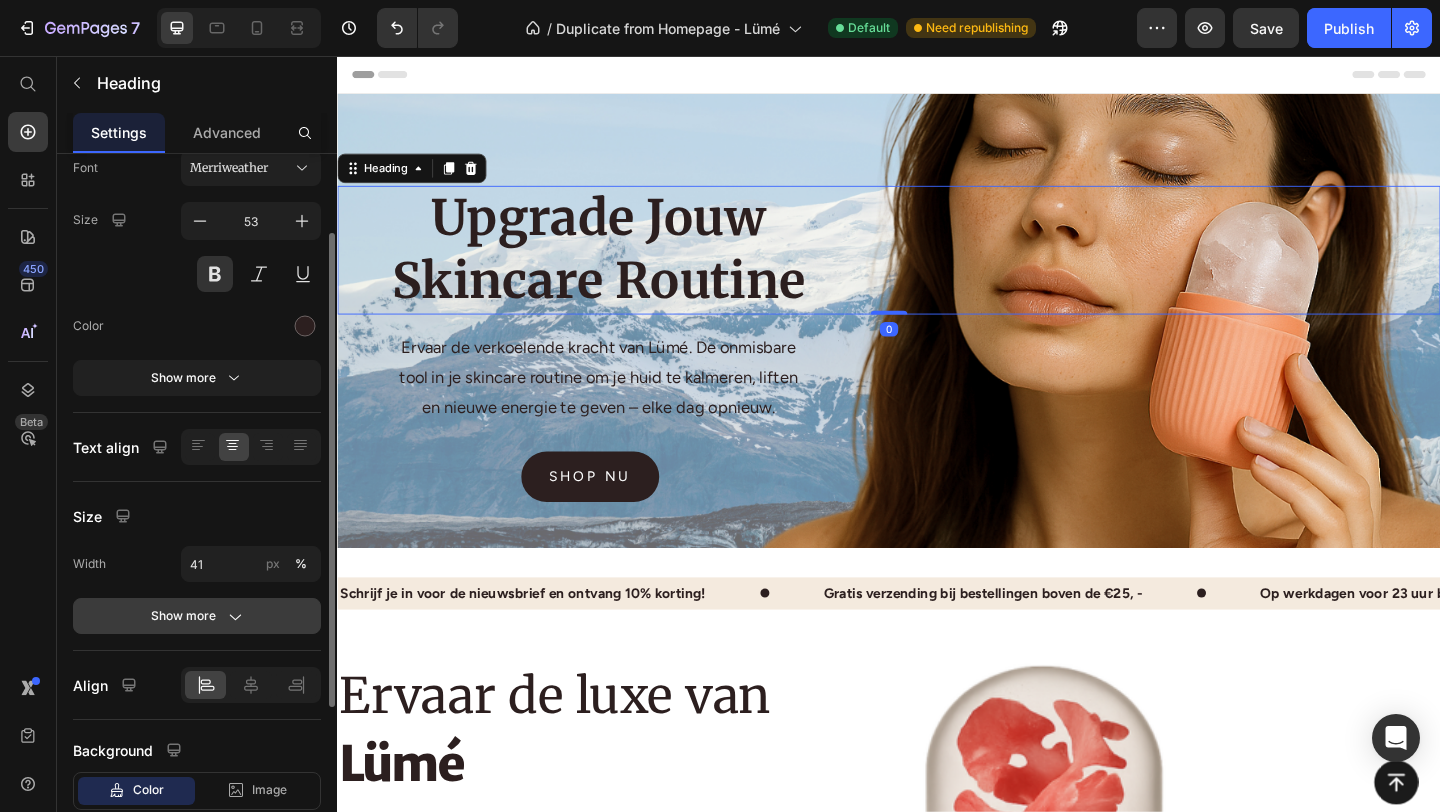 click on "Show more" 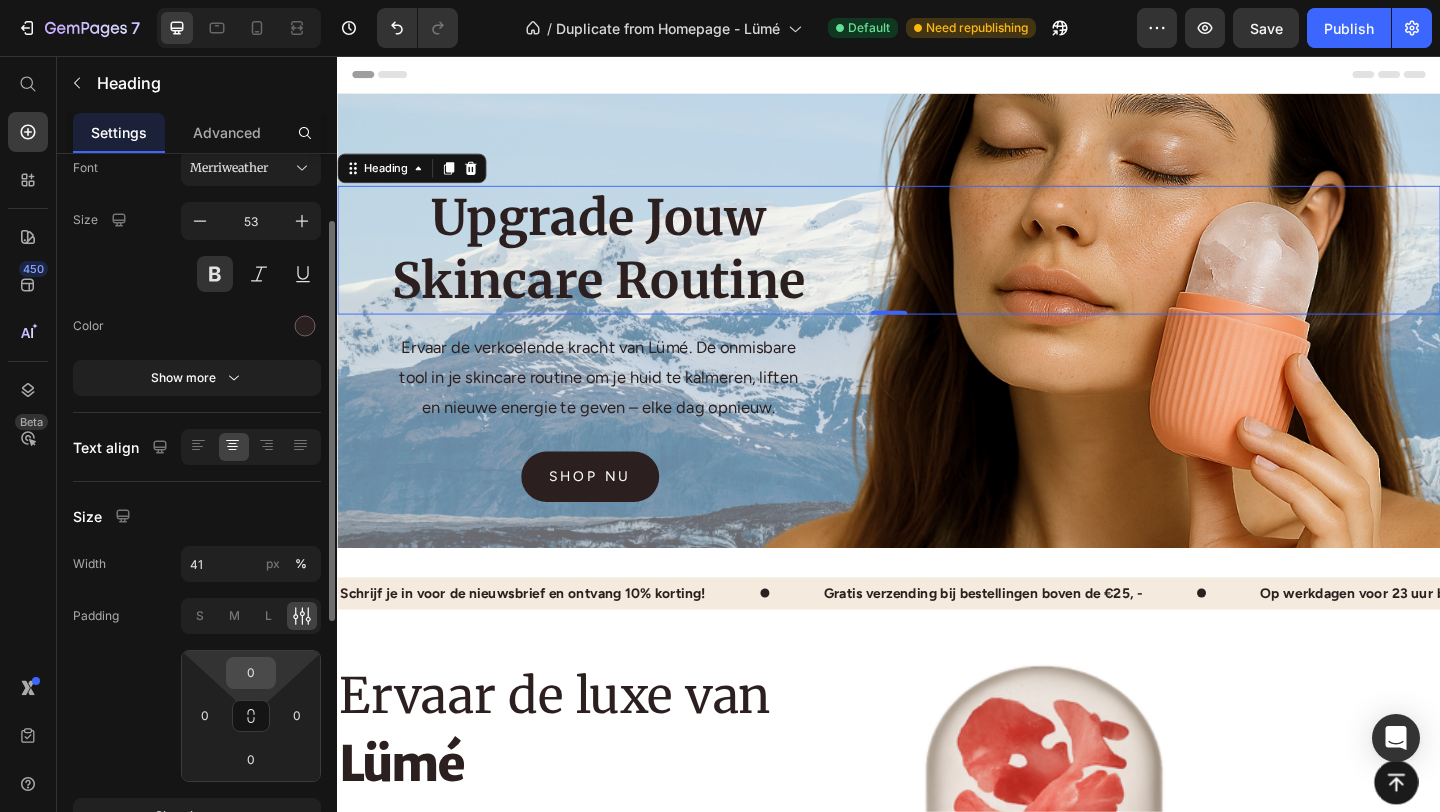 click on "0" at bounding box center (251, 673) 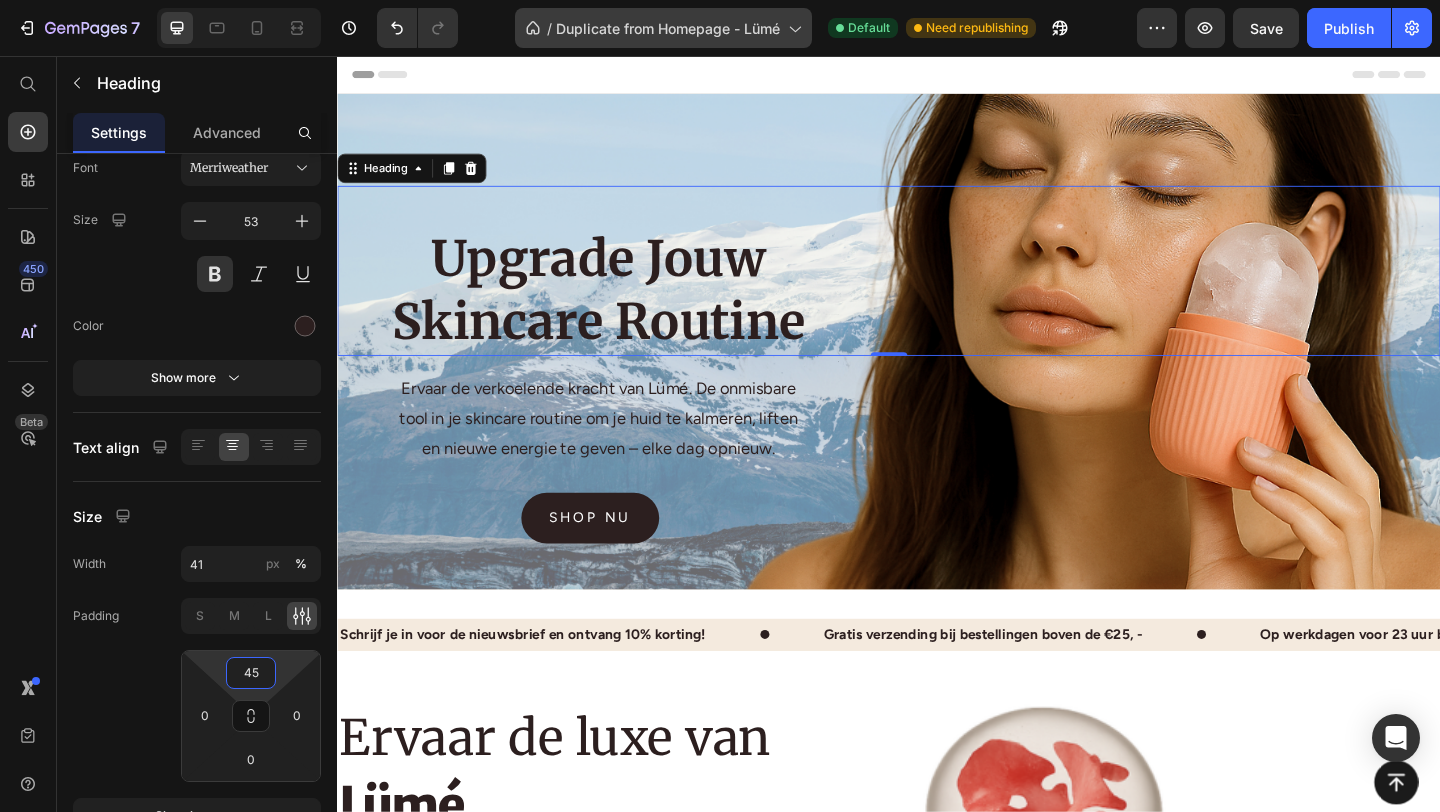 type on "45" 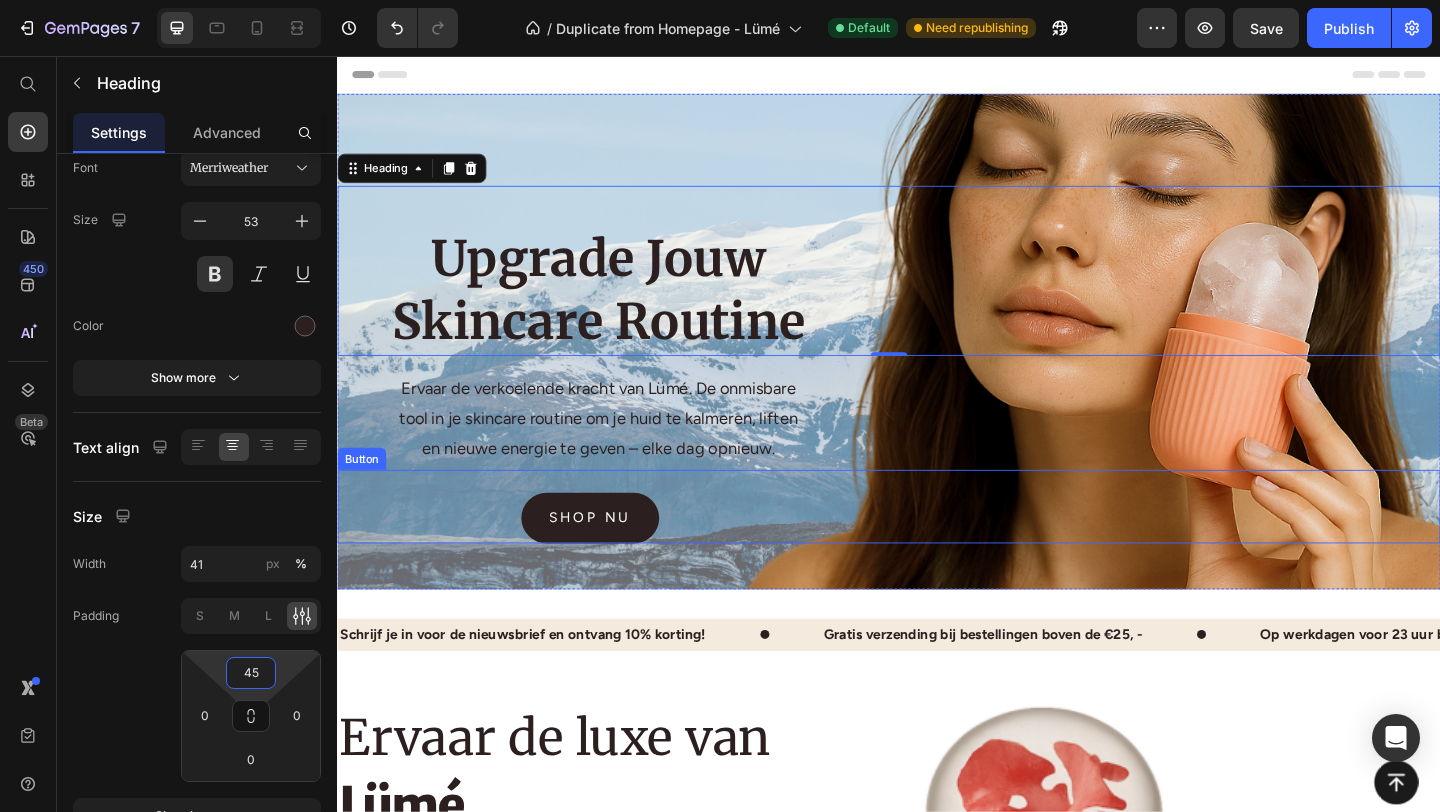 click on "shop nu Button" at bounding box center (937, 546) 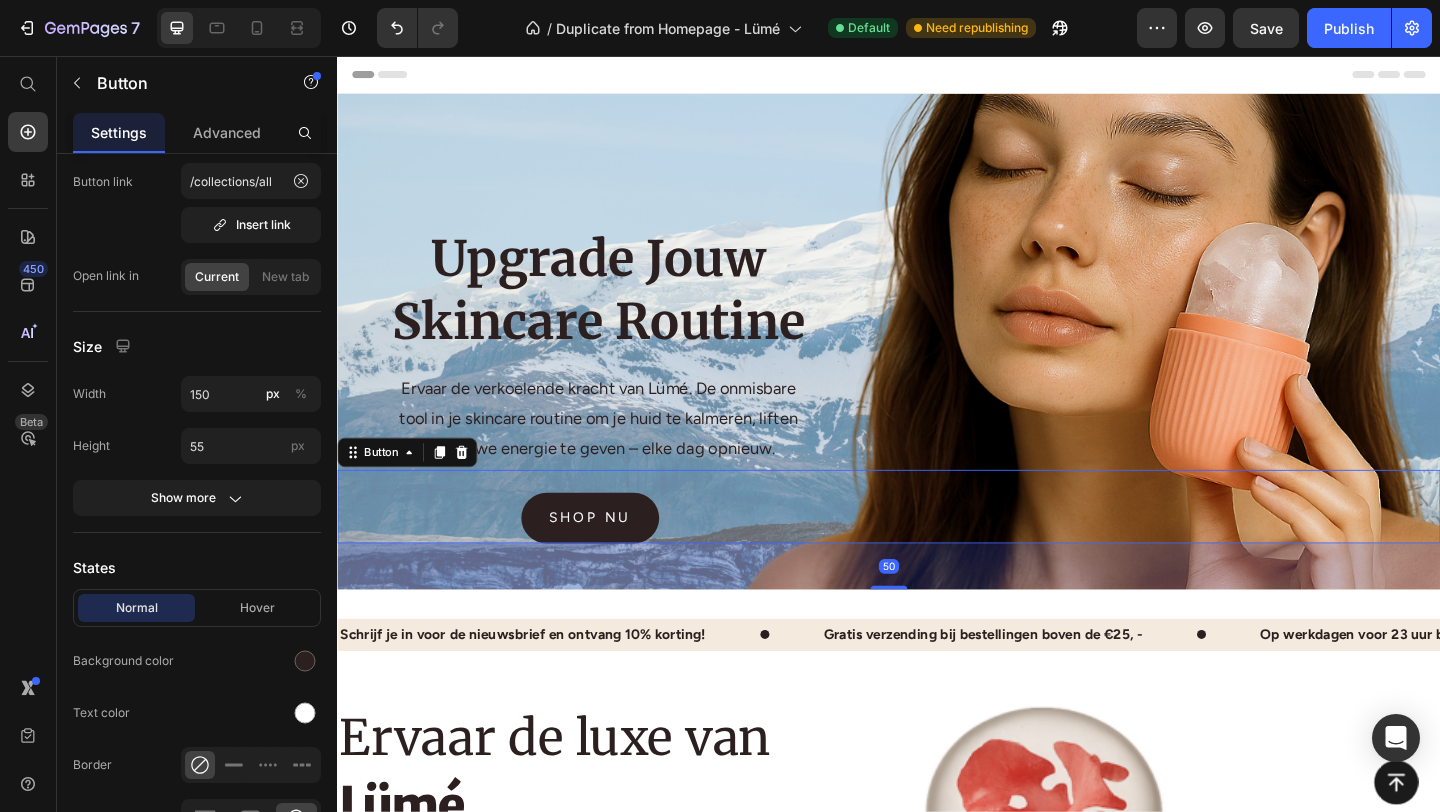scroll, scrollTop: 0, scrollLeft: 0, axis: both 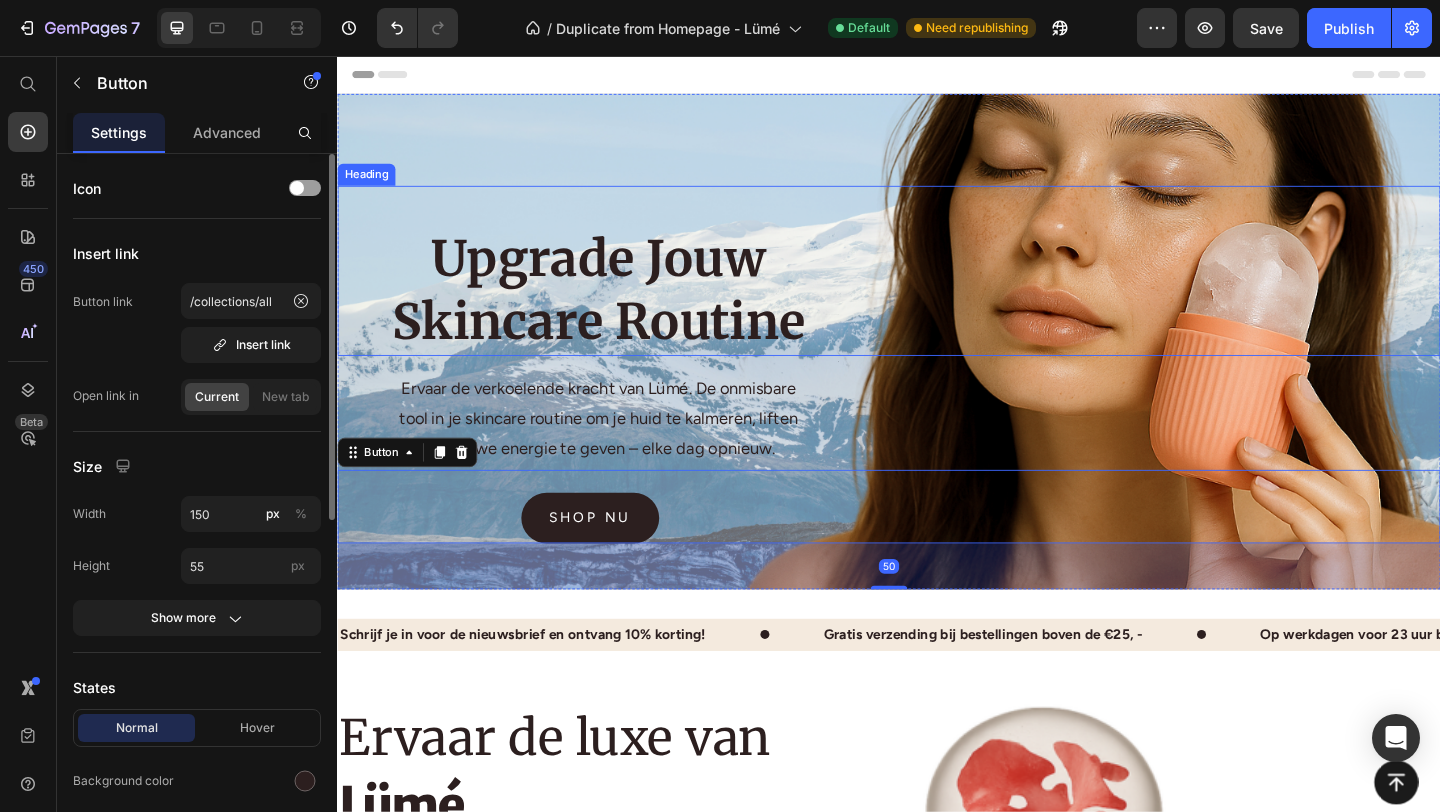 click on "Upgrade Jouw Skincare Routine" at bounding box center (621, 311) 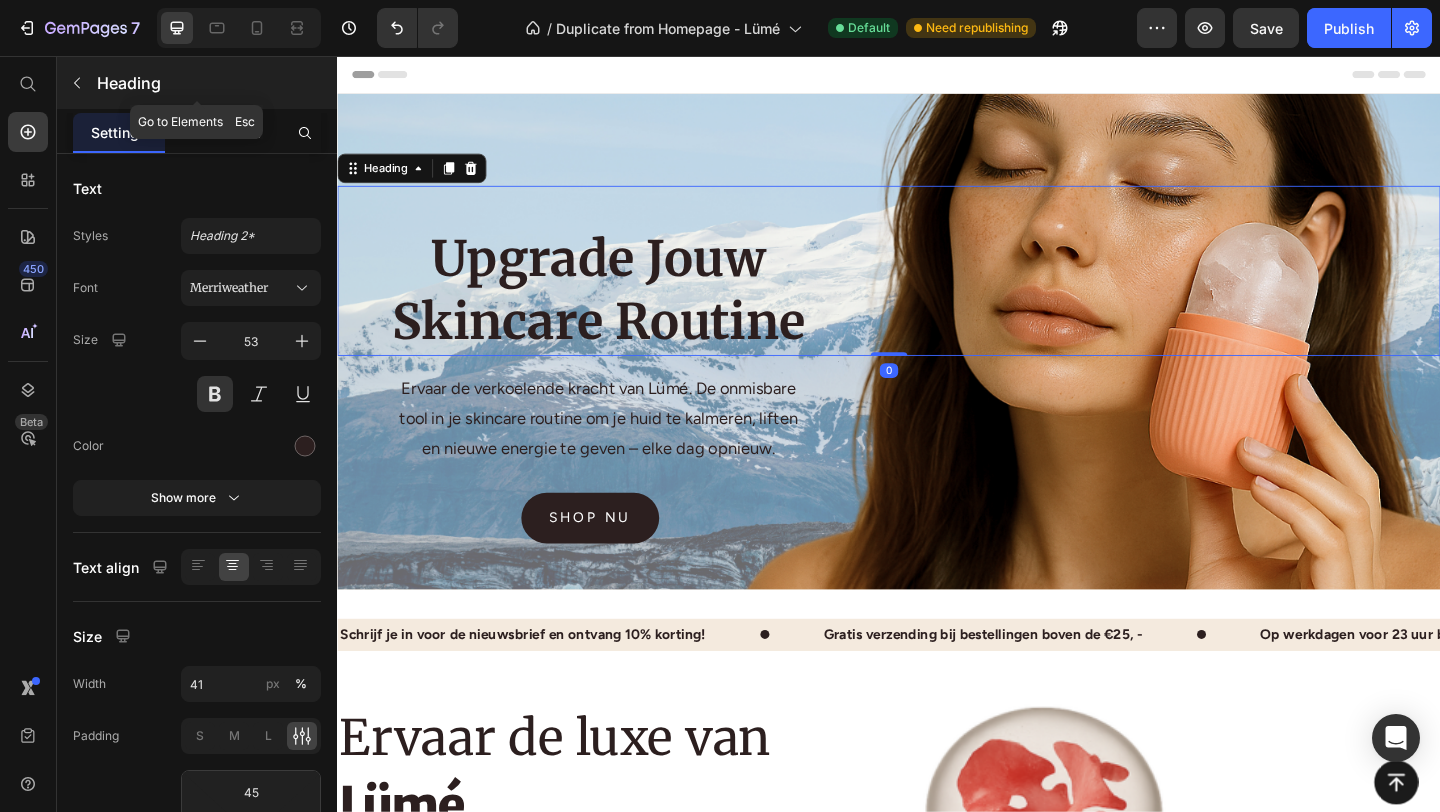 click at bounding box center (77, 83) 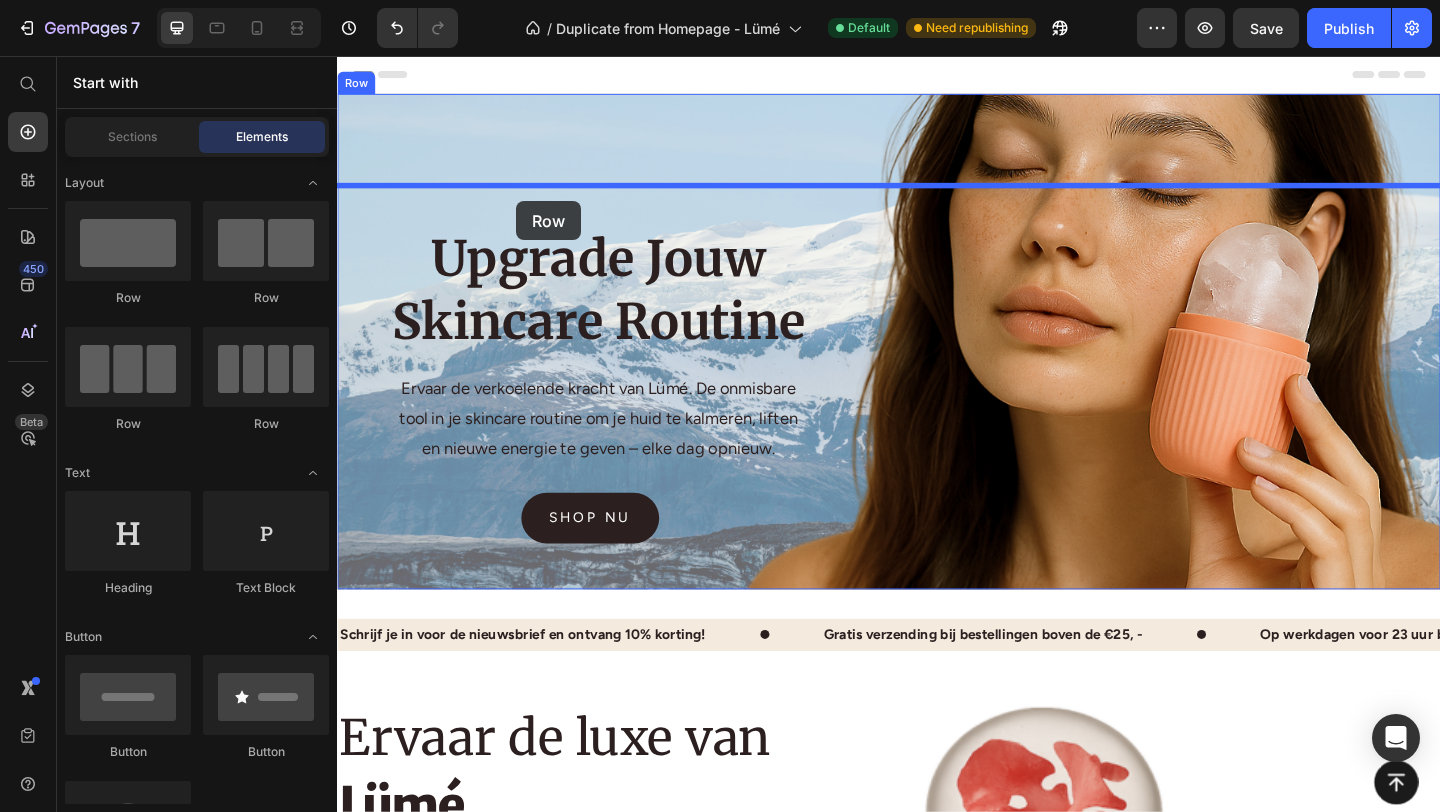 drag, startPoint x: 462, startPoint y: 316, endPoint x: 532, endPoint y: 214, distance: 123.709335 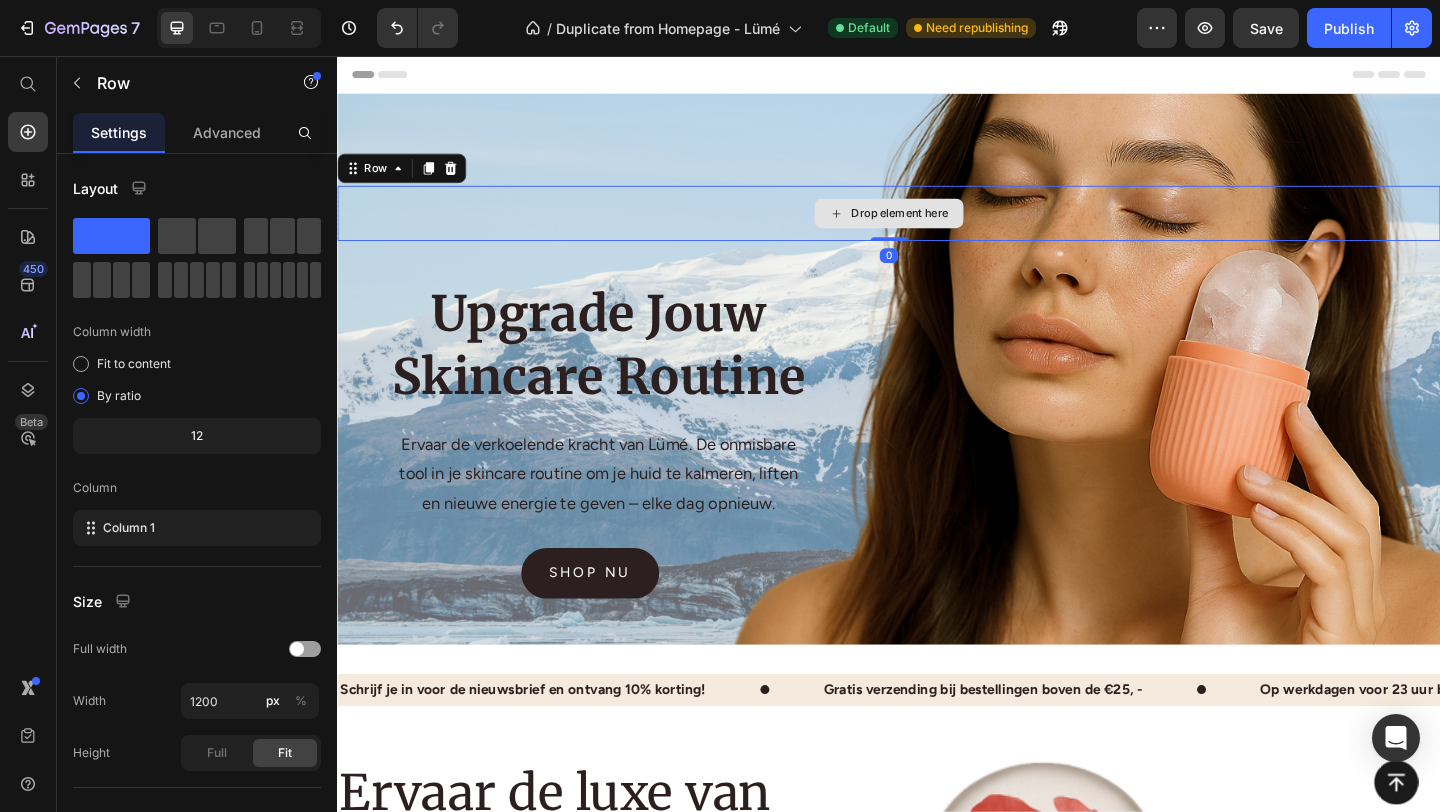 click on "Drop element here" at bounding box center [937, 227] 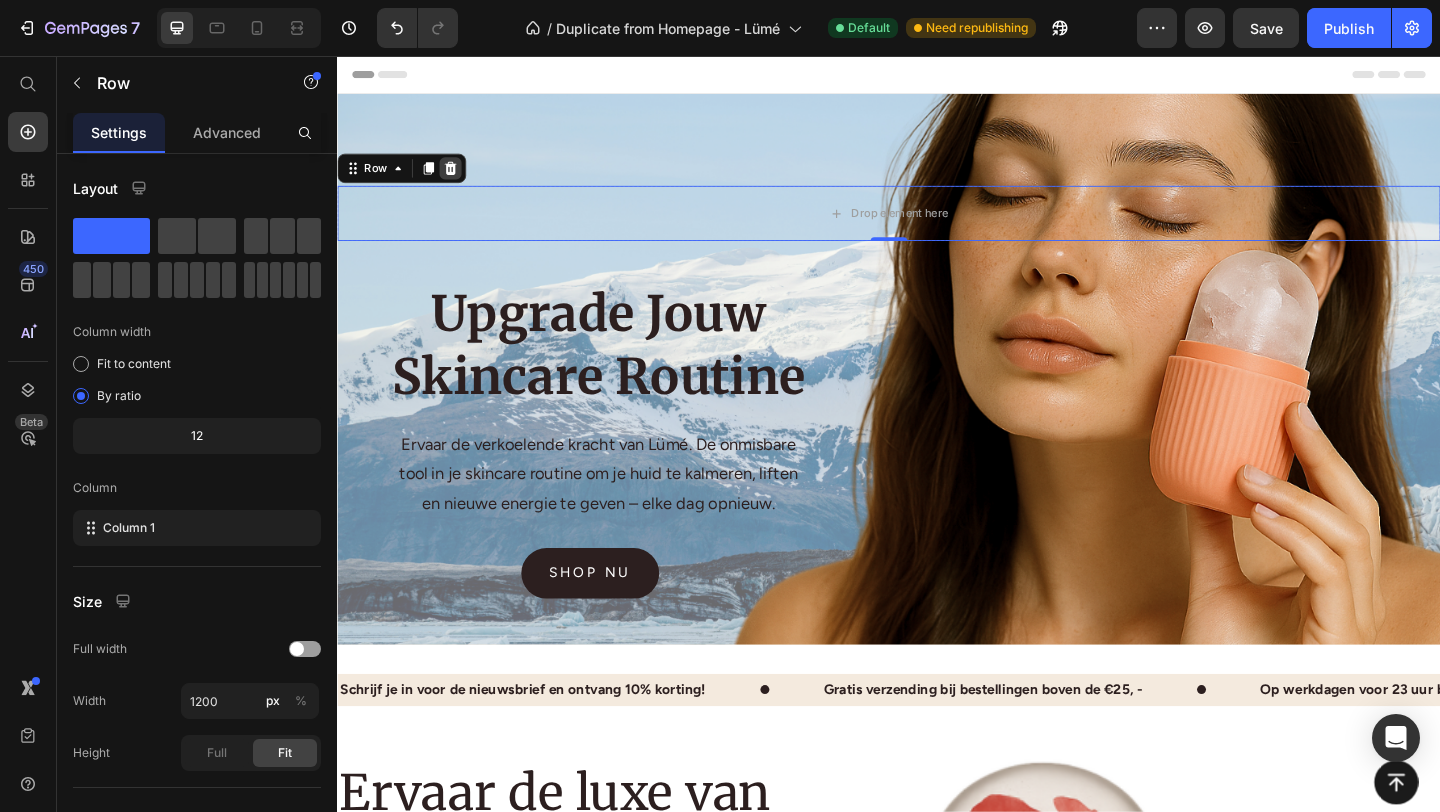 click 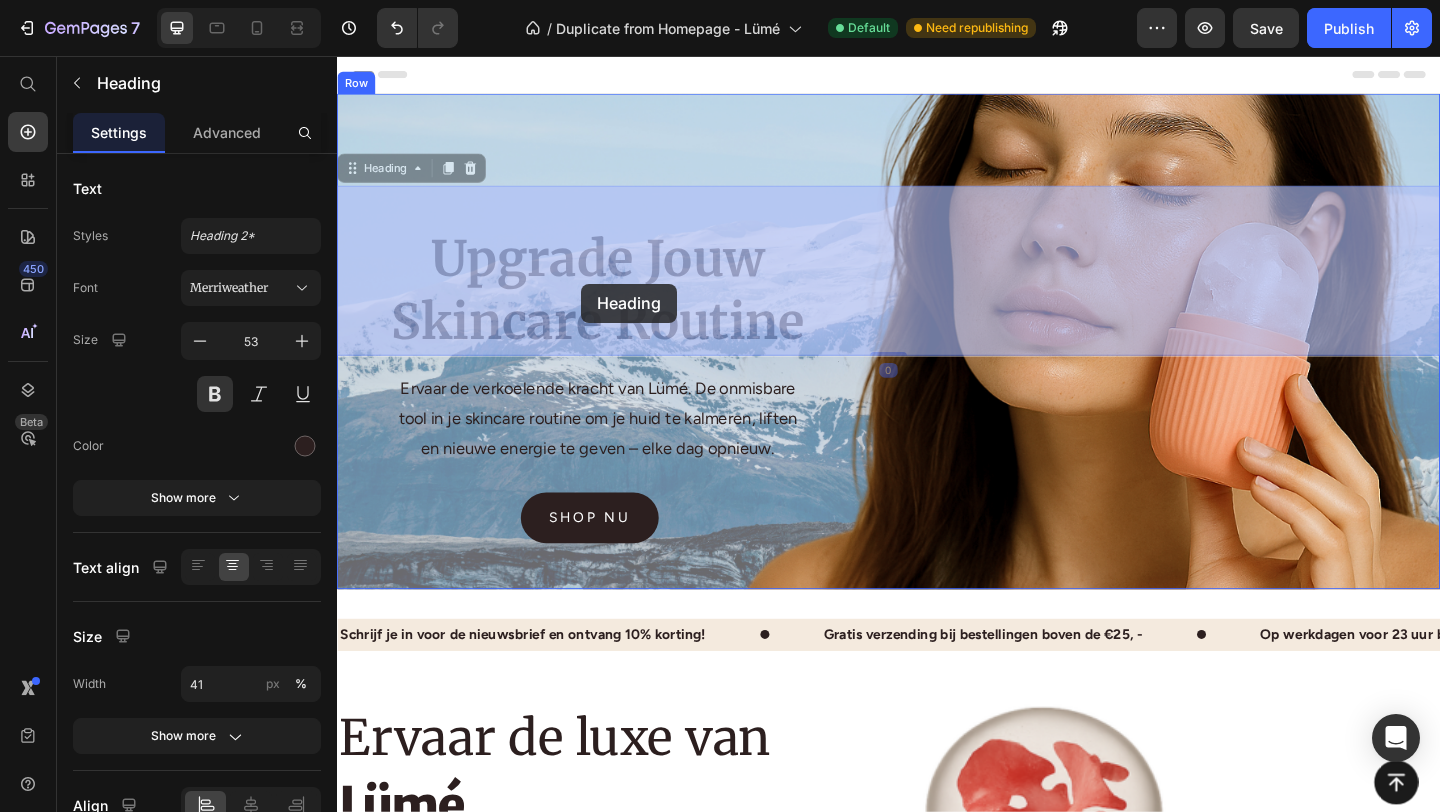 drag, startPoint x: 516, startPoint y: 287, endPoint x: 600, endPoint y: 297, distance: 84.59315 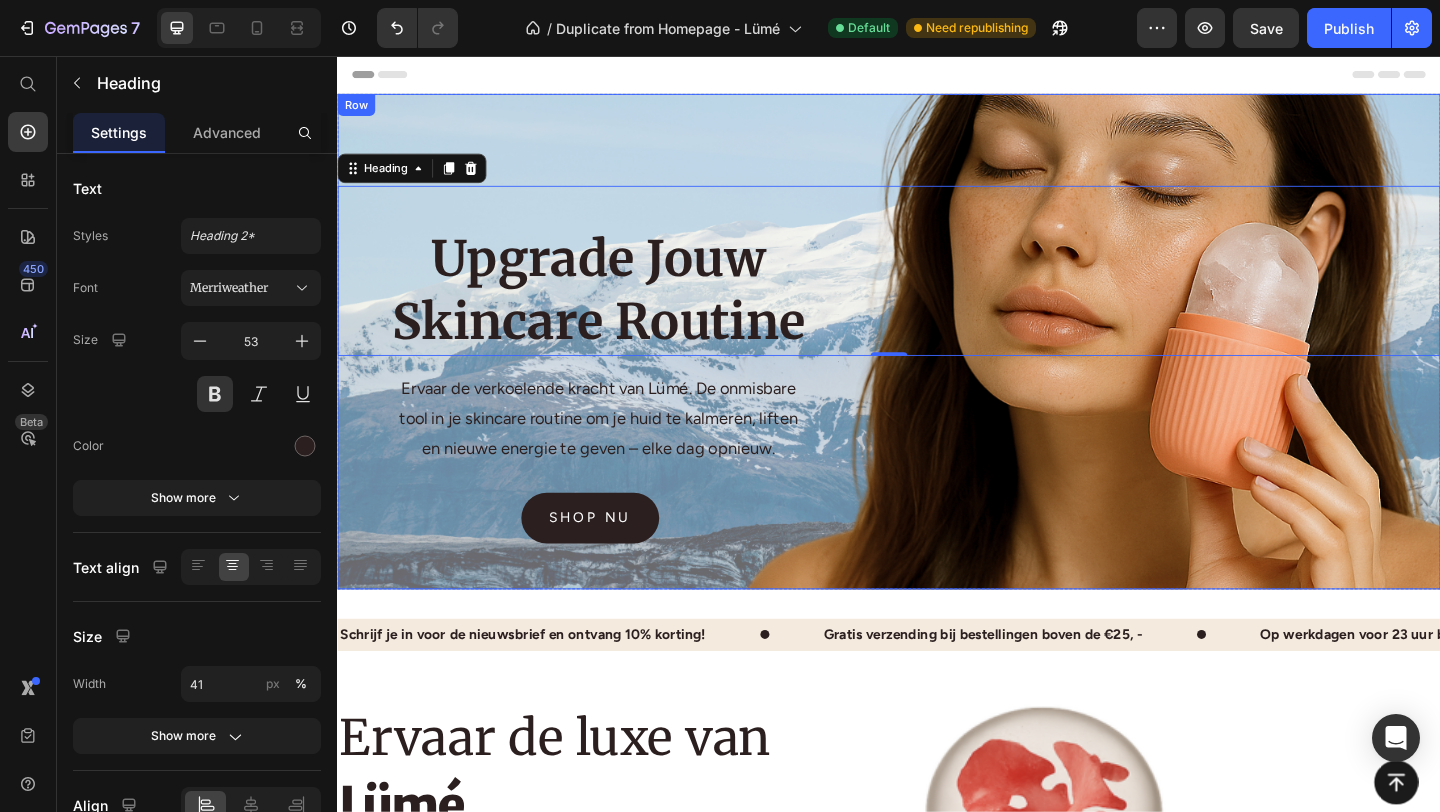 click on "Upgrade Jouw Skincare Routine Heading   0 Ervaar de verkoelende kracht van Lümé. De onmisbare tool in je skincare routine om je huid te kalmeren, liften en nieuwe energie te geven – elke dag opnieuw. Text block shop nu Button Row" at bounding box center (937, 366) 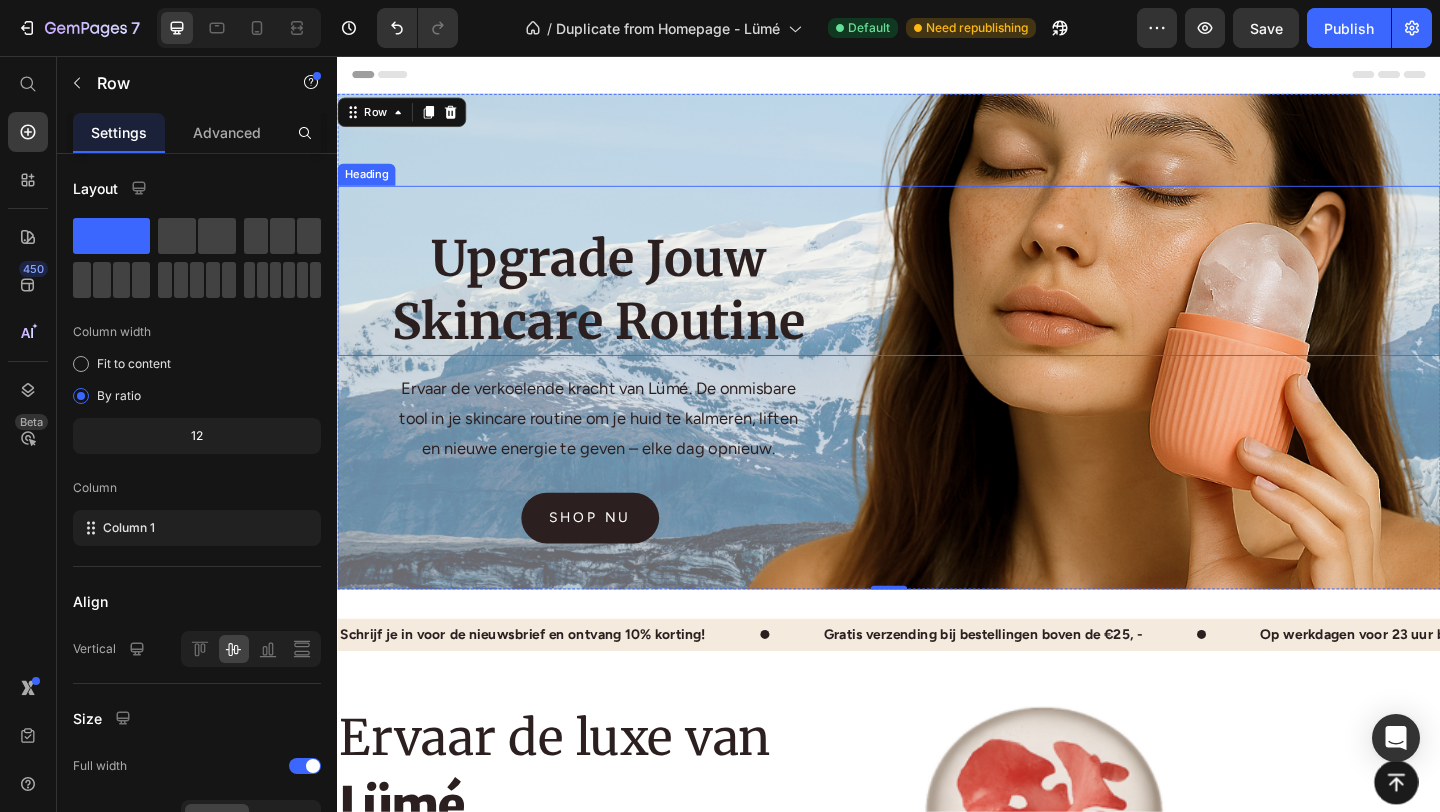click on "Upgrade Jouw Skincare Routine" at bounding box center [621, 289] 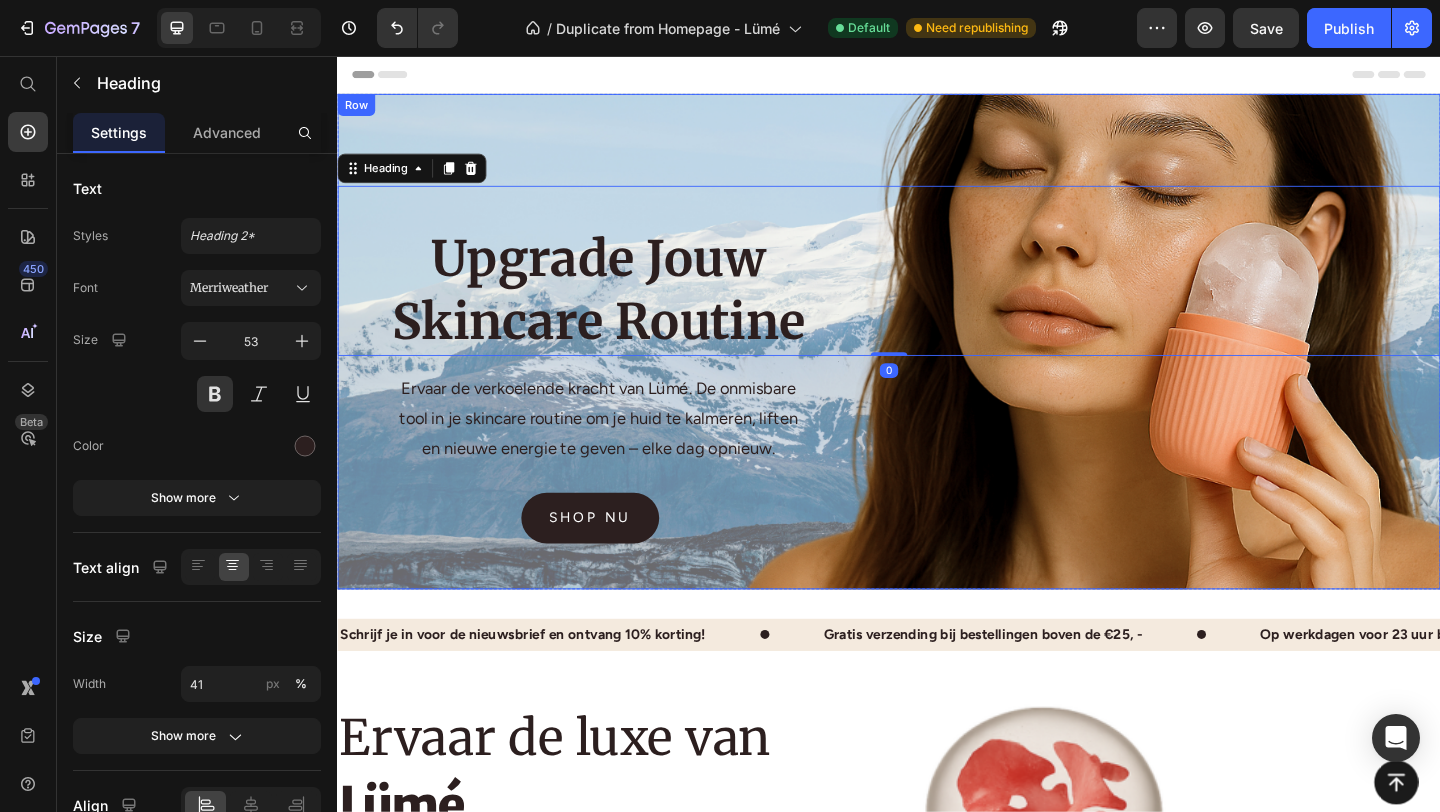click on "Upgrade Jouw Skincare Routine Heading   0 Ervaar de verkoelende kracht van Lümé. De onmisbare tool in je skincare routine om je huid te kalmeren, liften en nieuwe energie te geven – elke dag opnieuw. Text block shop nu Button Row" at bounding box center (937, 366) 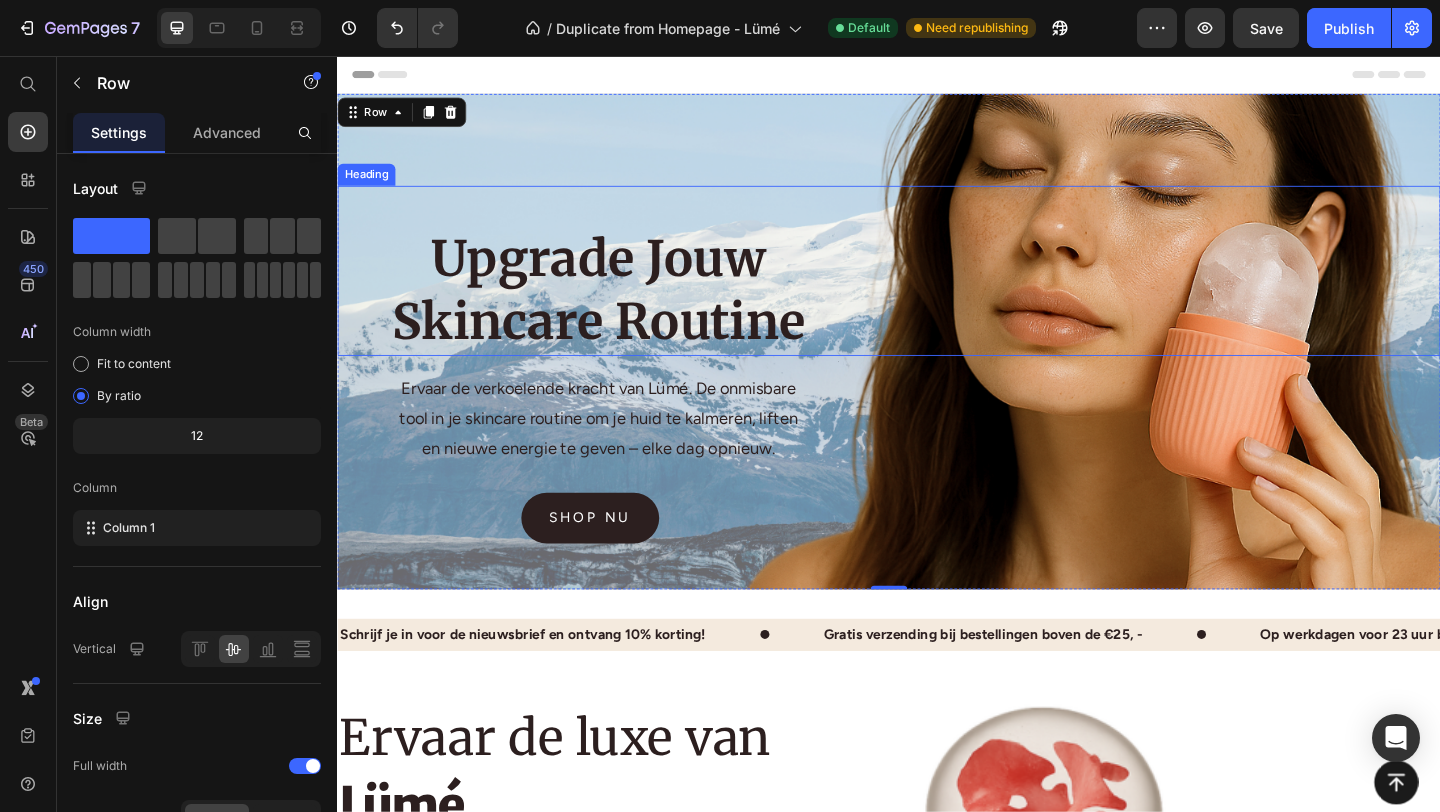 click on "Upgrade Jouw Skincare Routine" at bounding box center (621, 311) 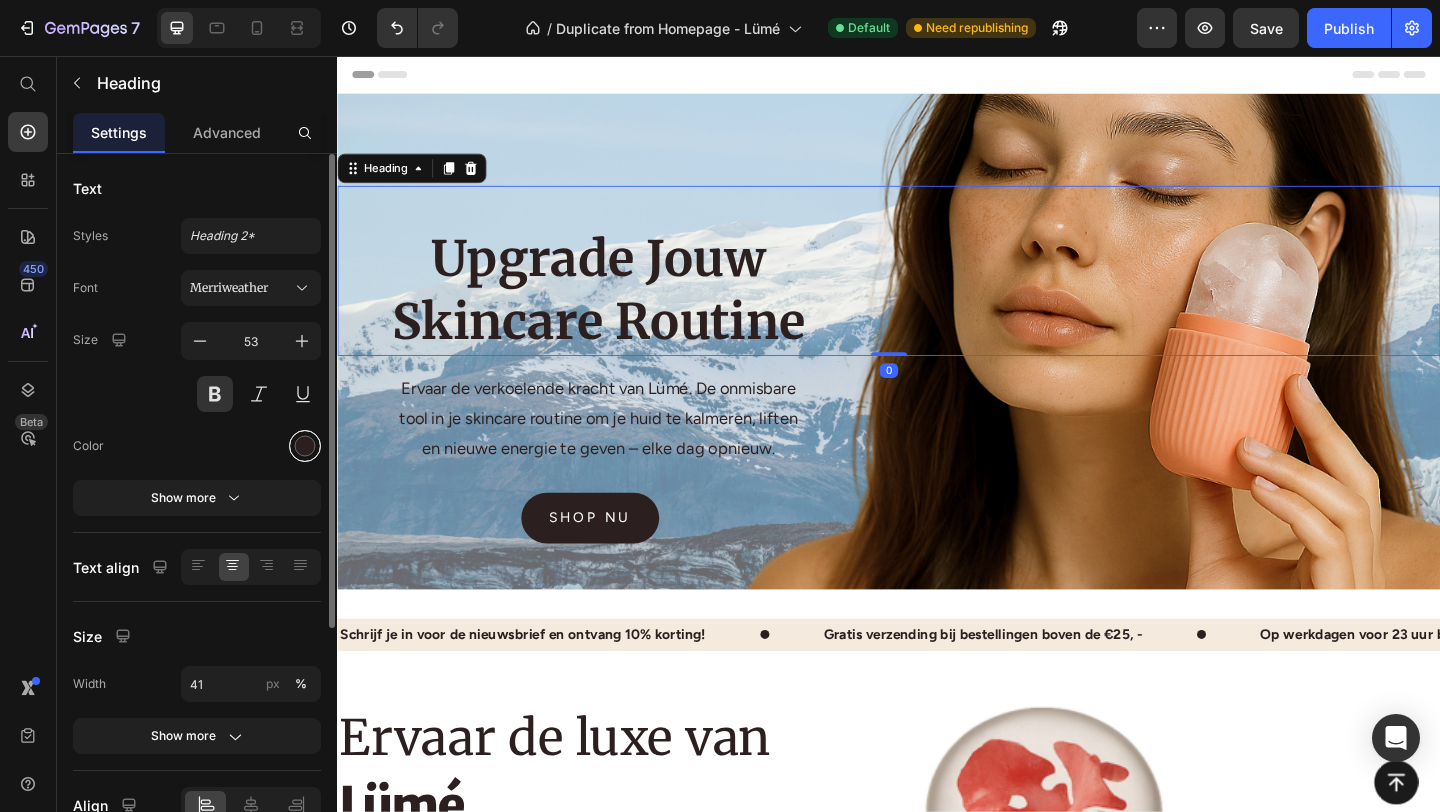 click at bounding box center [305, 446] 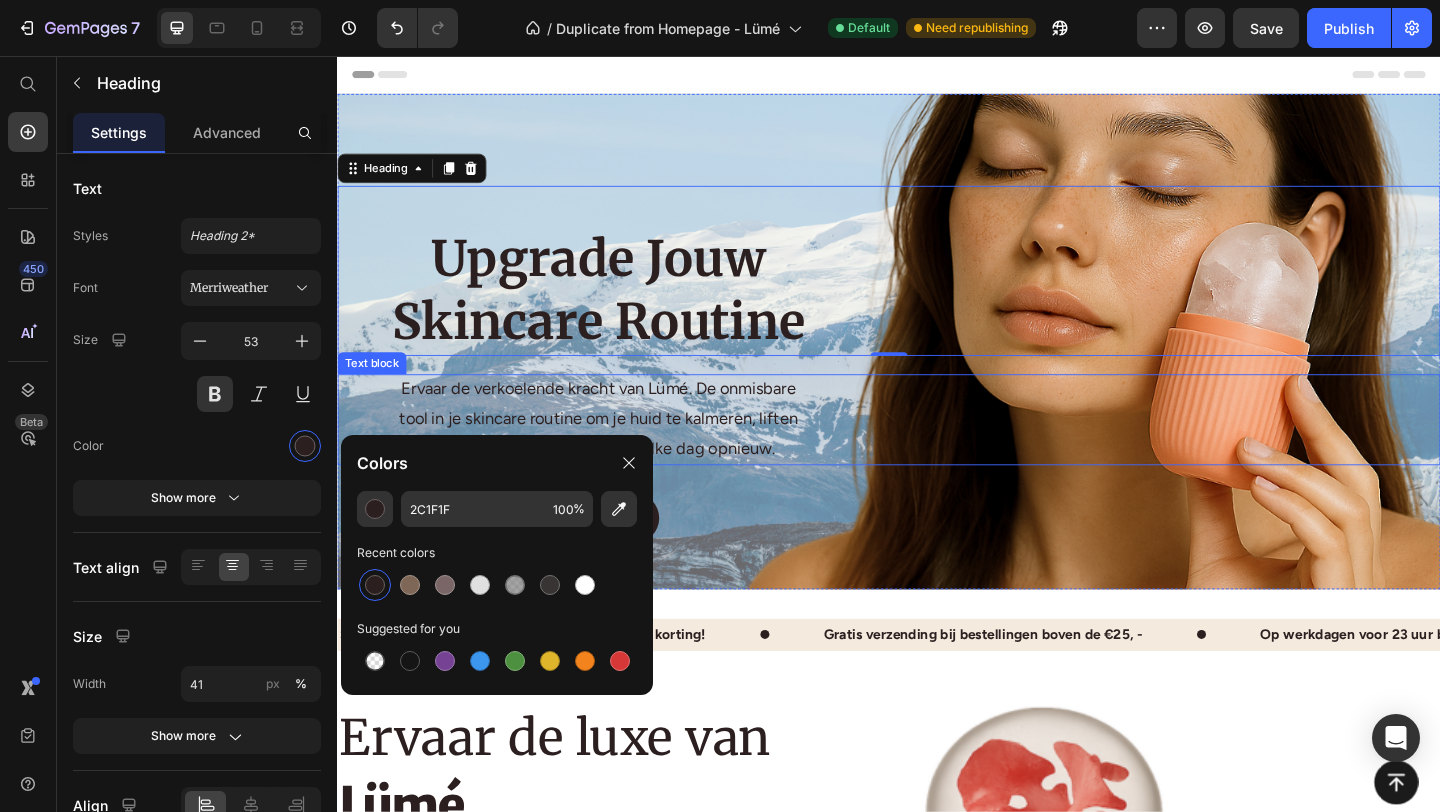 click on "Ervaar de verkoelende kracht van Lümé. De onmisbare tool in je skincare routine om je huid te kalmeren, liften en nieuwe energie te geven – elke dag opnieuw." at bounding box center [621, 450] 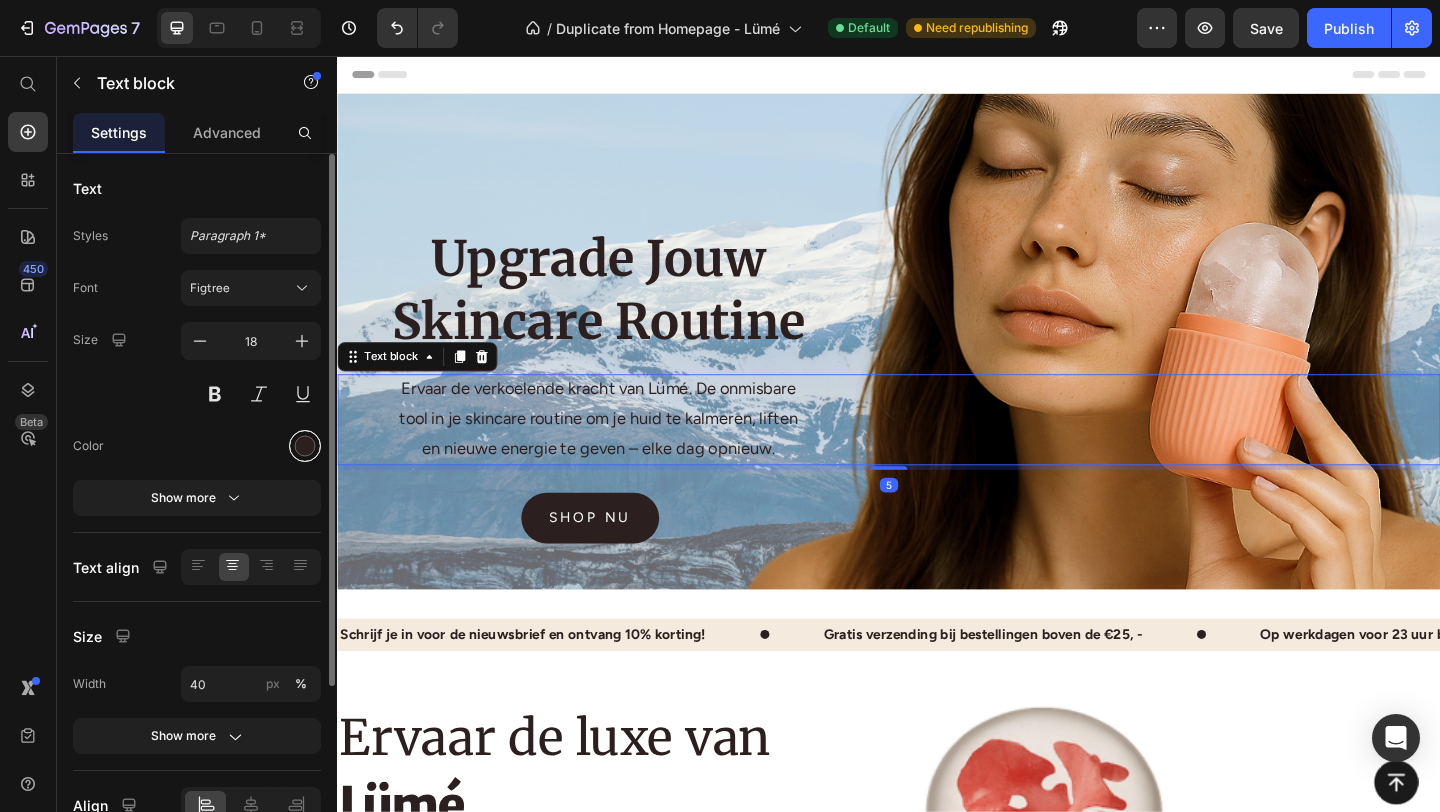 click at bounding box center [305, 446] 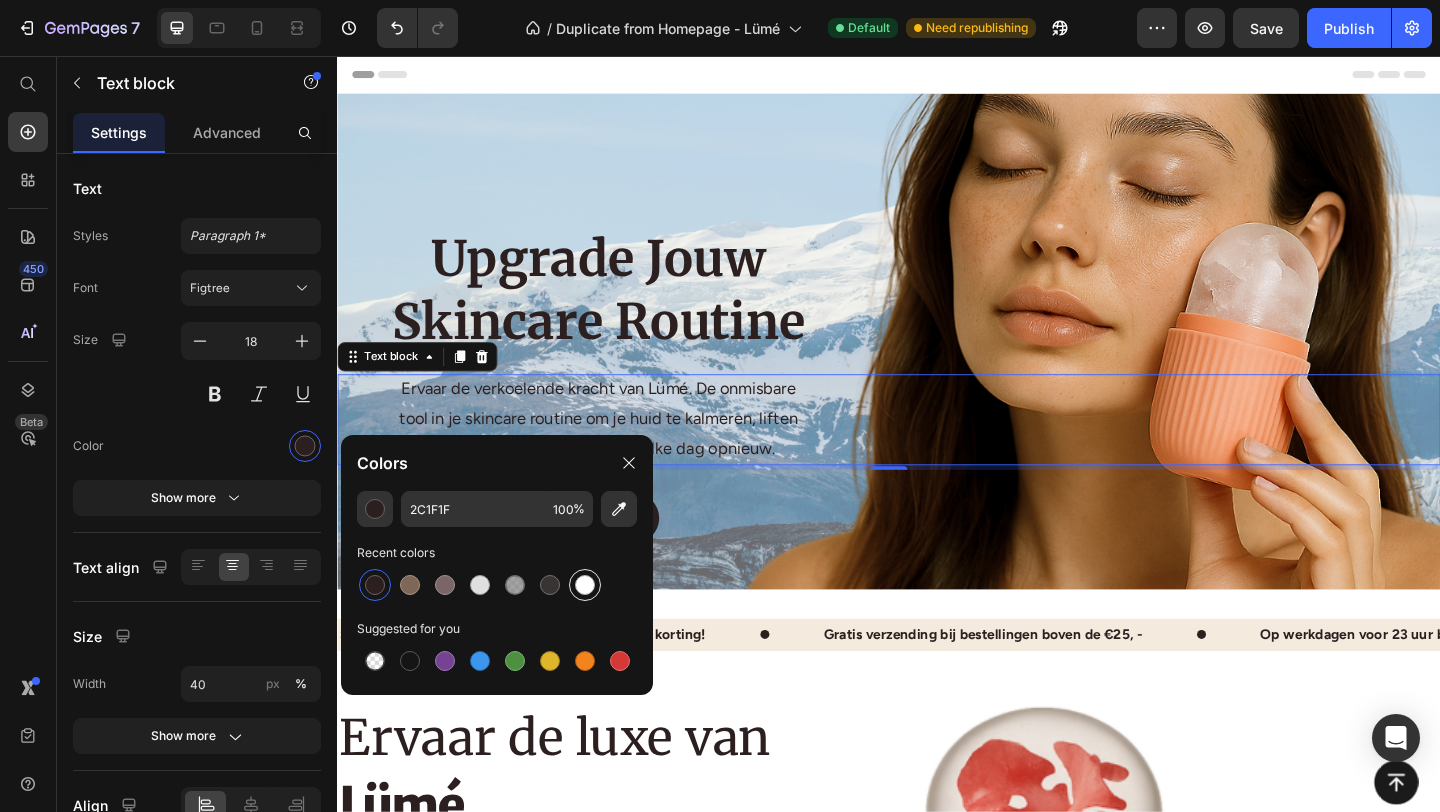 click at bounding box center (585, 585) 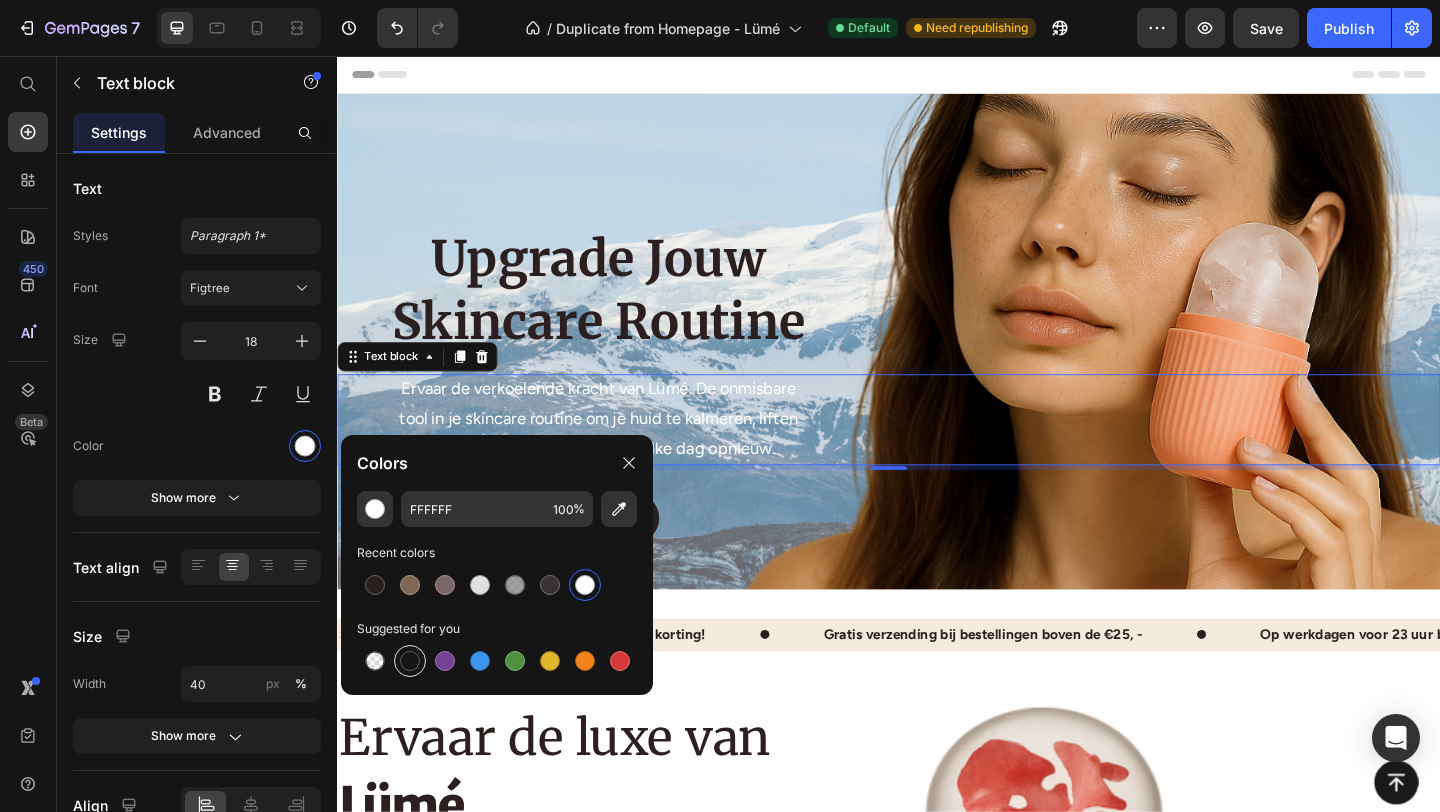 click at bounding box center [410, 661] 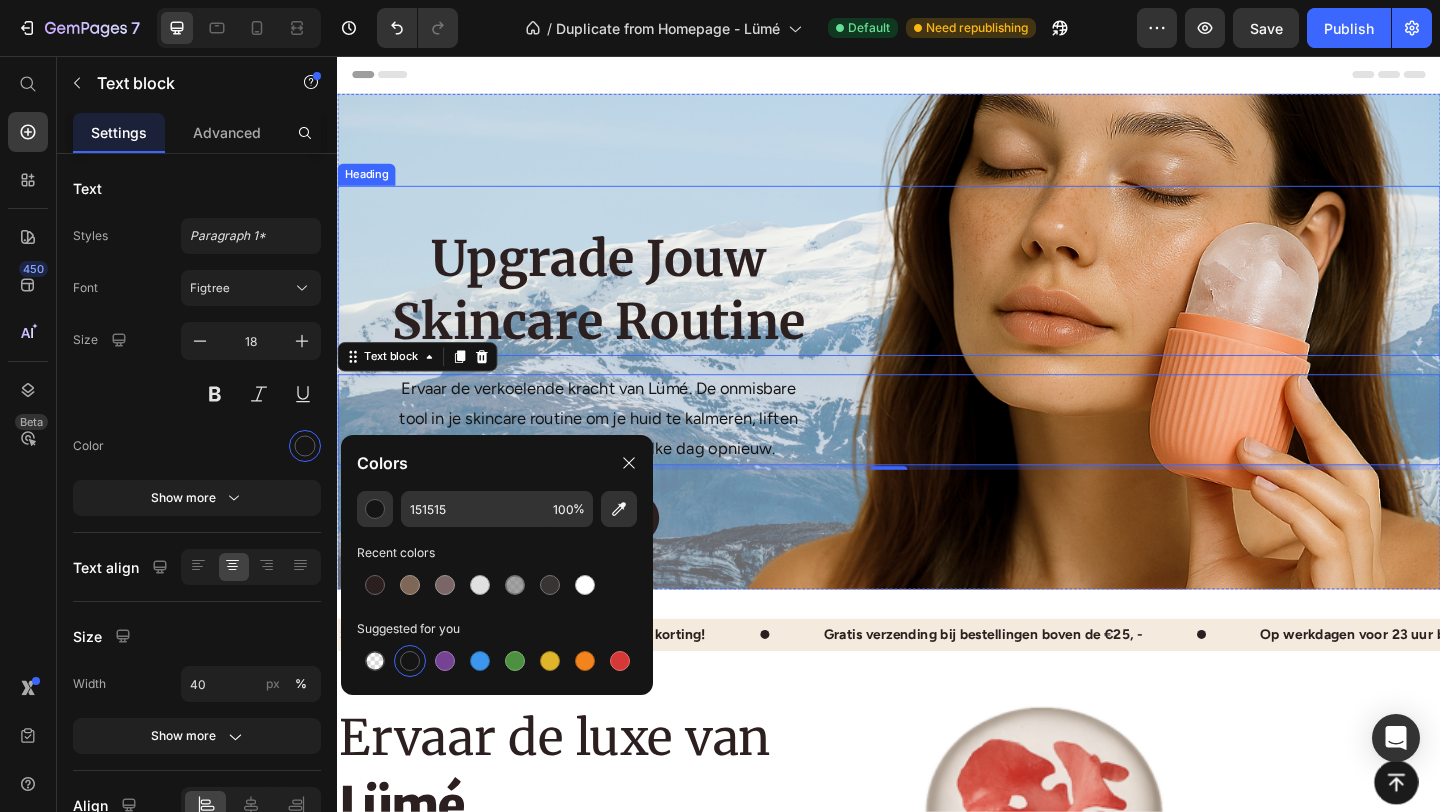 click on "Upgrade Jouw Skincare Routine" at bounding box center [621, 311] 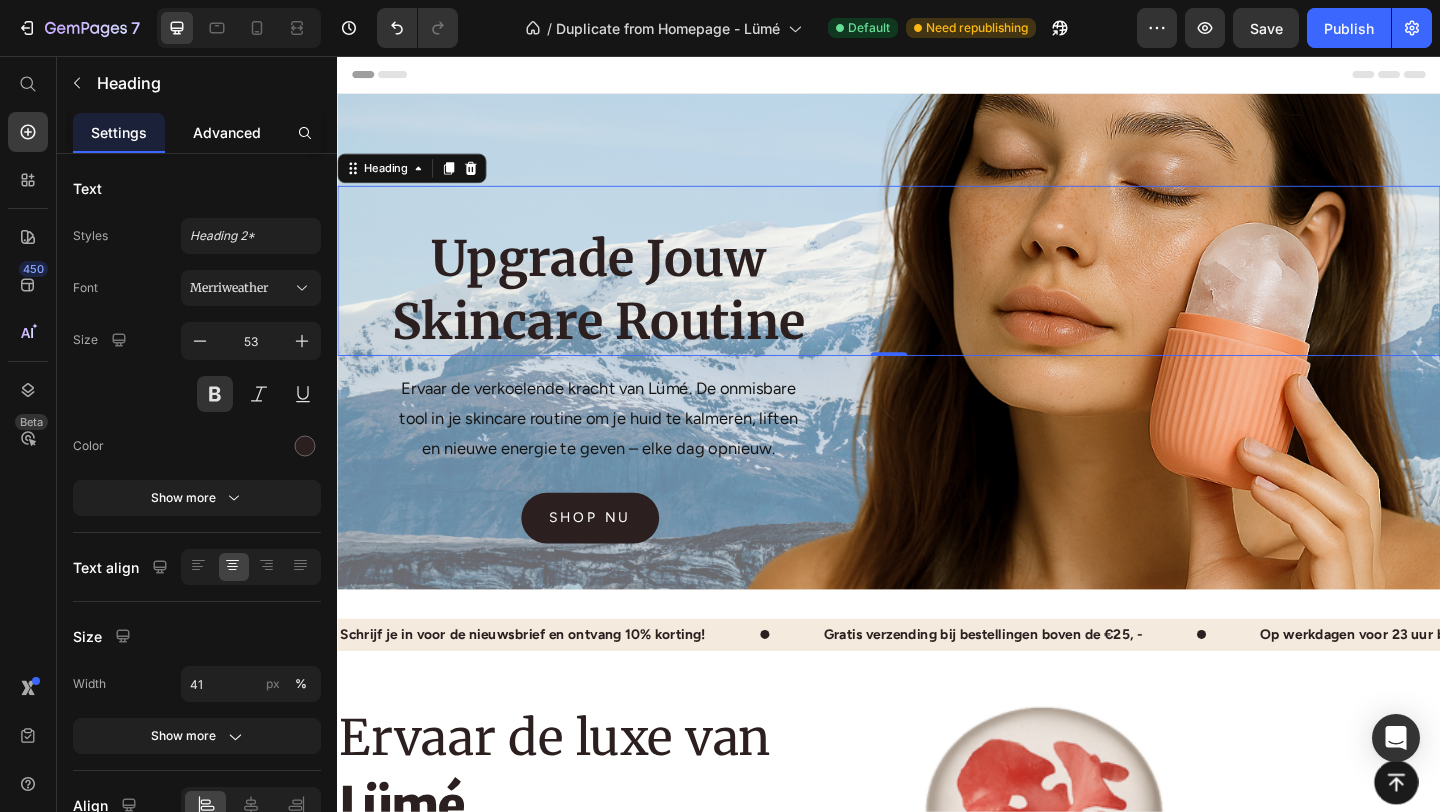 click on "Advanced" at bounding box center (227, 132) 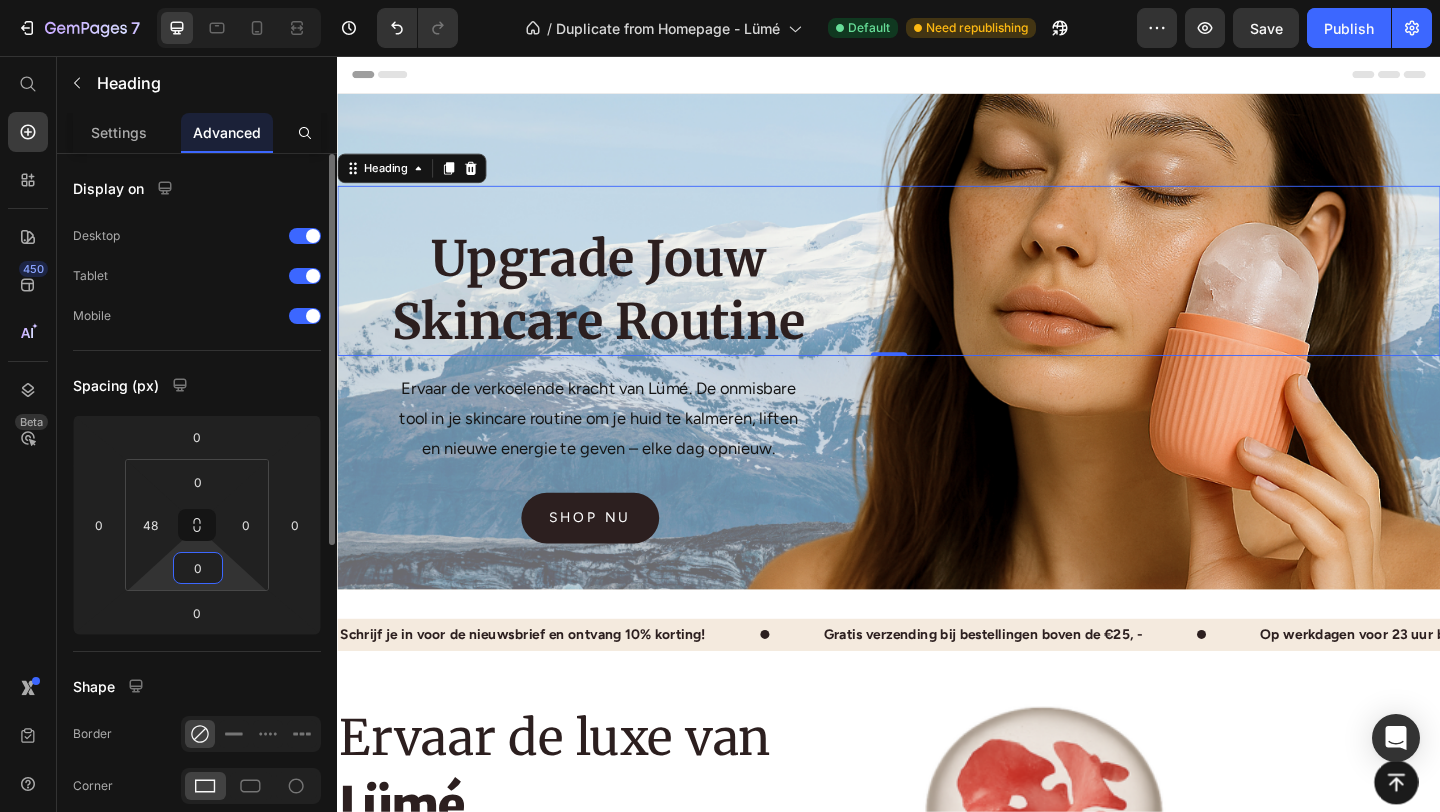 click on "0" at bounding box center [198, 568] 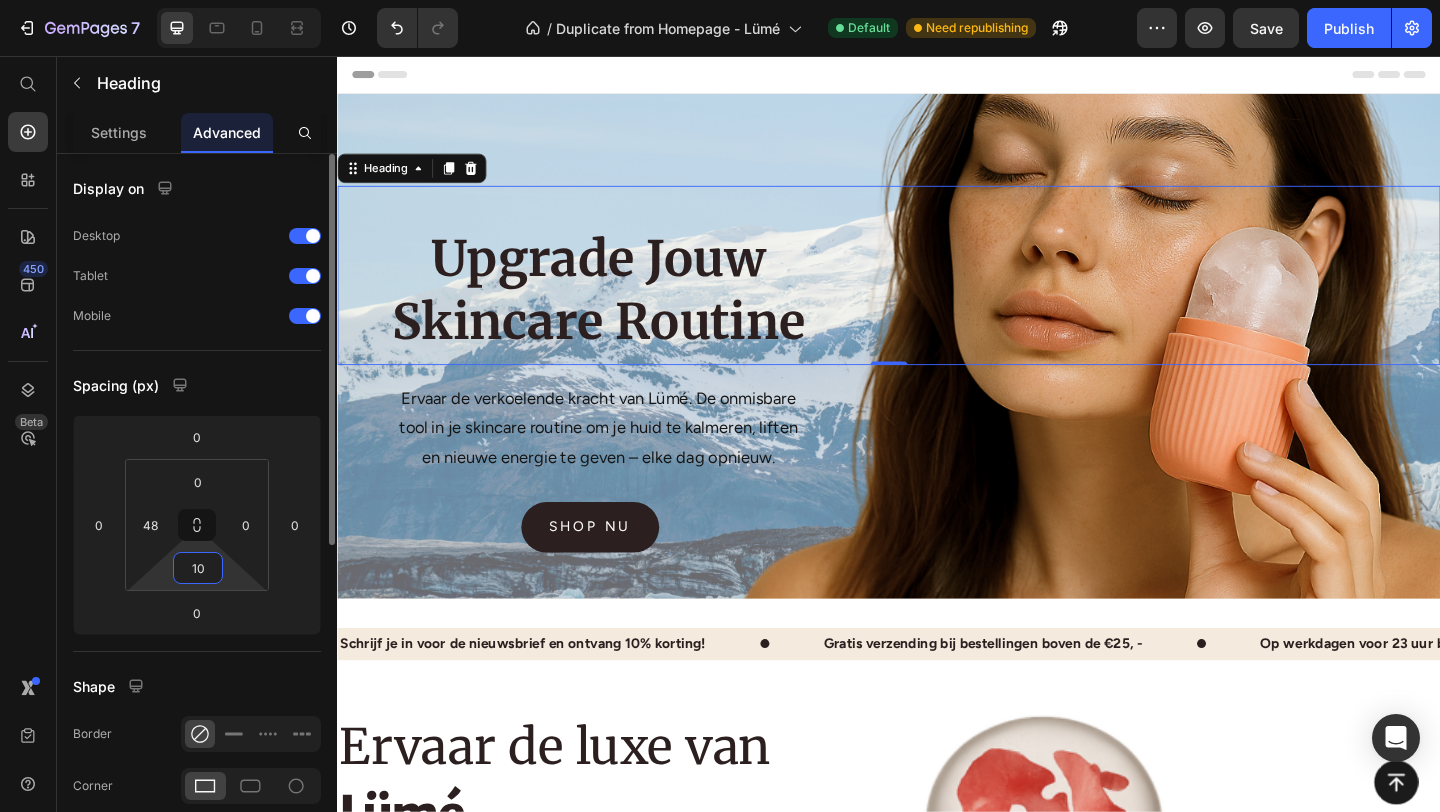 type on "1" 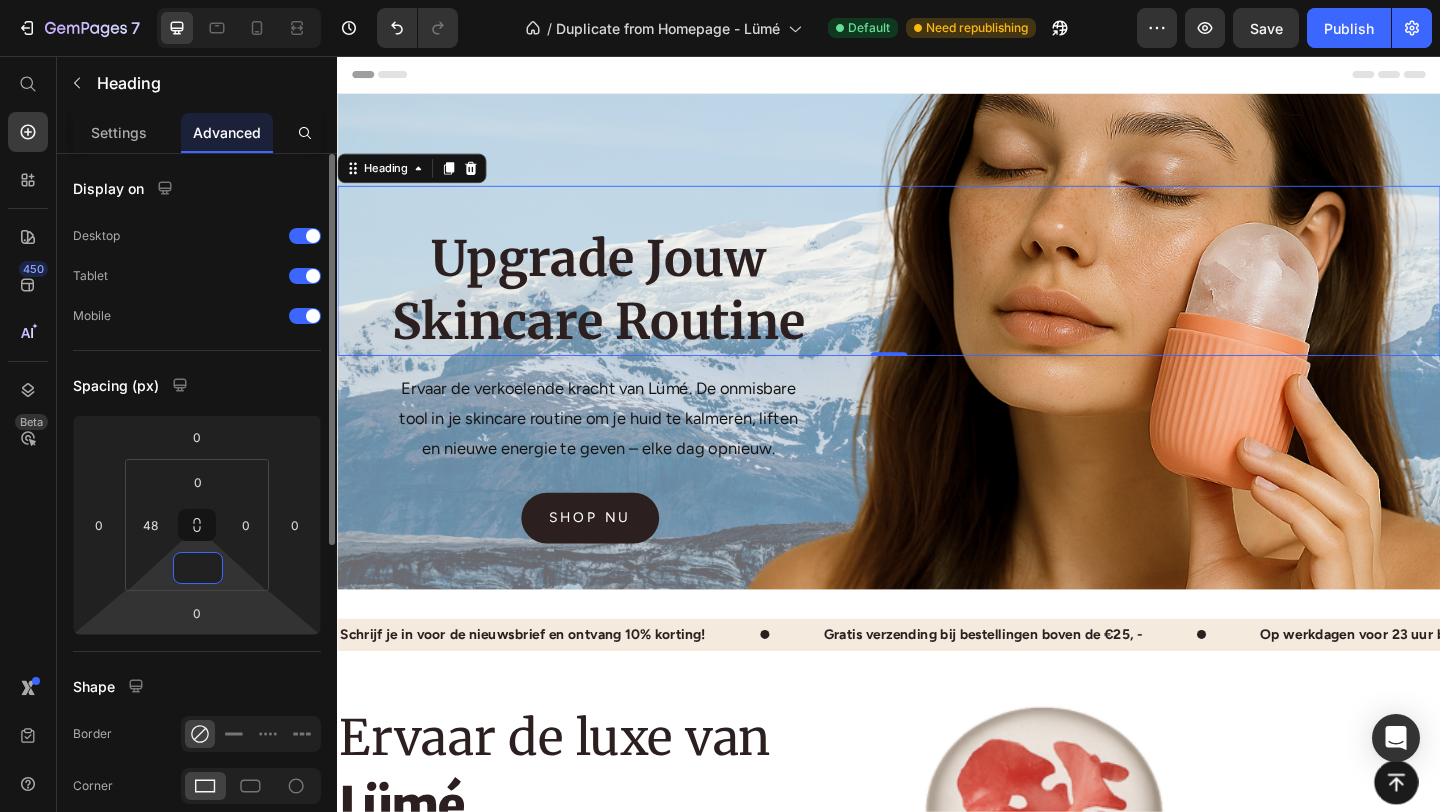 click on "7   /  Duplicate from Homepage - Lümé Default Need republishing Preview  Save   Publish  450 Beta Start with Sections Elements Hero Section Product Detail Brands Trusted Badges Guarantee Product Breakdown How to use Testimonials Compare Bundle FAQs Social Proof Brand Story Product List Collection Blog List Contact Sticky Add to Cart Custom Footer Browse Library 450 Layout
Row
Row
Row
Row Text
Heading
Text Block Button
Button
Button
Sticky Back to top Media
Image" at bounding box center (720, 0) 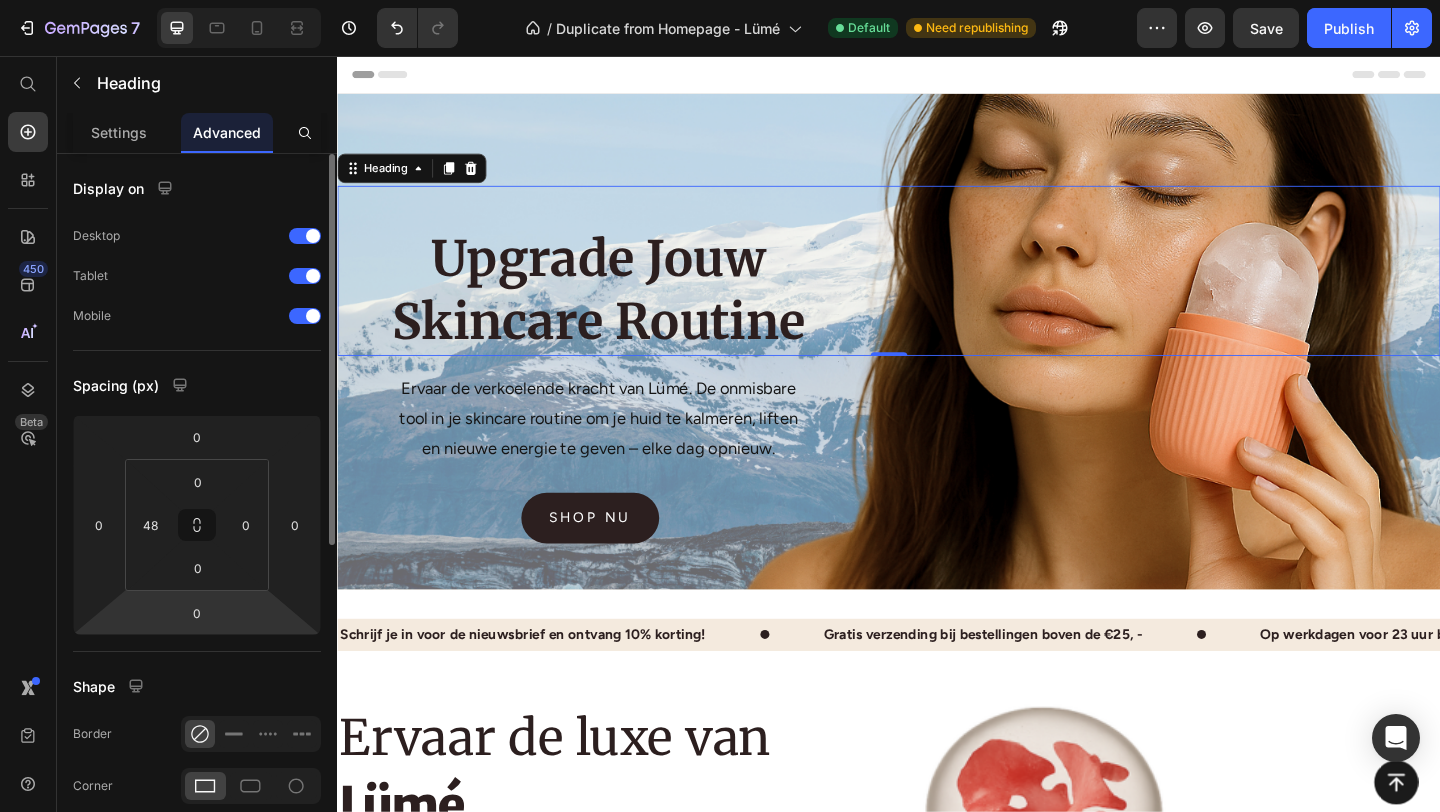 click on "Shape" at bounding box center (197, 686) 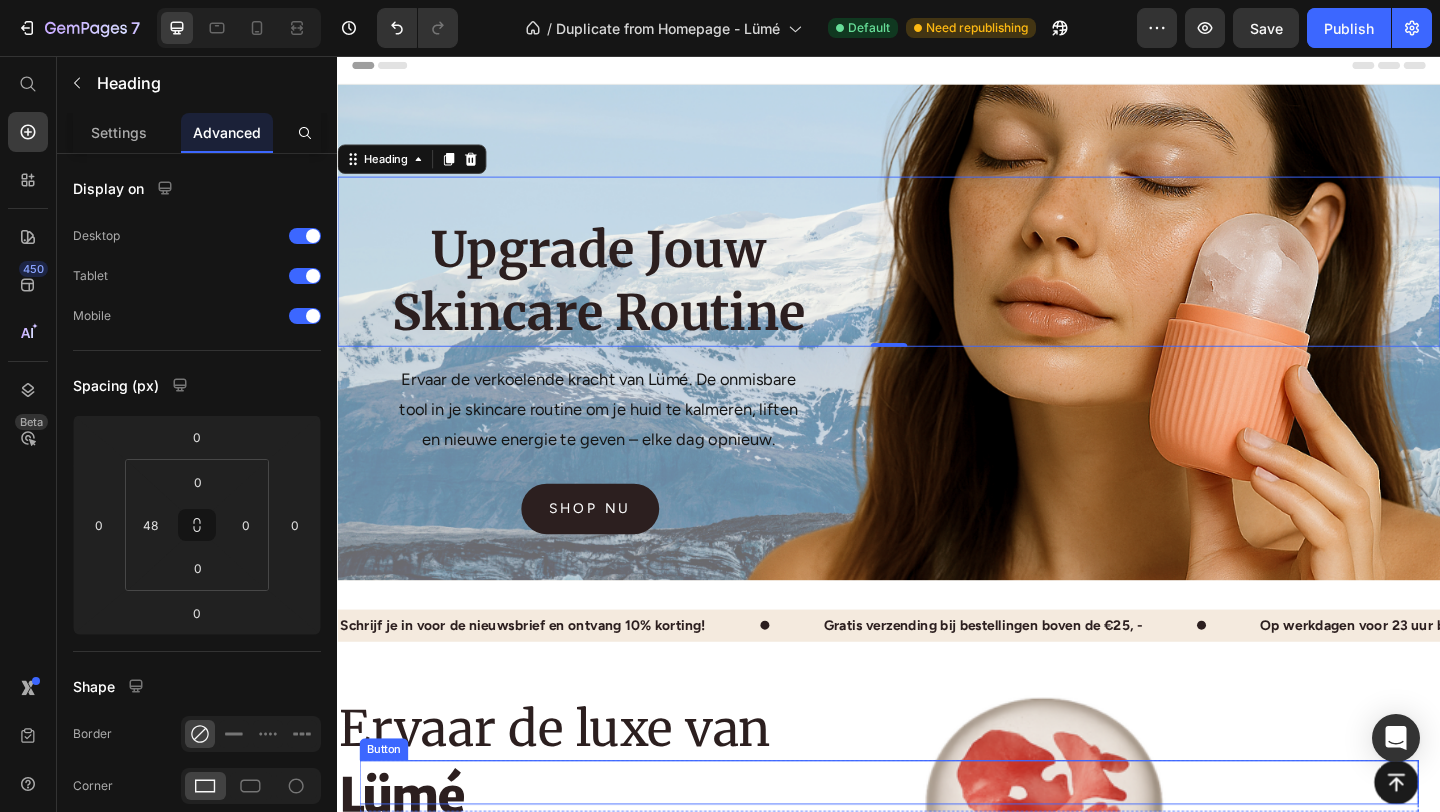 scroll, scrollTop: 0, scrollLeft: 0, axis: both 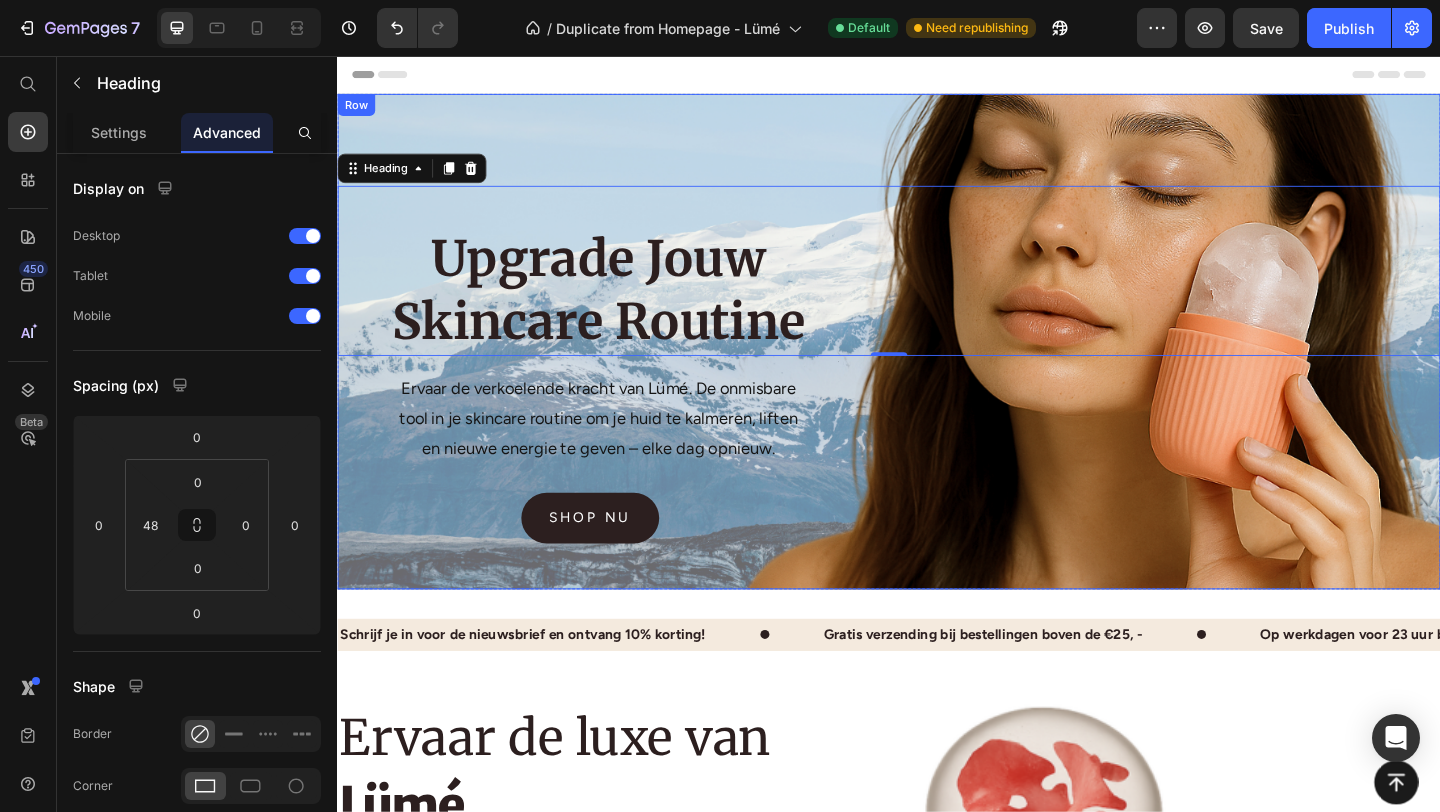 click on "Upgrade Jouw Skincare Routine Heading   0 Ervaar de verkoelende kracht van Lümé. De onmisbare tool in je skincare routine om je huid te kalmeren, liften en nieuwe energie te geven – elke dag opnieuw. Text block shop nu Button Row" at bounding box center [937, 366] 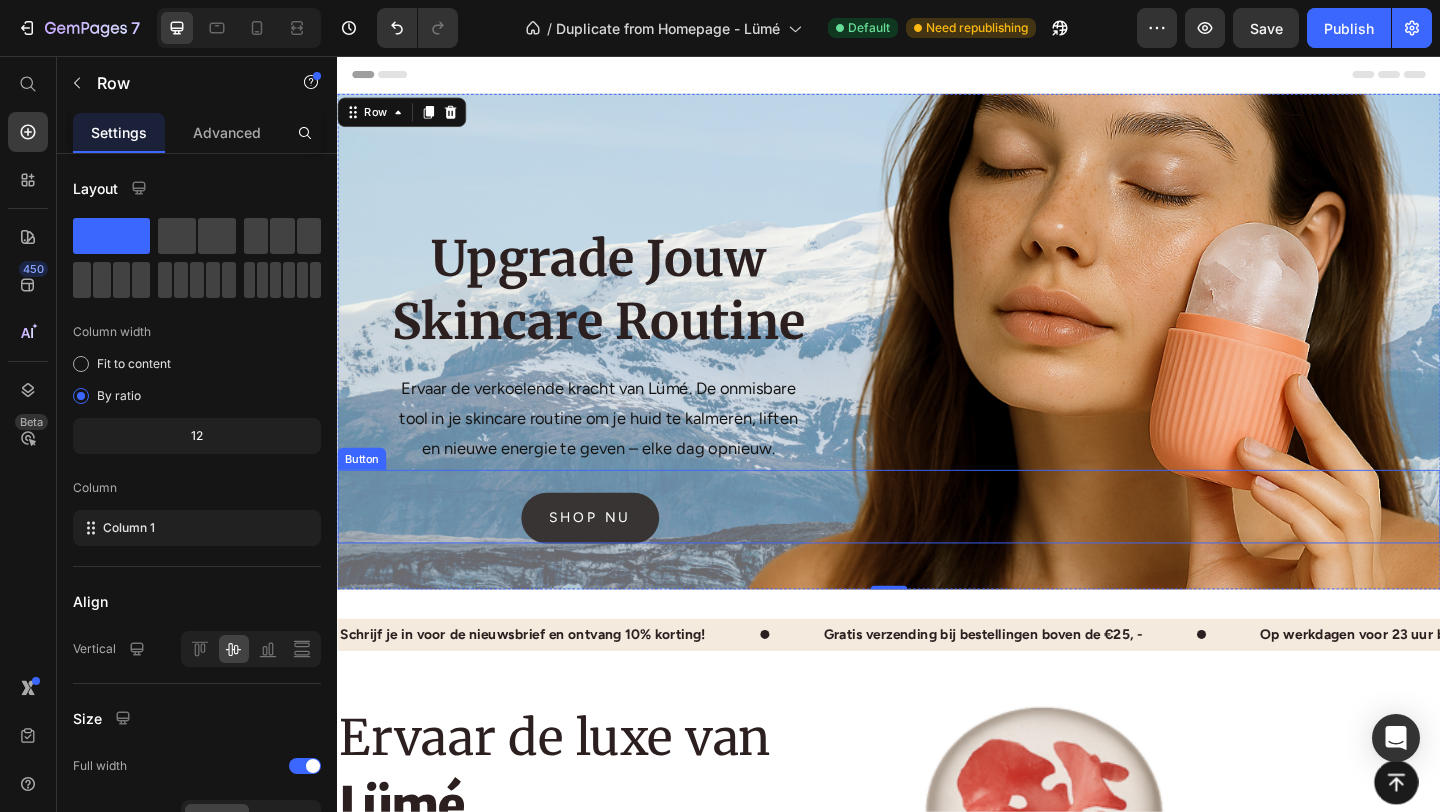 click on "shop nu" at bounding box center (612, 558) 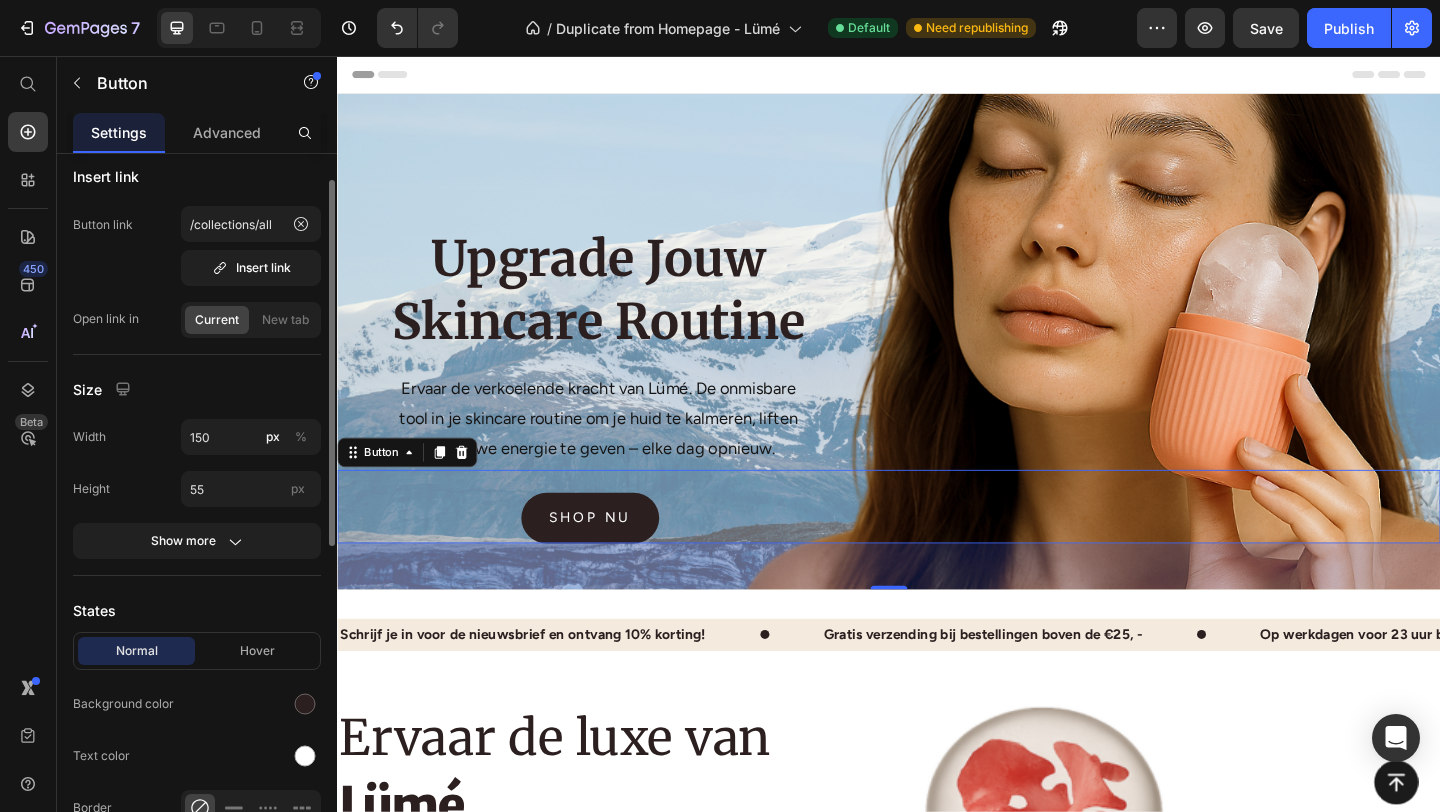 scroll, scrollTop: 80, scrollLeft: 0, axis: vertical 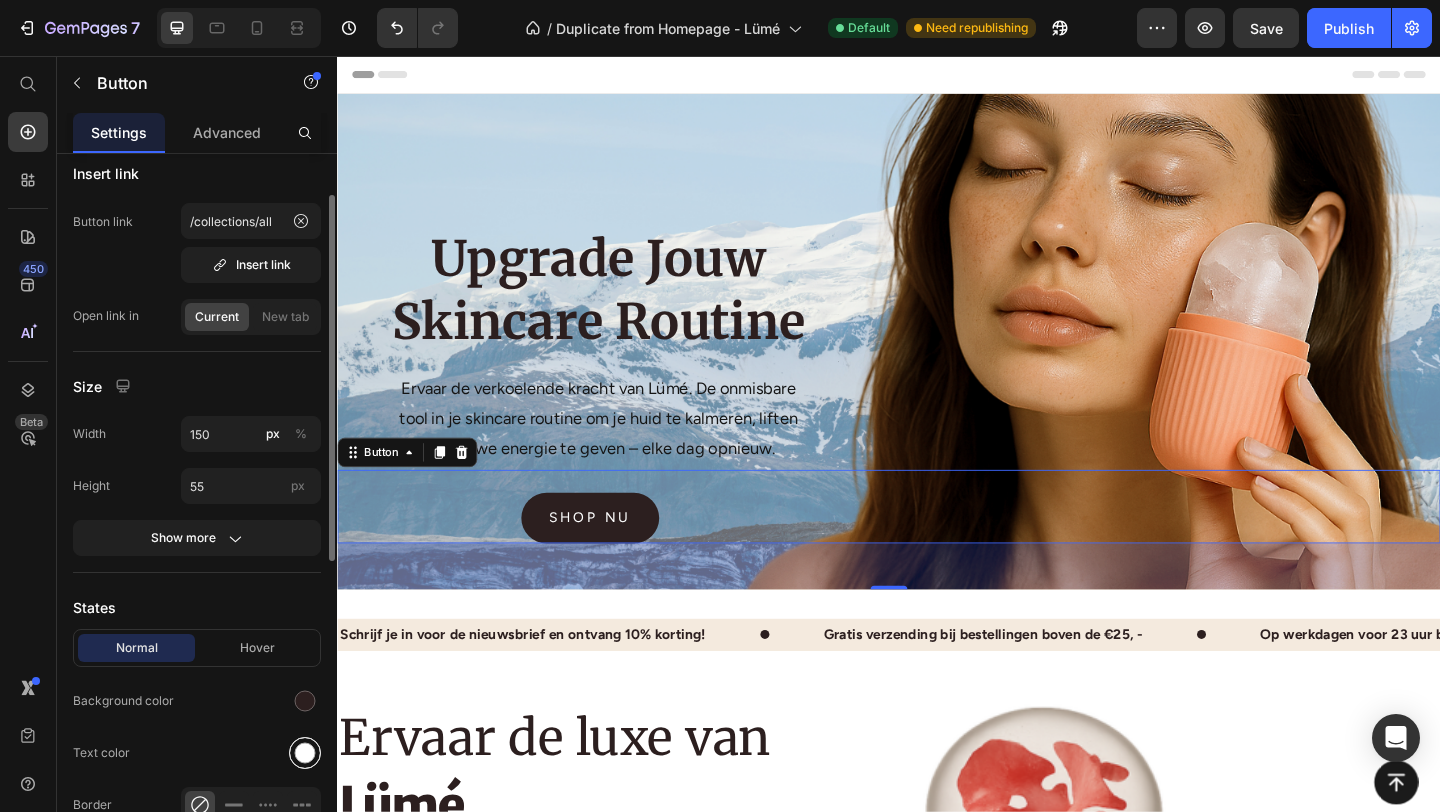 click at bounding box center [305, 753] 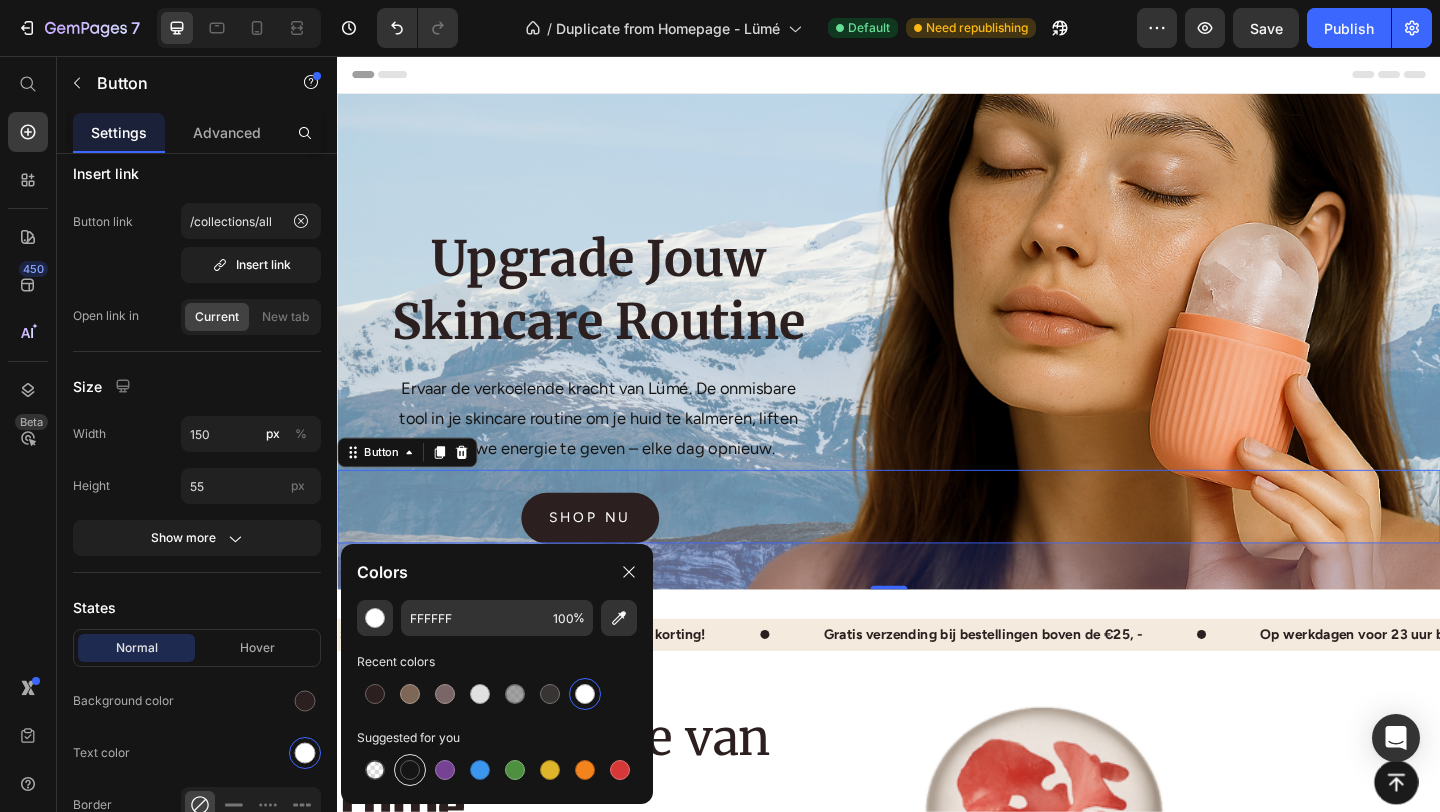 click at bounding box center (410, 770) 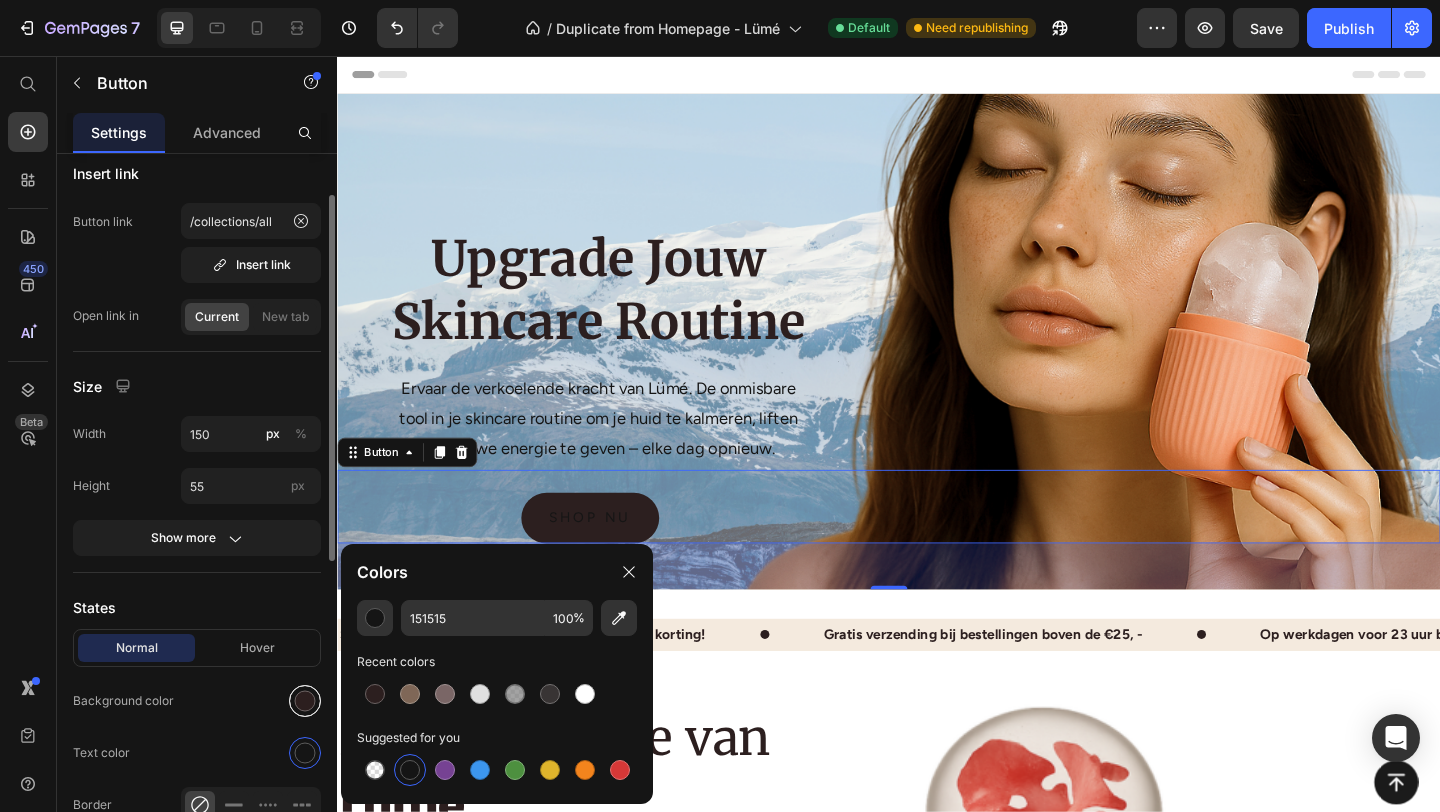 click at bounding box center (305, 701) 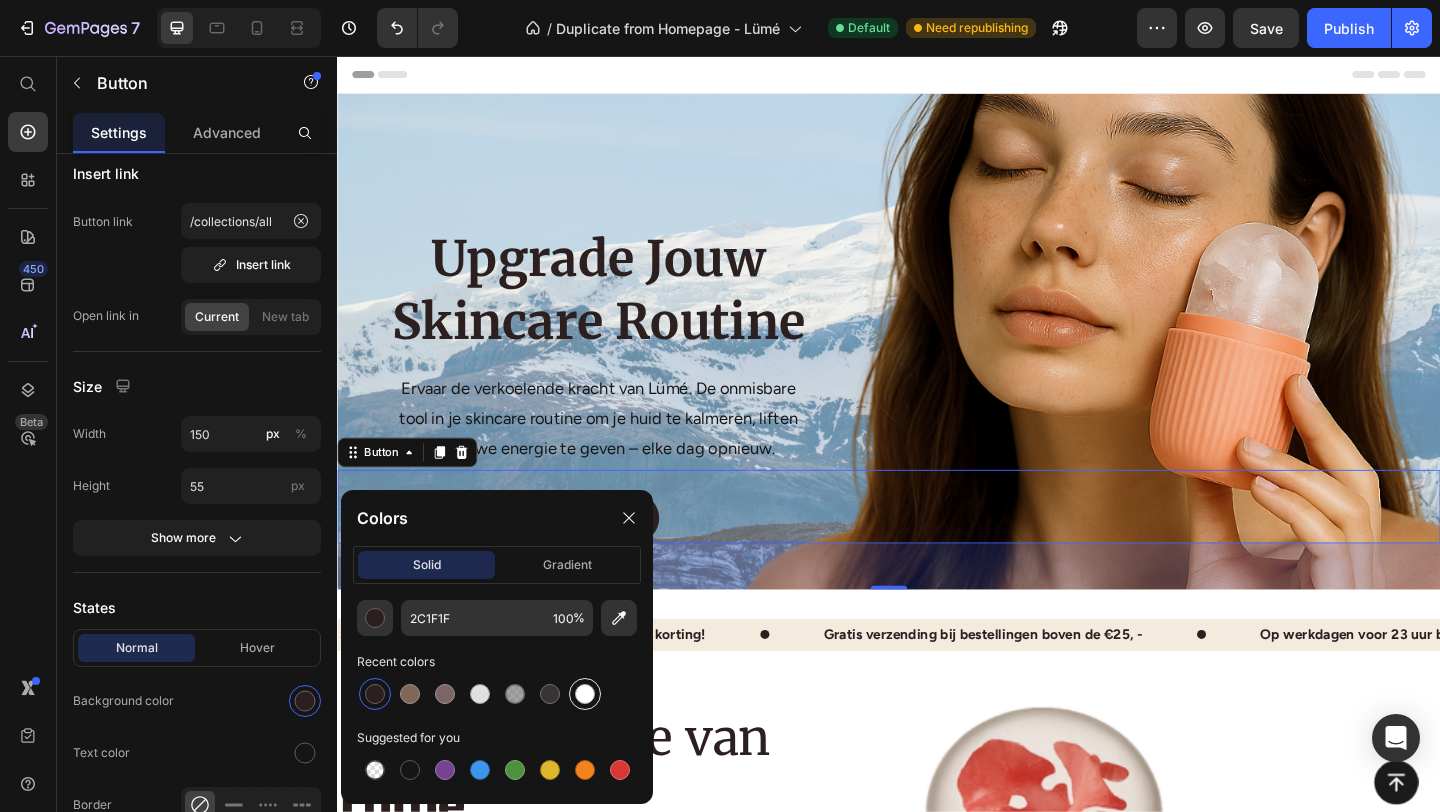 click at bounding box center (585, 694) 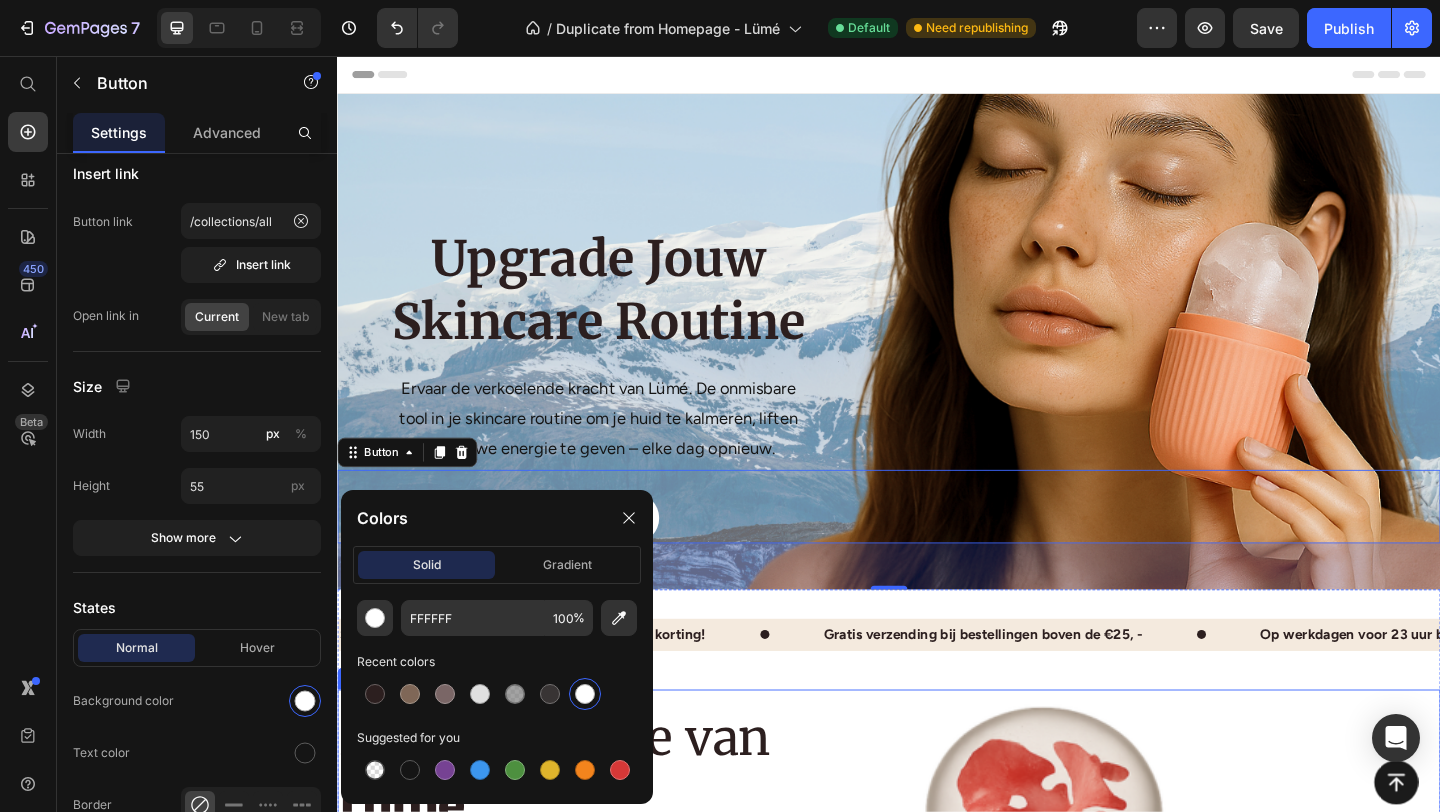 click on "Ervaar de luxe van Heading Lümé Heading Image Direct verkoelende verlichting Text Block Vermindert zwelling en vermoeidheid in seconden - ideaal als frisse start van je ochtend. Text Block Row Image Een gladde, stralende huid Text Block Stimuleert de doorbloeding en verfijnt de huidstructuur. Hierdoor krijg je zonder twijfel een natuurlijke glow. Text Block Row Image Zichtbare verkleining van de poriën Text Block Text Block De verkoelende werking helpt poriën te verfijnen en maakt de huid egaal. Text Block Row Image Gebruiksvriendelijk en herbruikbaar Text Block Ergonomisch ontworpen voor comfortabel gebruik. Geen gedoe met ijsblokjes - gewoon vullen, invriezen en gebruiken. Text Block Row" at bounding box center [635, 1083] 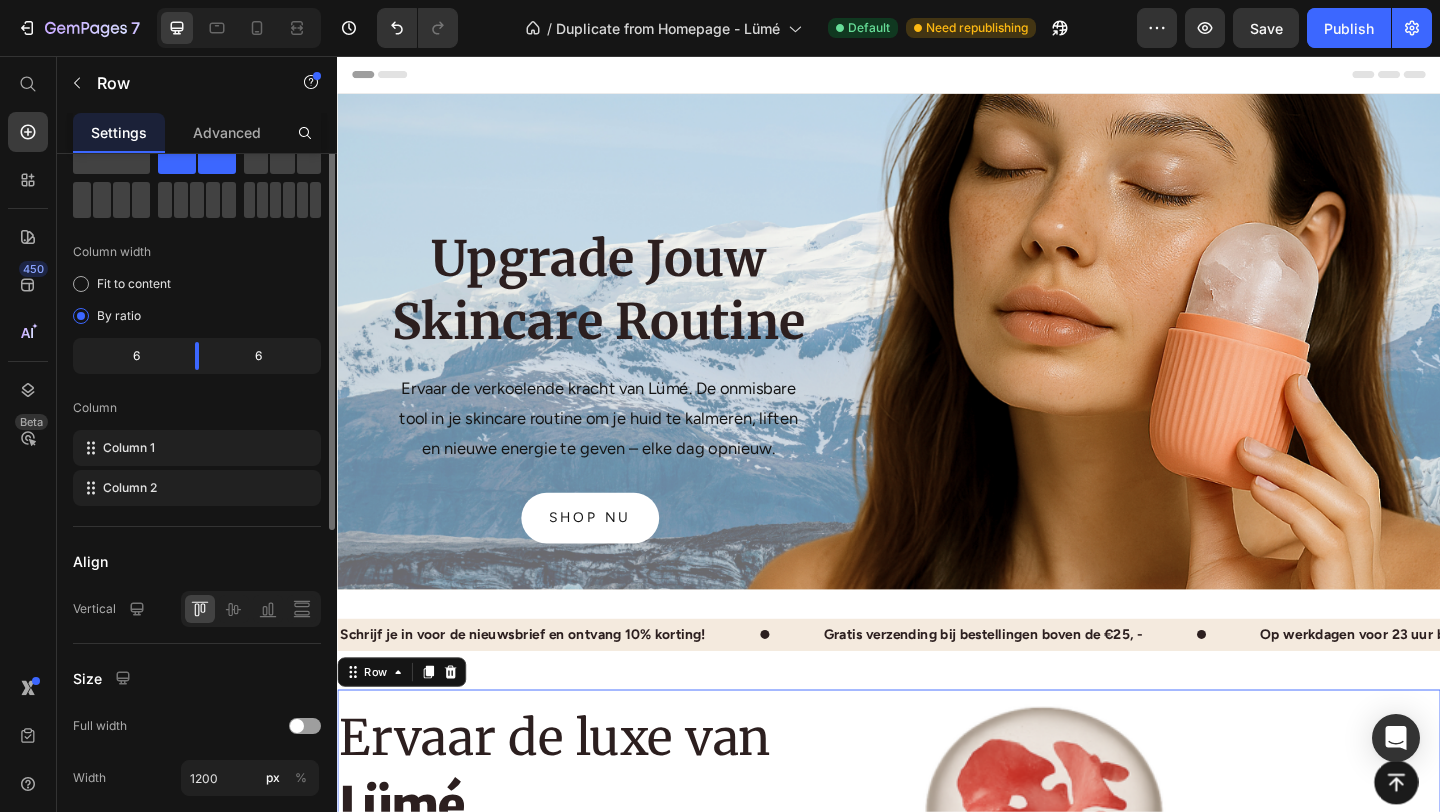 scroll, scrollTop: 0, scrollLeft: 0, axis: both 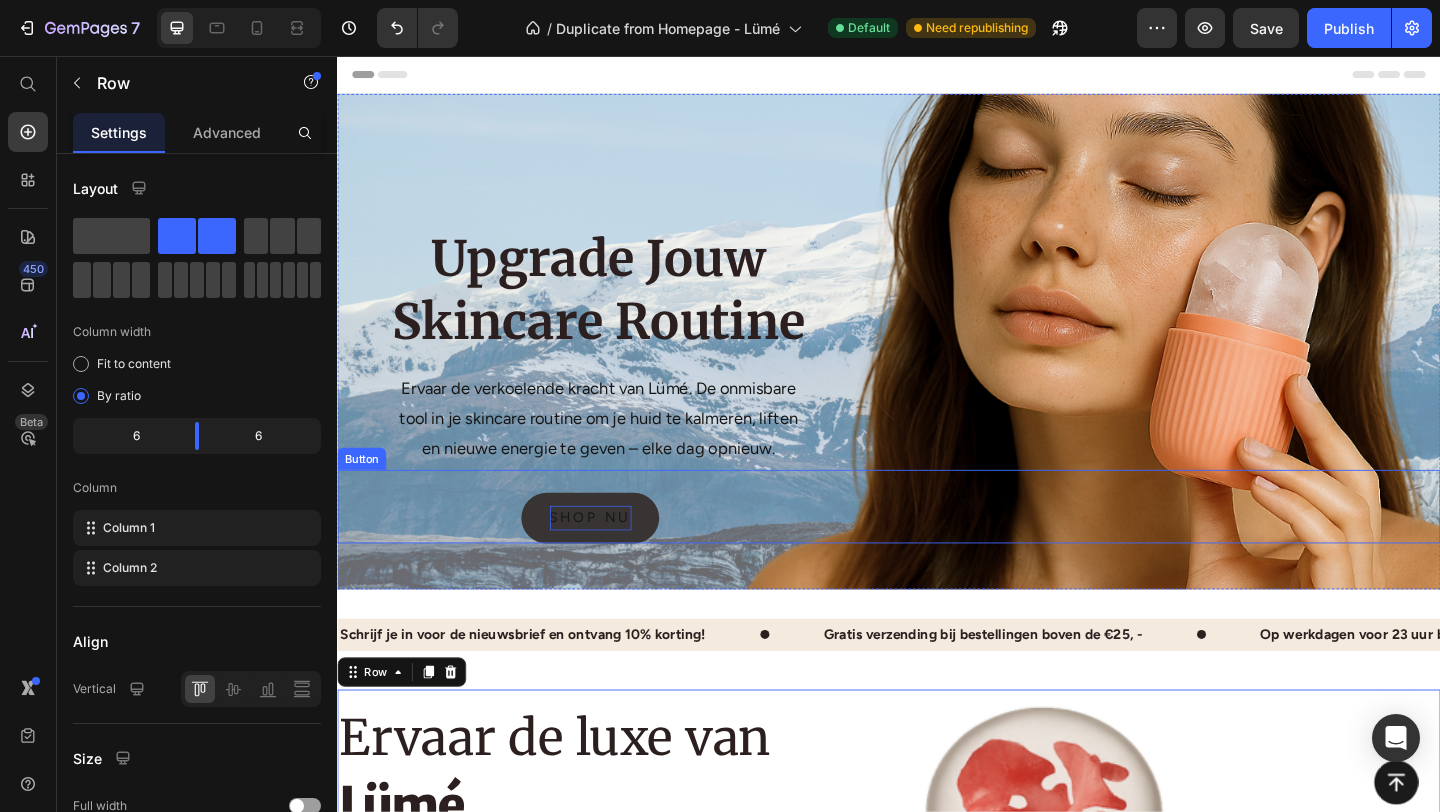 click on "shop nu" at bounding box center (612, 558) 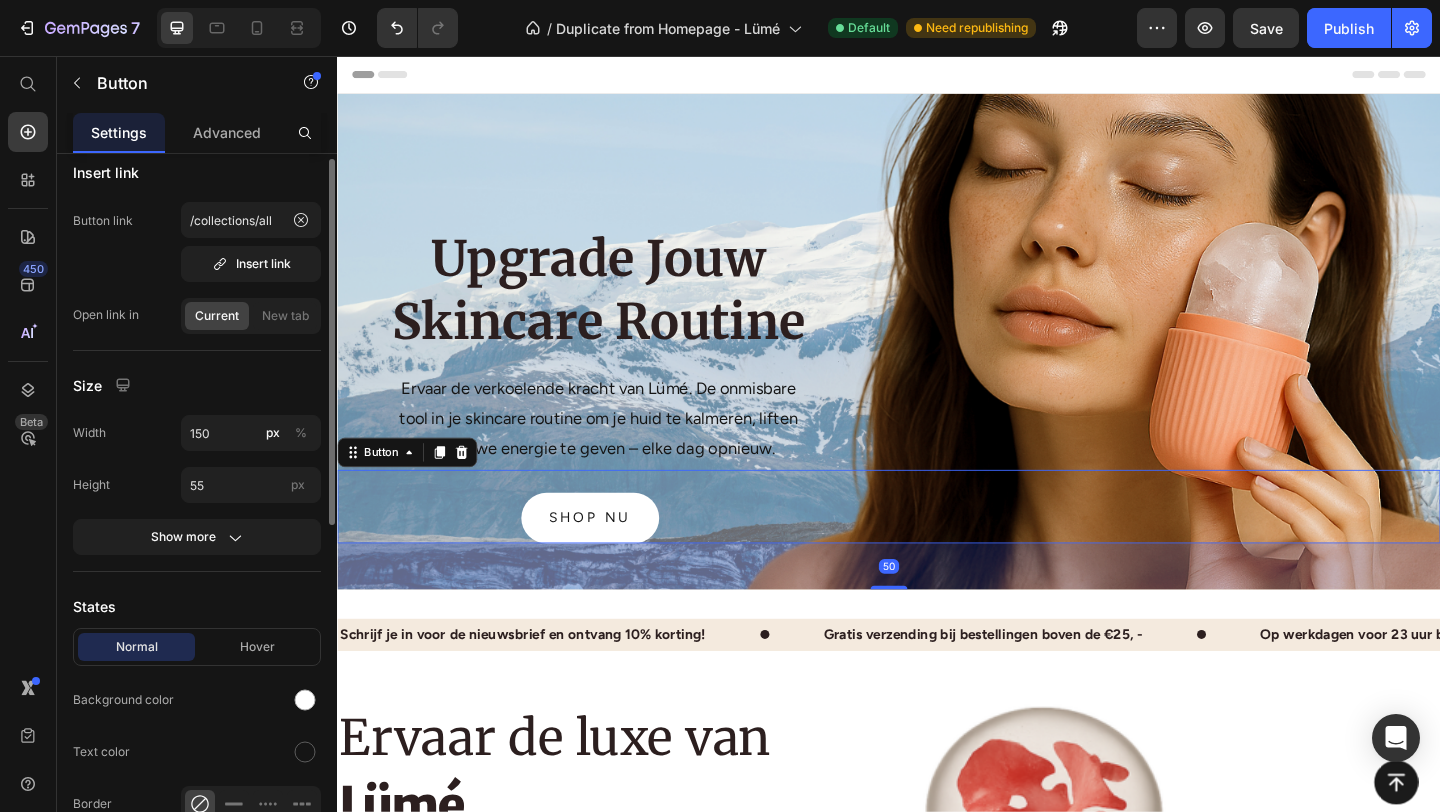 scroll, scrollTop: 82, scrollLeft: 0, axis: vertical 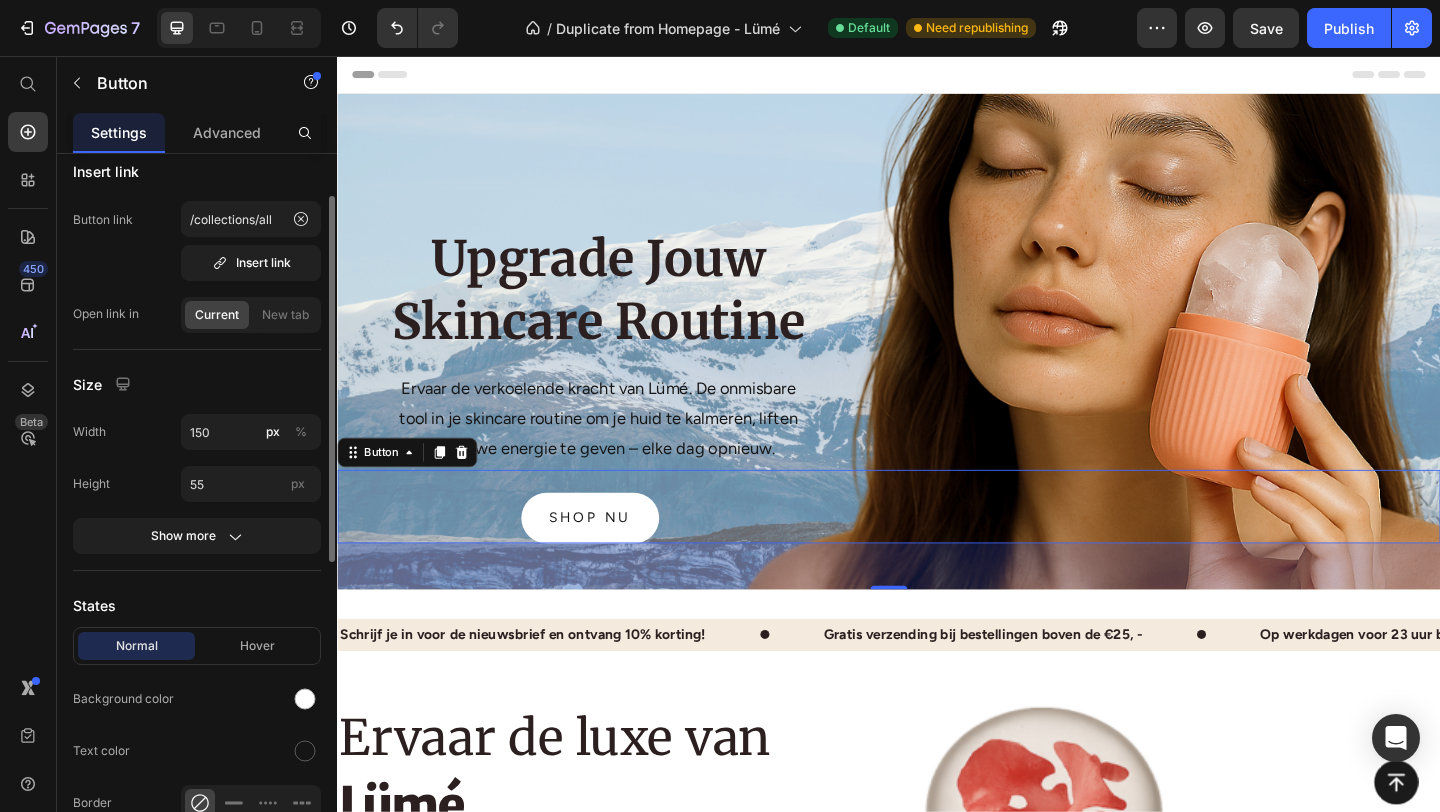 click on "Normal Hover" at bounding box center (197, 646) 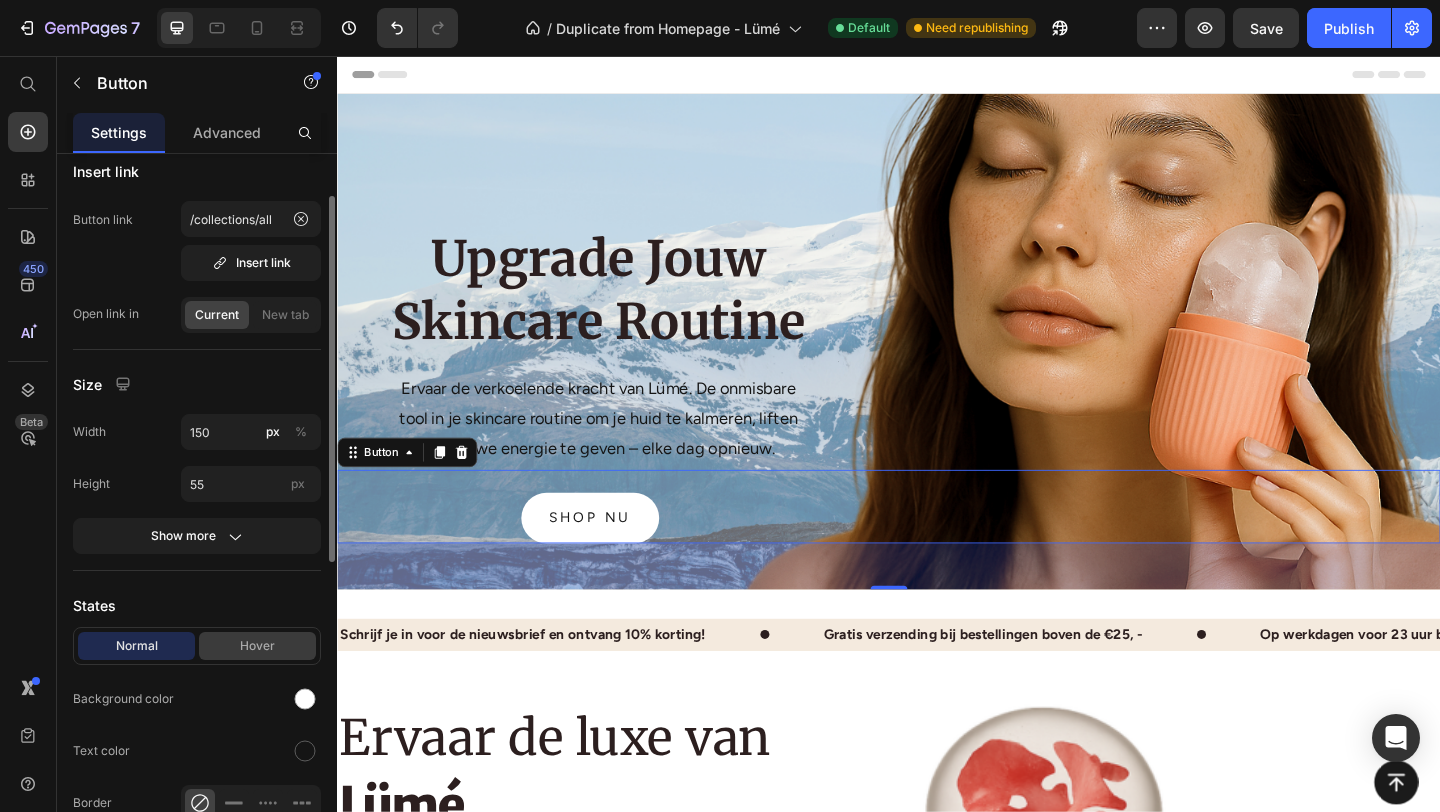 click on "Hover" at bounding box center (257, 646) 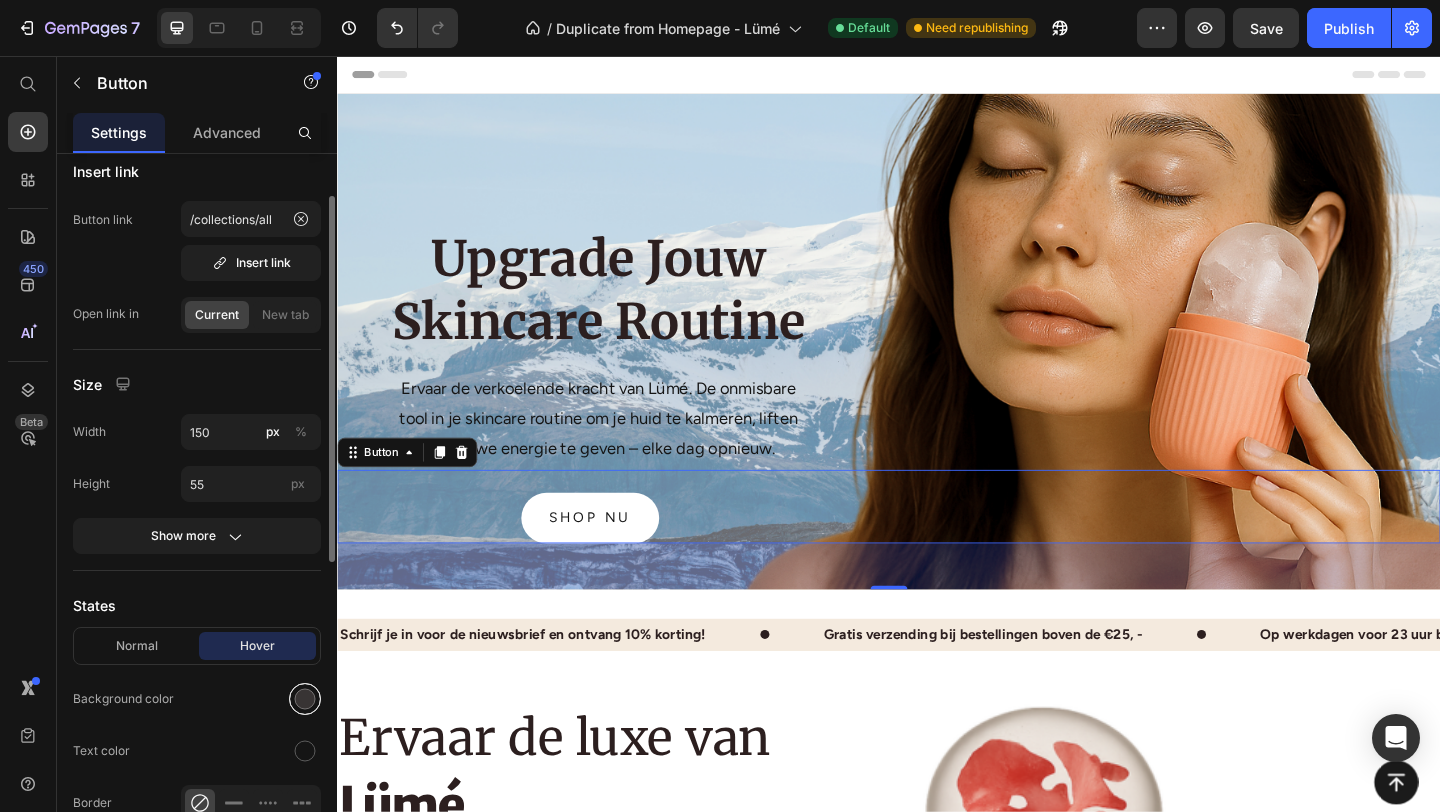 click at bounding box center [305, 699] 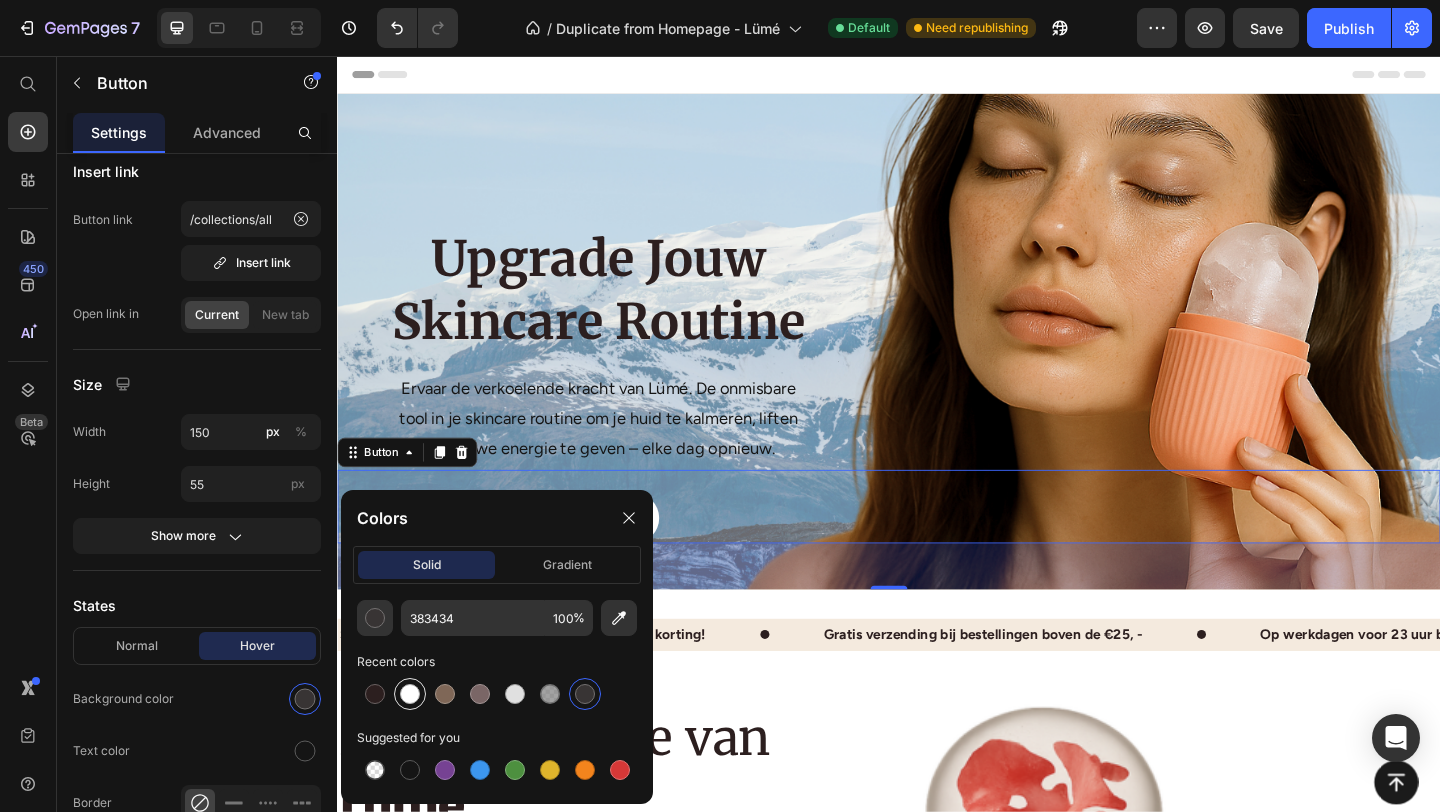 click at bounding box center [410, 694] 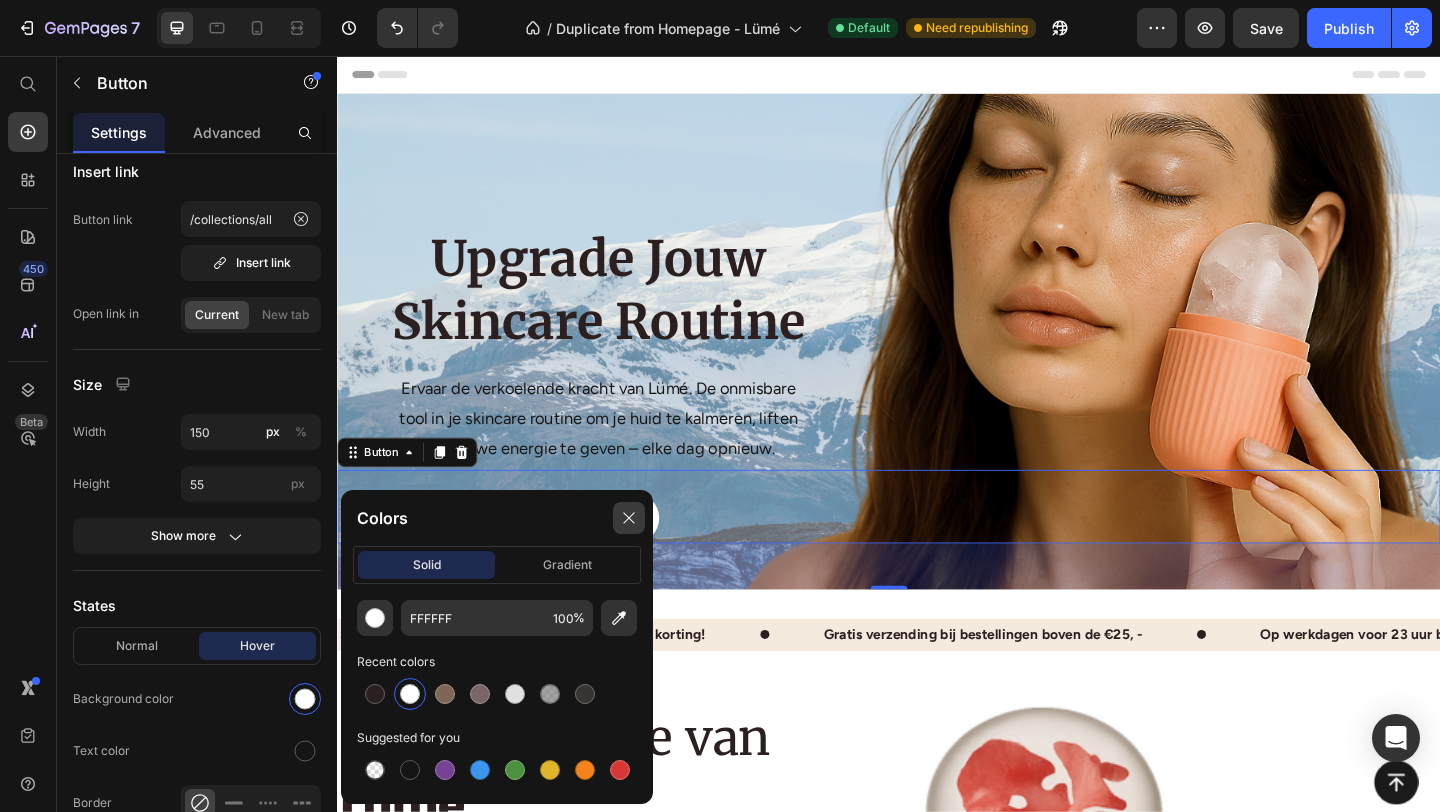 click 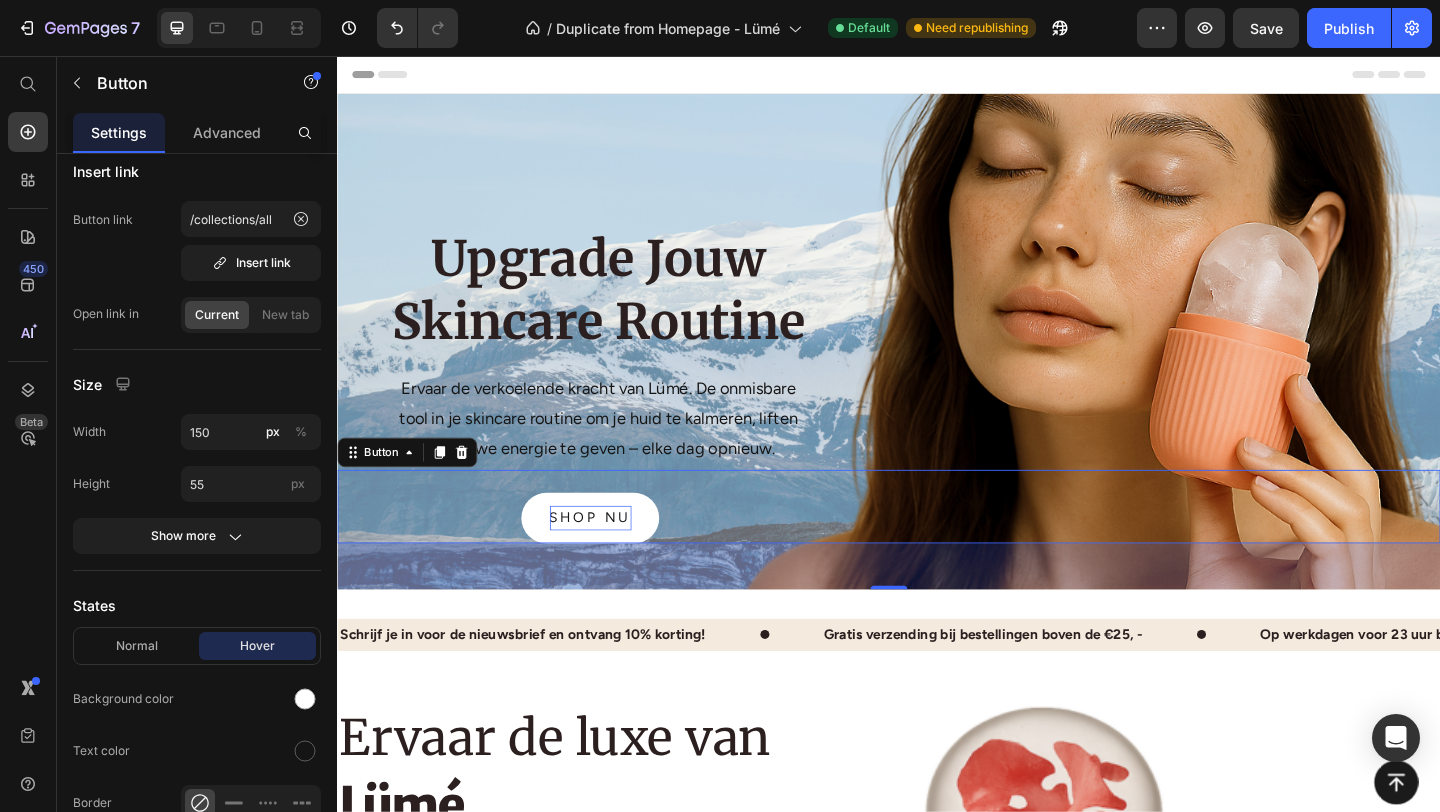 click on "shop nu" at bounding box center [612, 558] 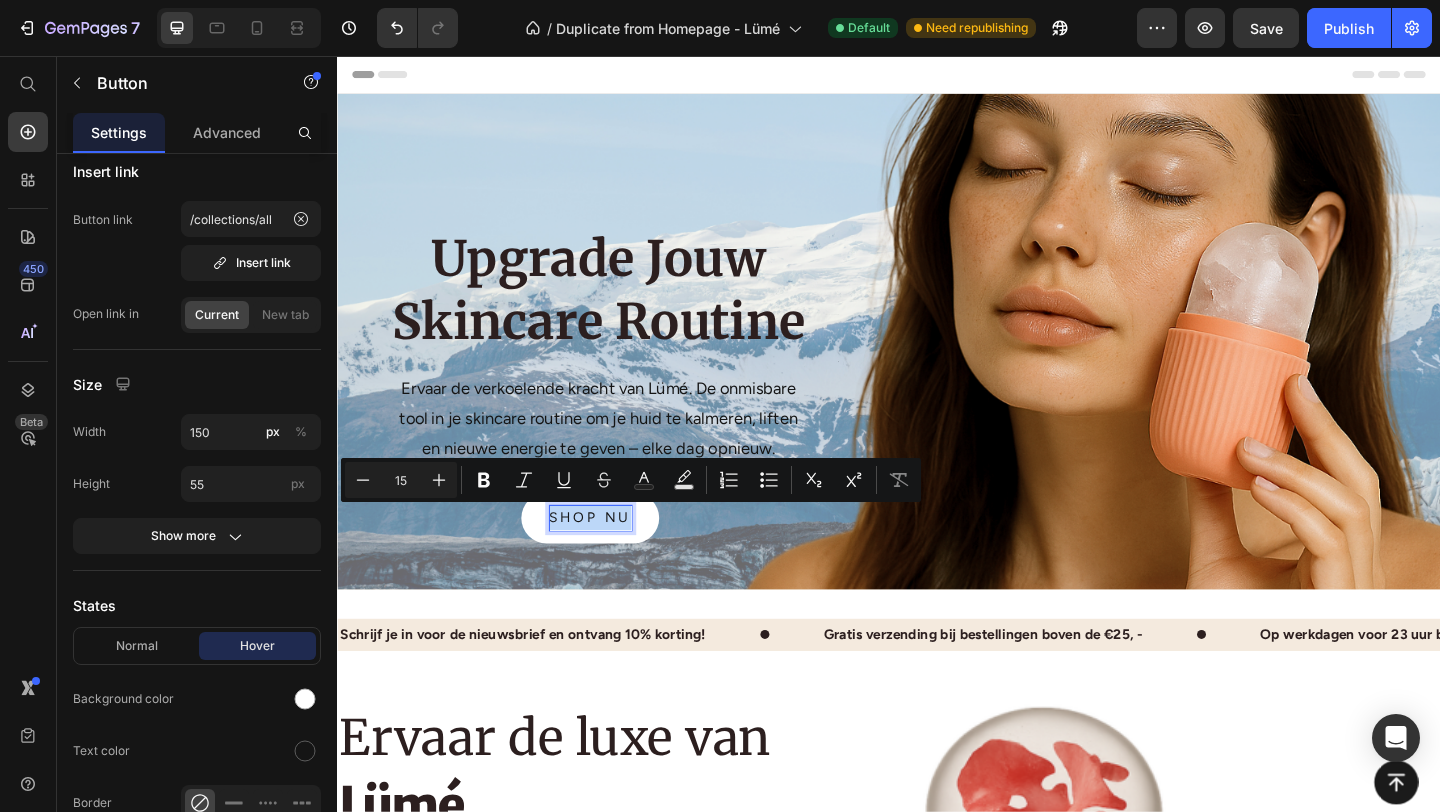 drag, startPoint x: 654, startPoint y: 555, endPoint x: 569, endPoint y: 550, distance: 85.146935 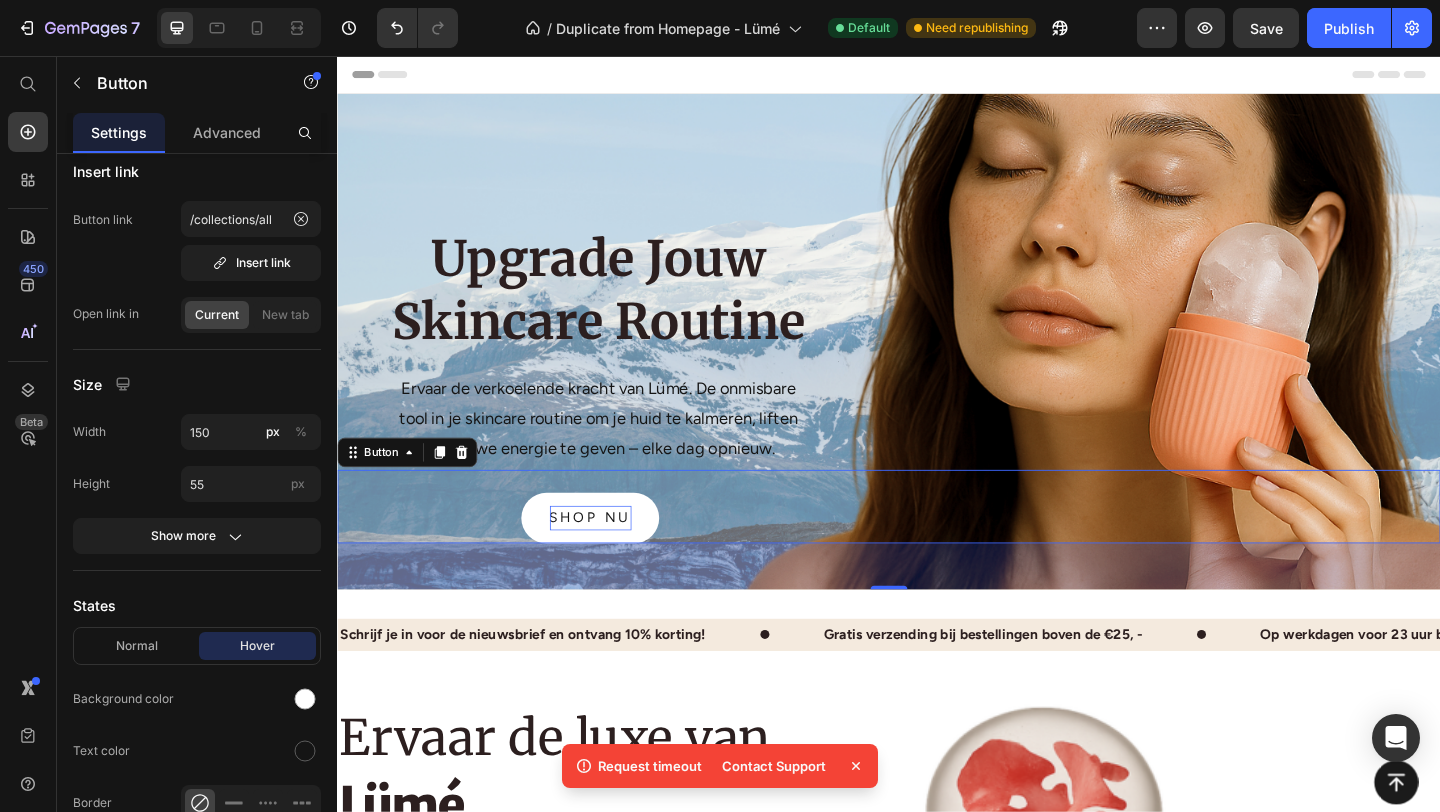 click on "shop nu" at bounding box center [612, 558] 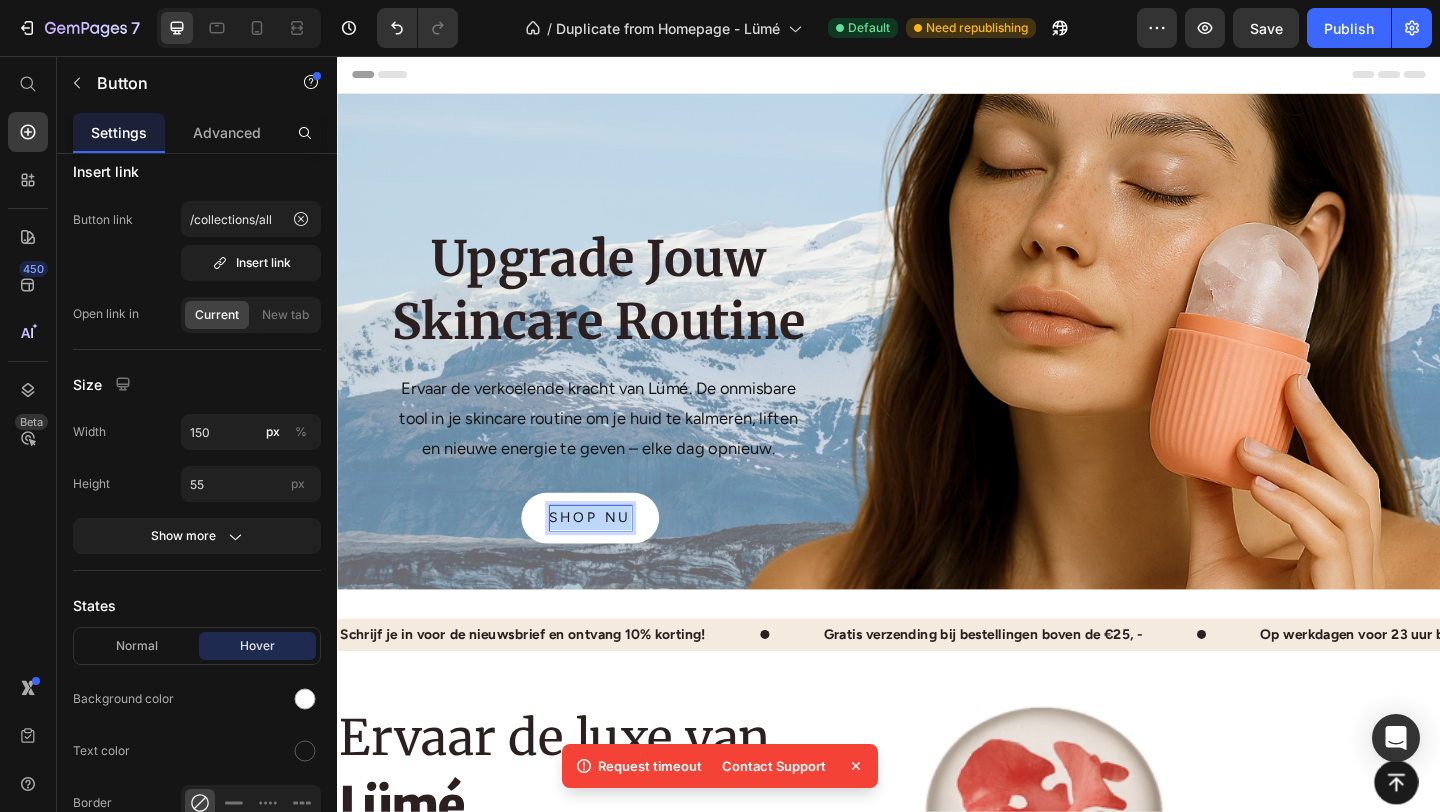 drag, startPoint x: 650, startPoint y: 557, endPoint x: 530, endPoint y: 558, distance: 120.004166 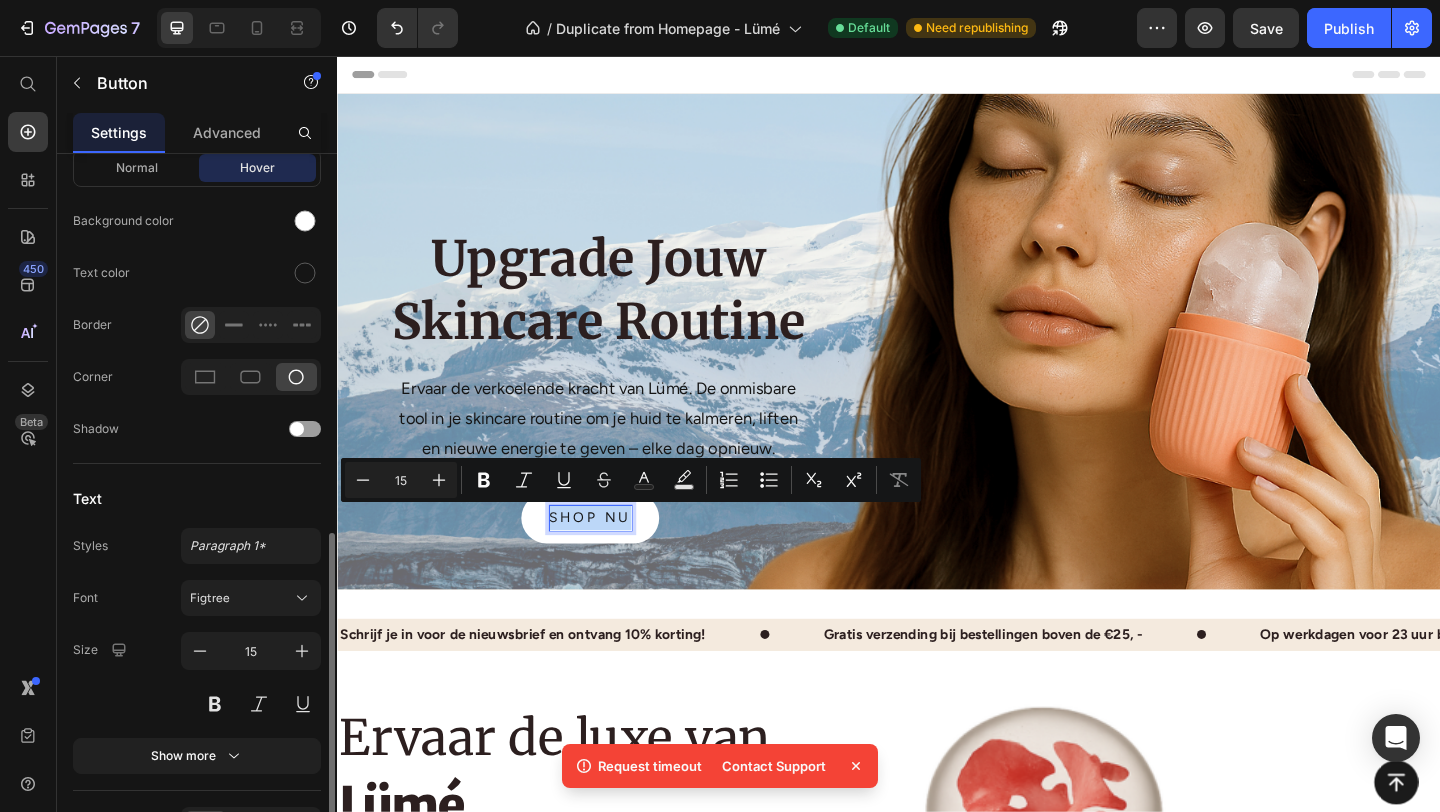 scroll, scrollTop: 620, scrollLeft: 0, axis: vertical 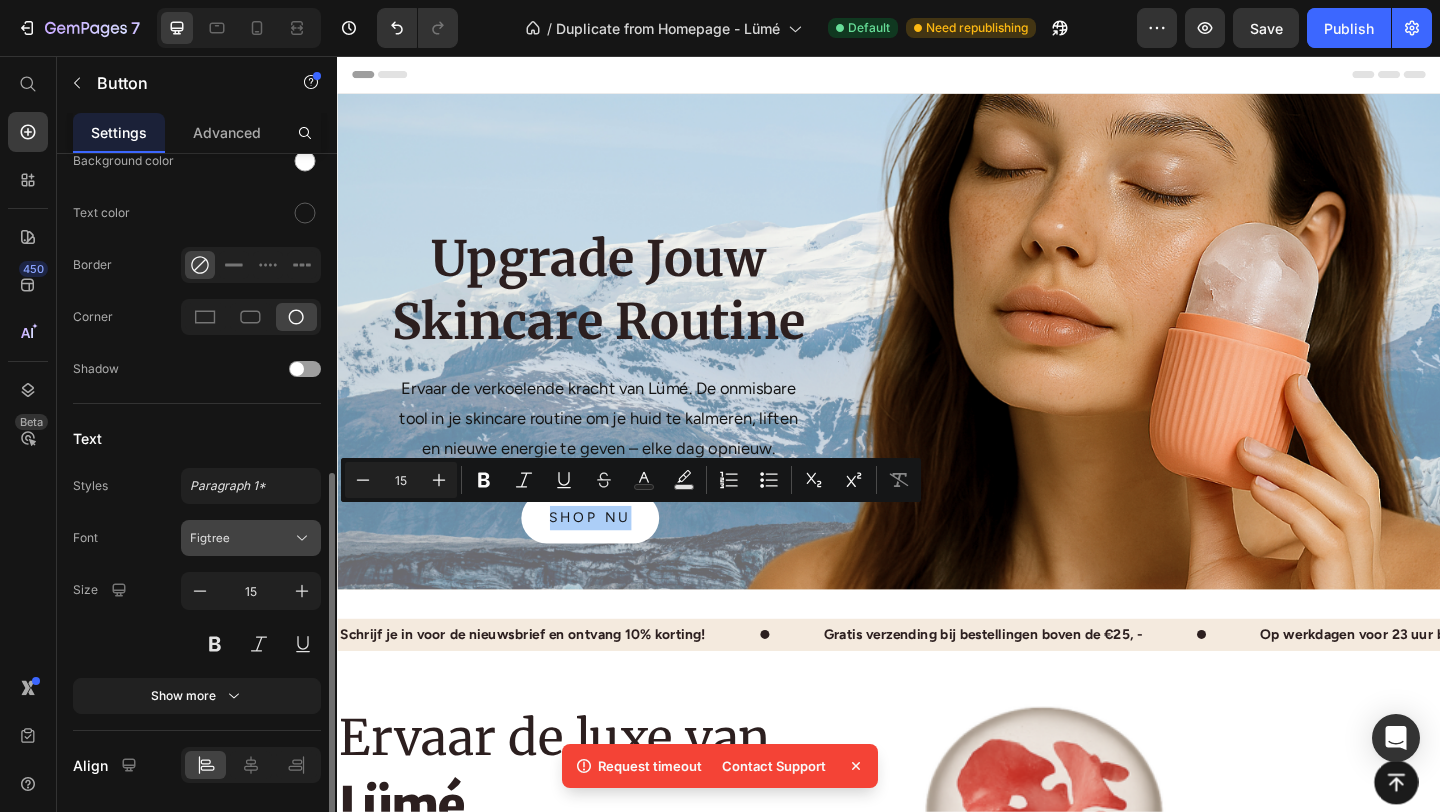 click on "Figtree" at bounding box center [241, 538] 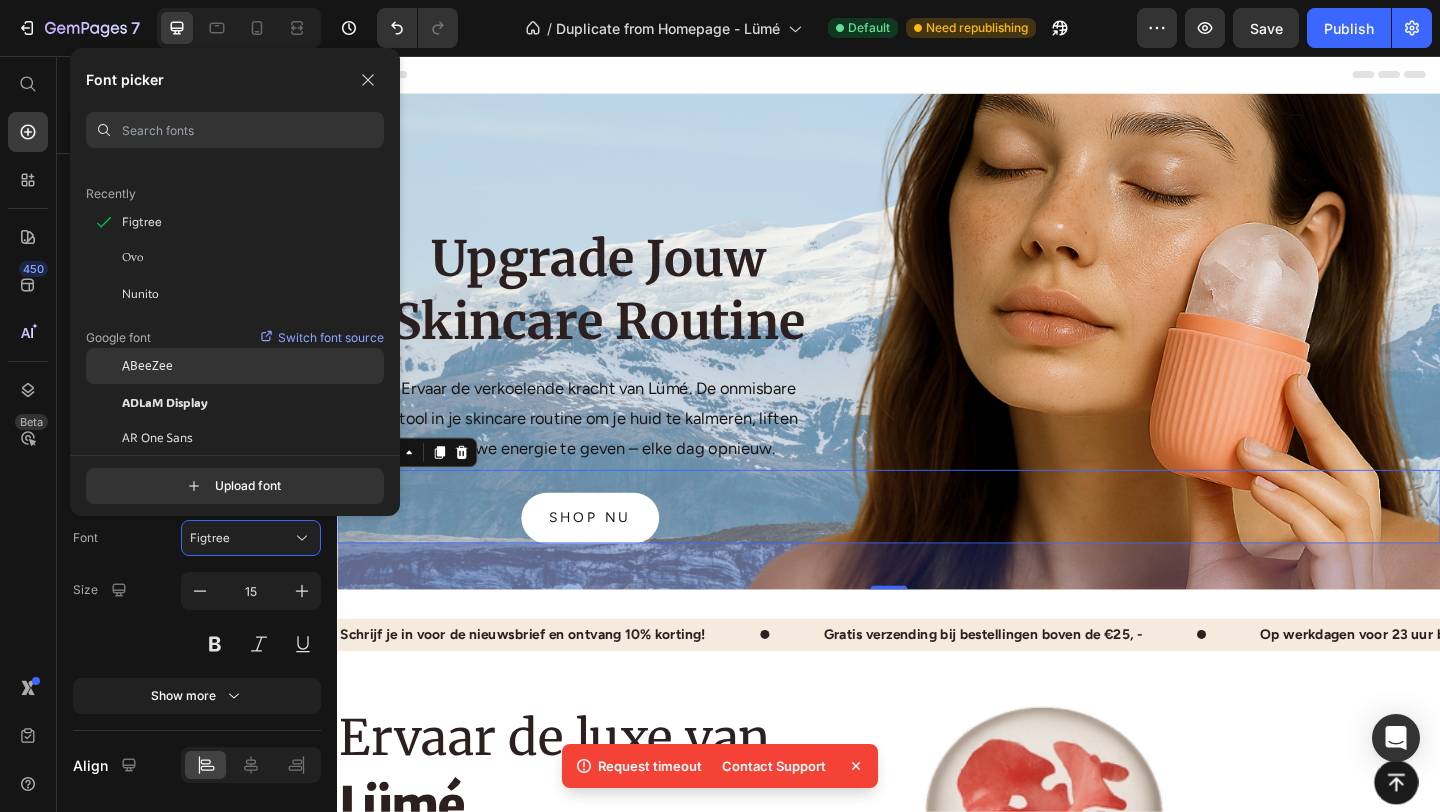 scroll, scrollTop: 53, scrollLeft: 0, axis: vertical 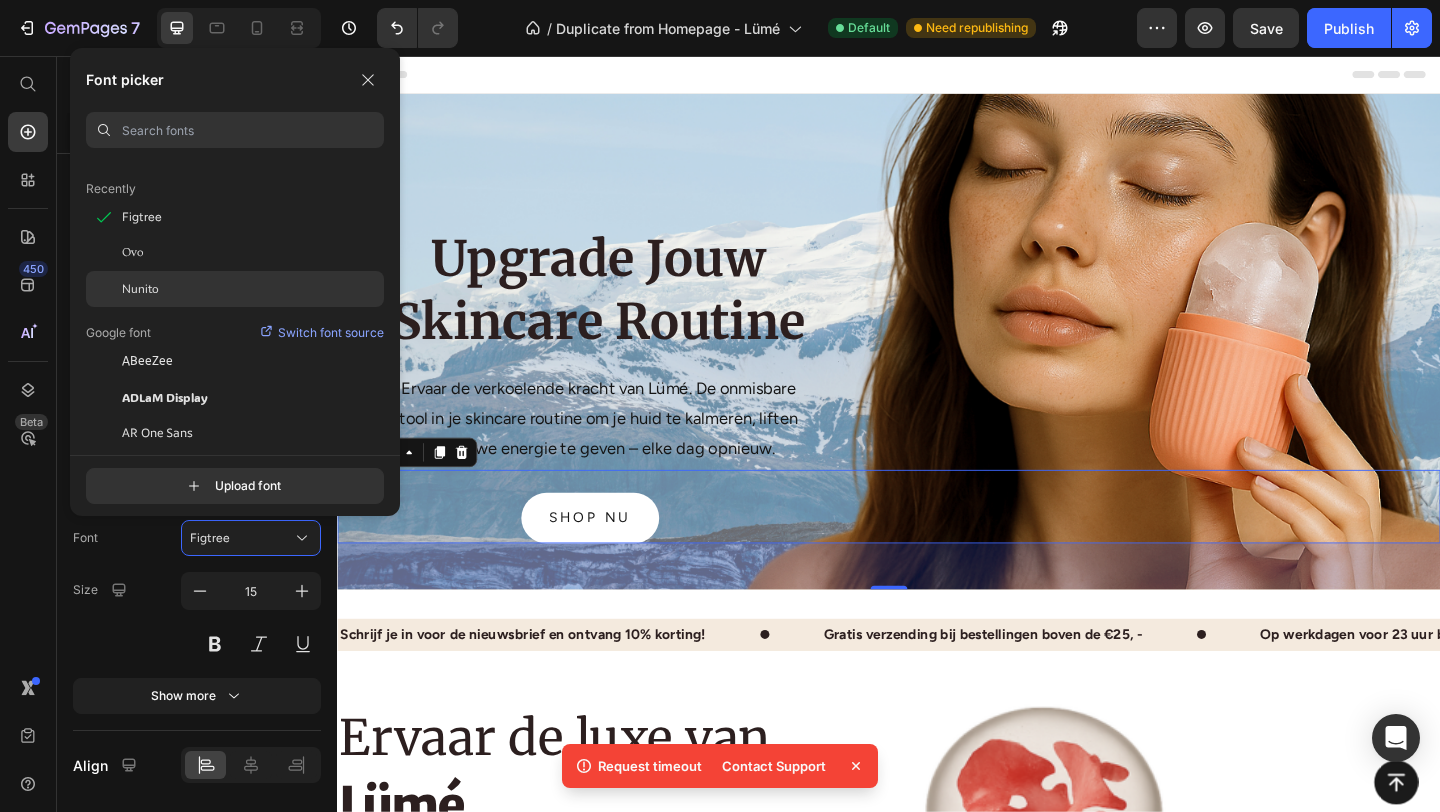 click on "Nunito" 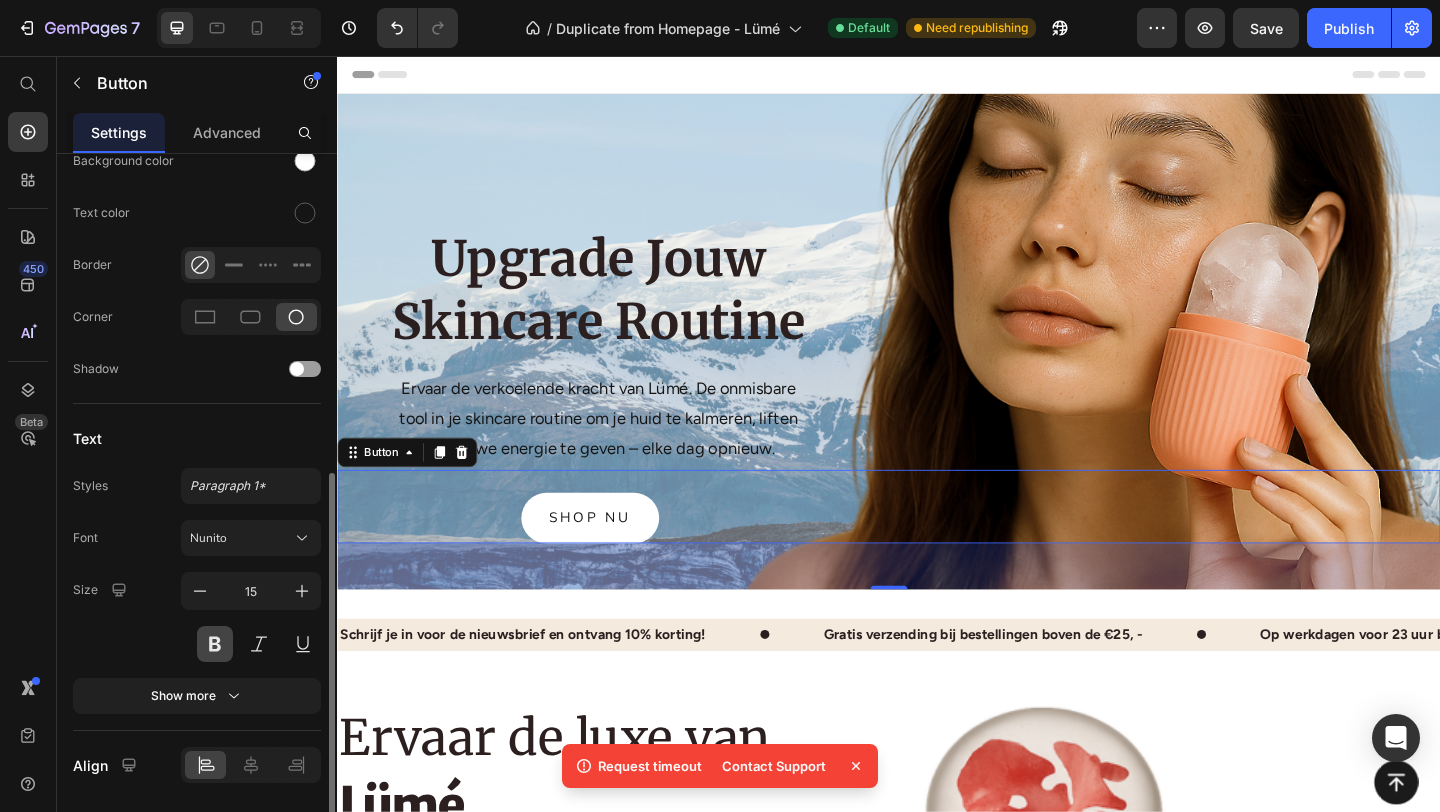 click at bounding box center (215, 644) 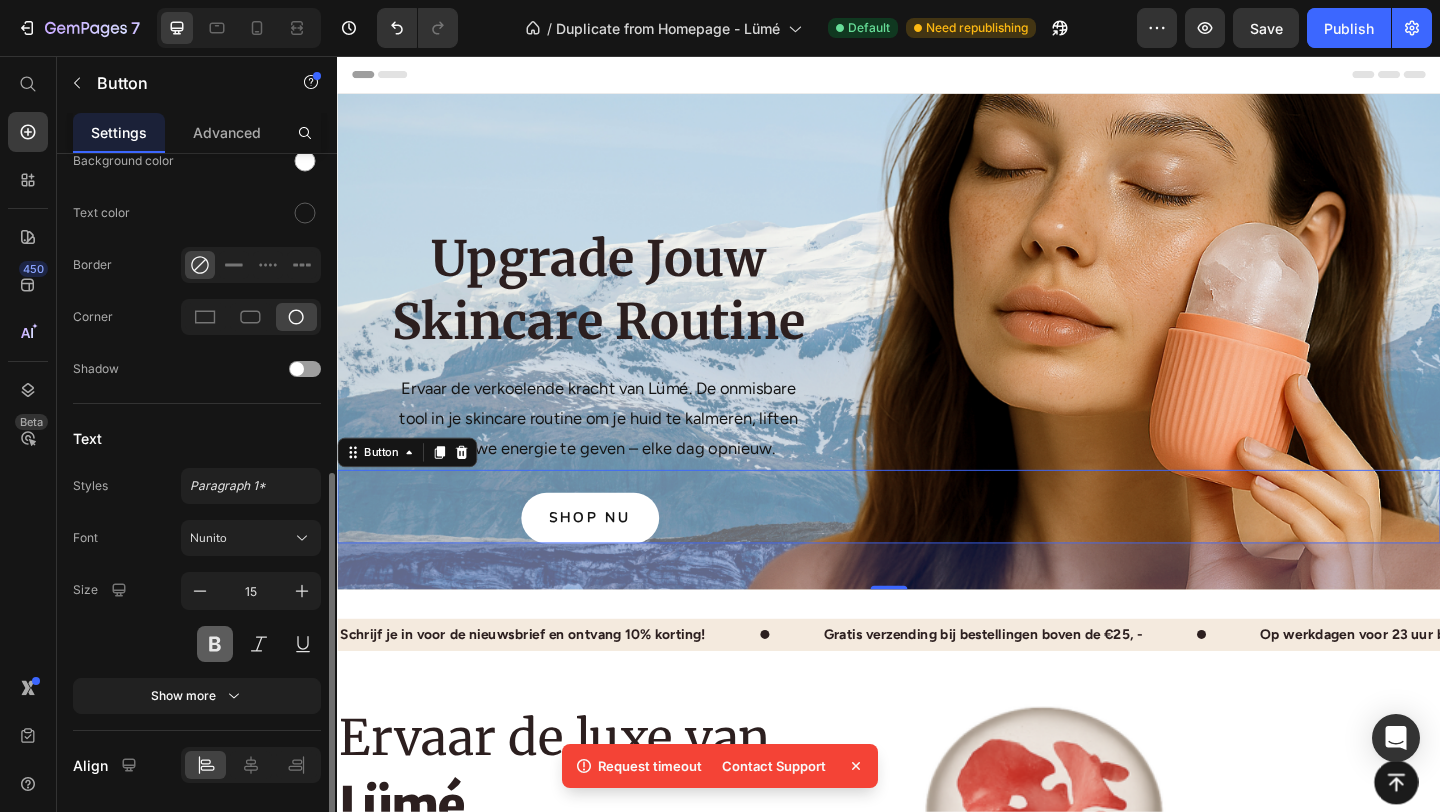 click at bounding box center (215, 644) 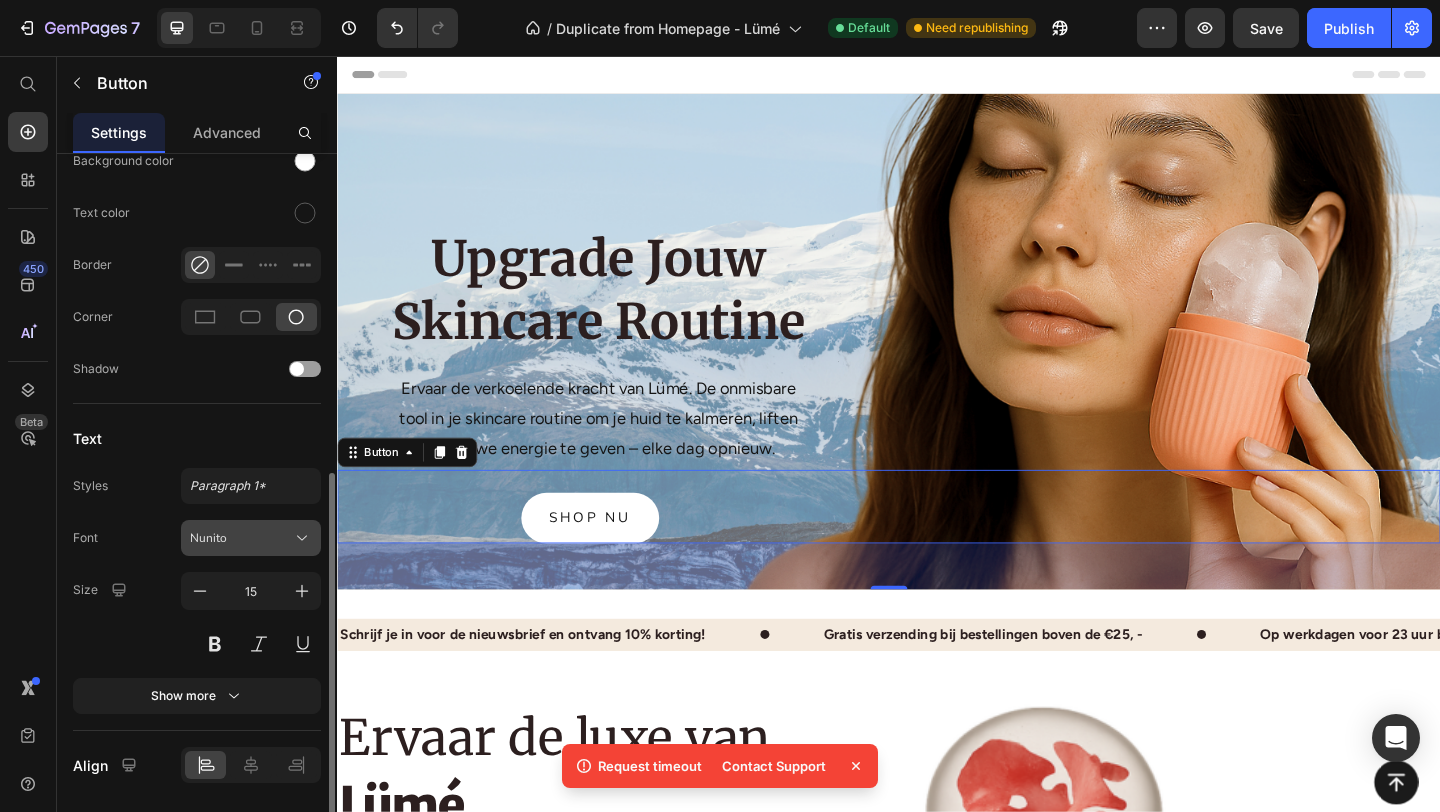 click on "Nunito" at bounding box center (251, 538) 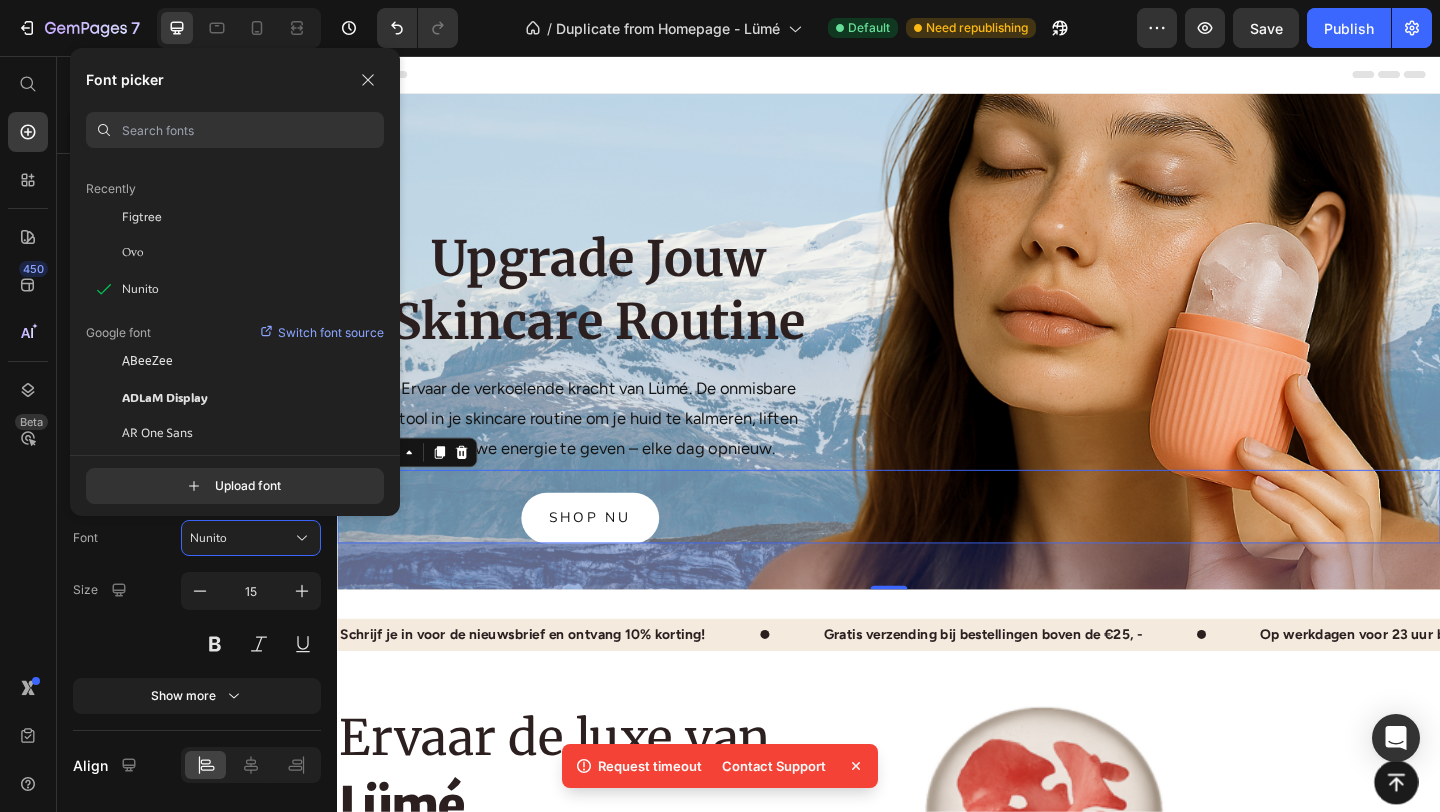 click at bounding box center (253, 130) 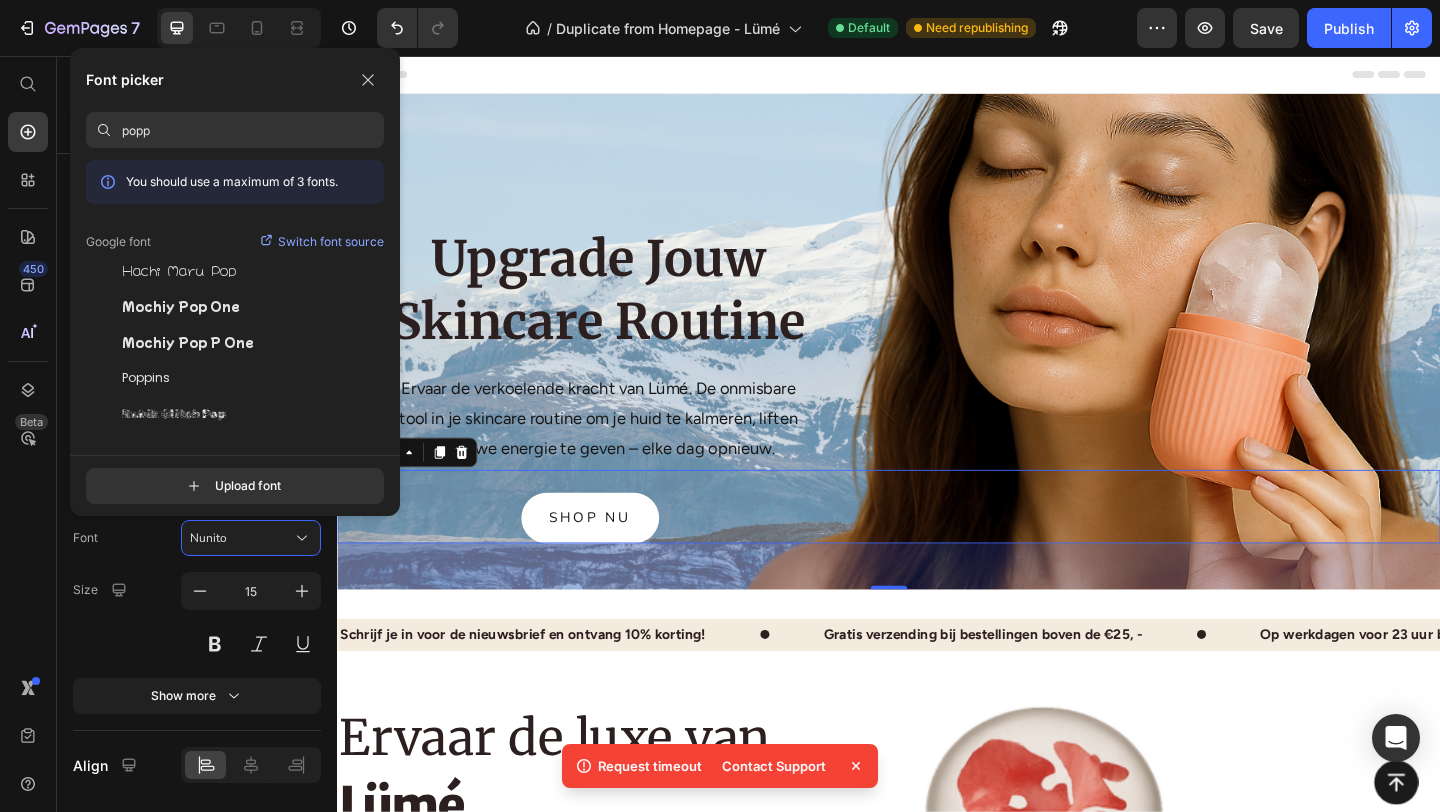 scroll, scrollTop: 0, scrollLeft: 0, axis: both 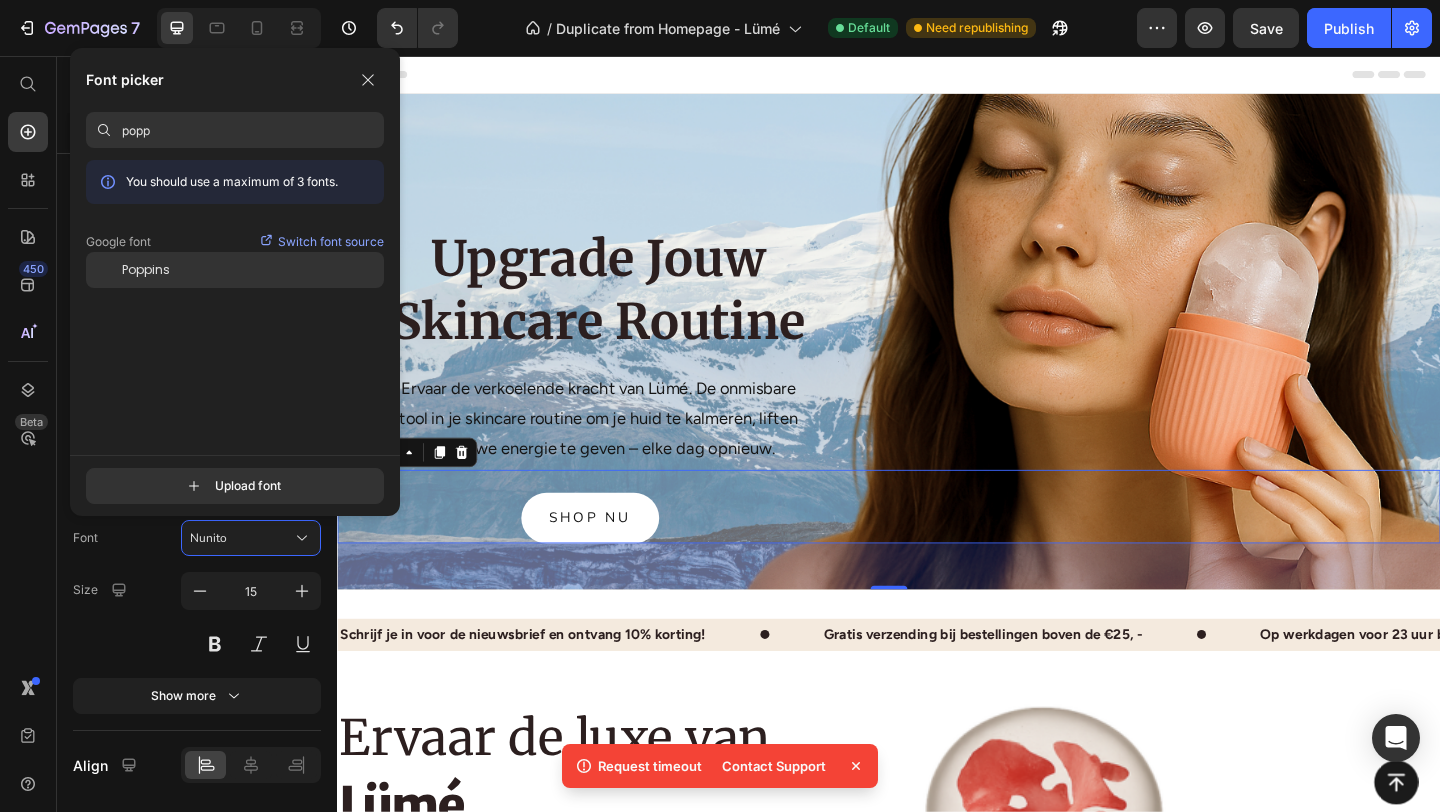 type on "popp" 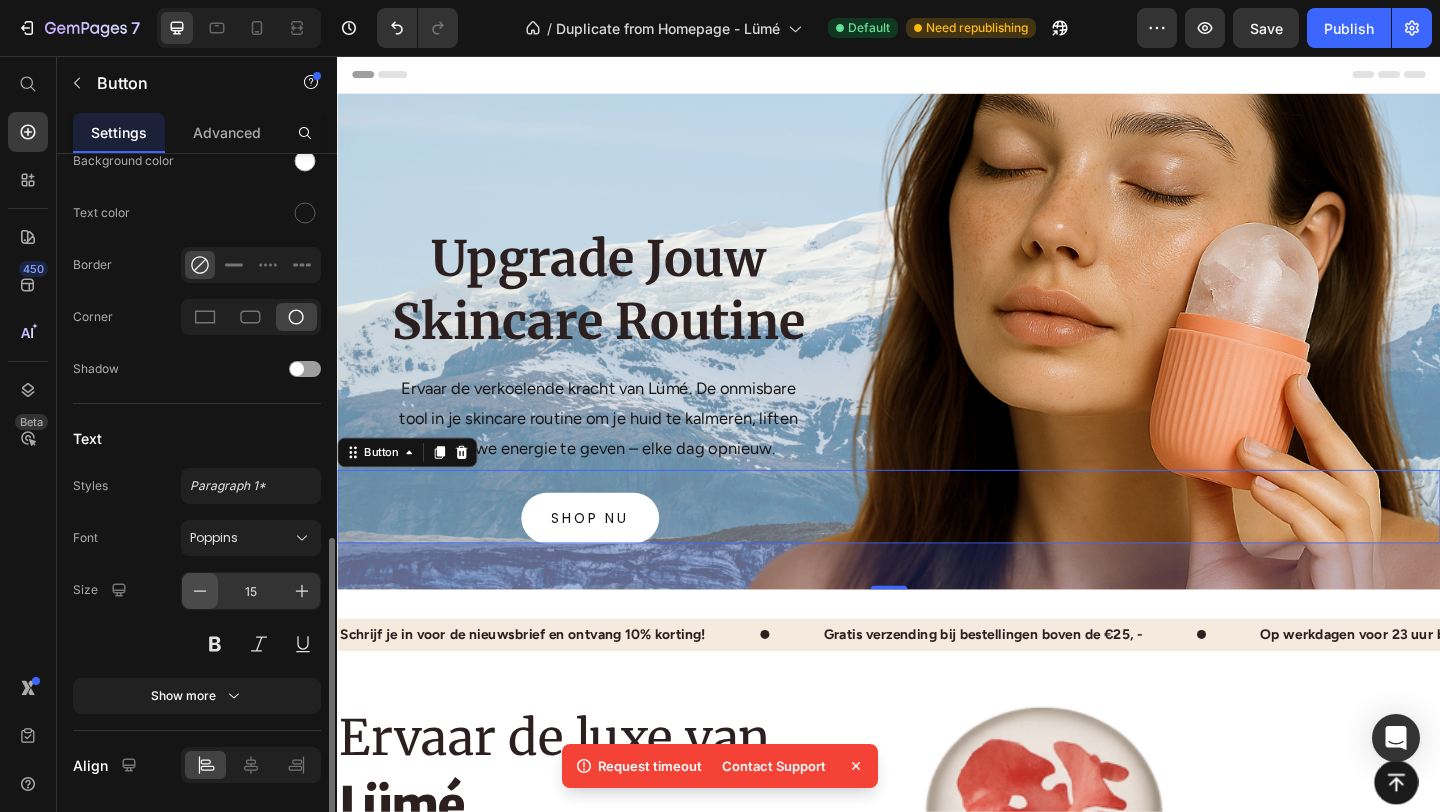 scroll, scrollTop: 678, scrollLeft: 0, axis: vertical 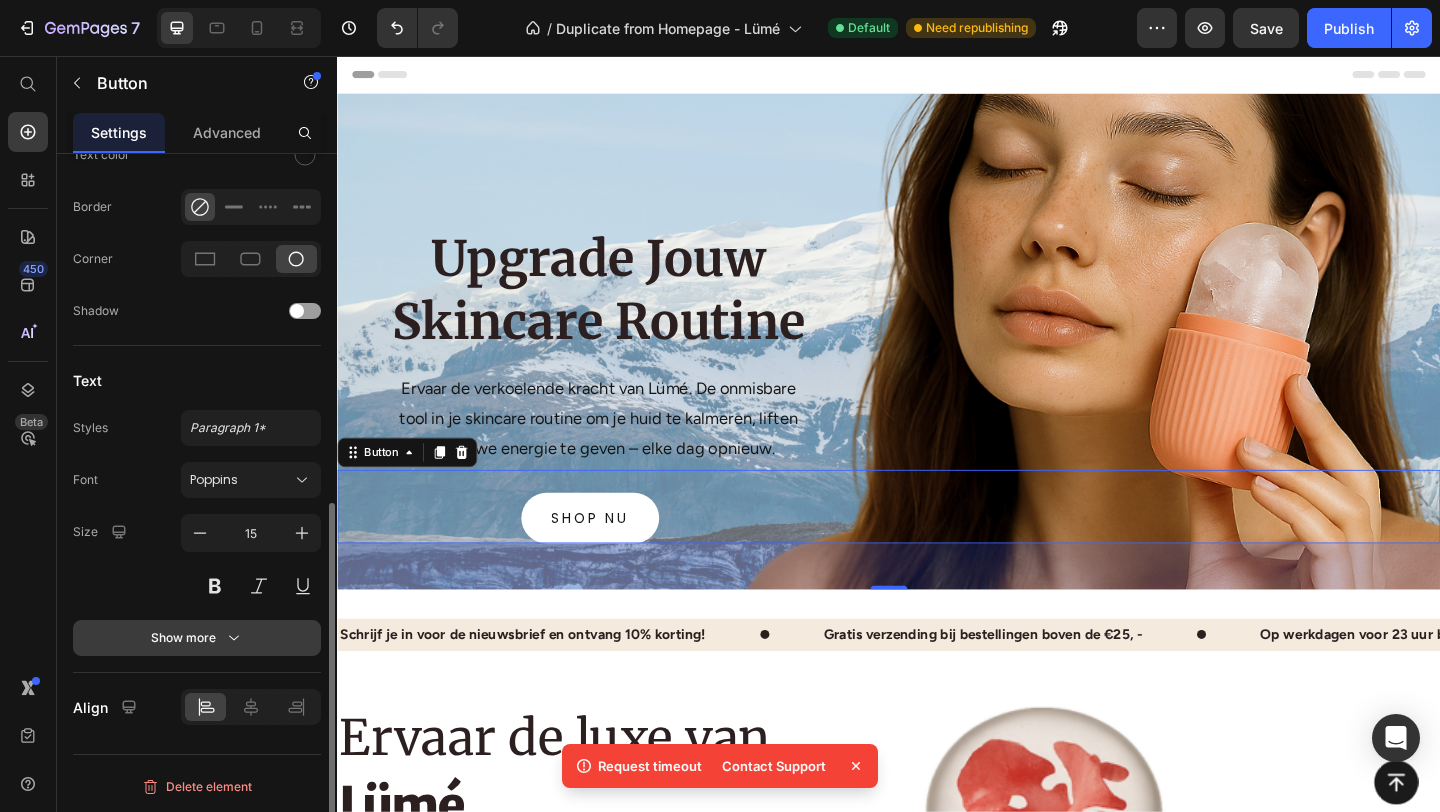click on "Show more" at bounding box center [197, 638] 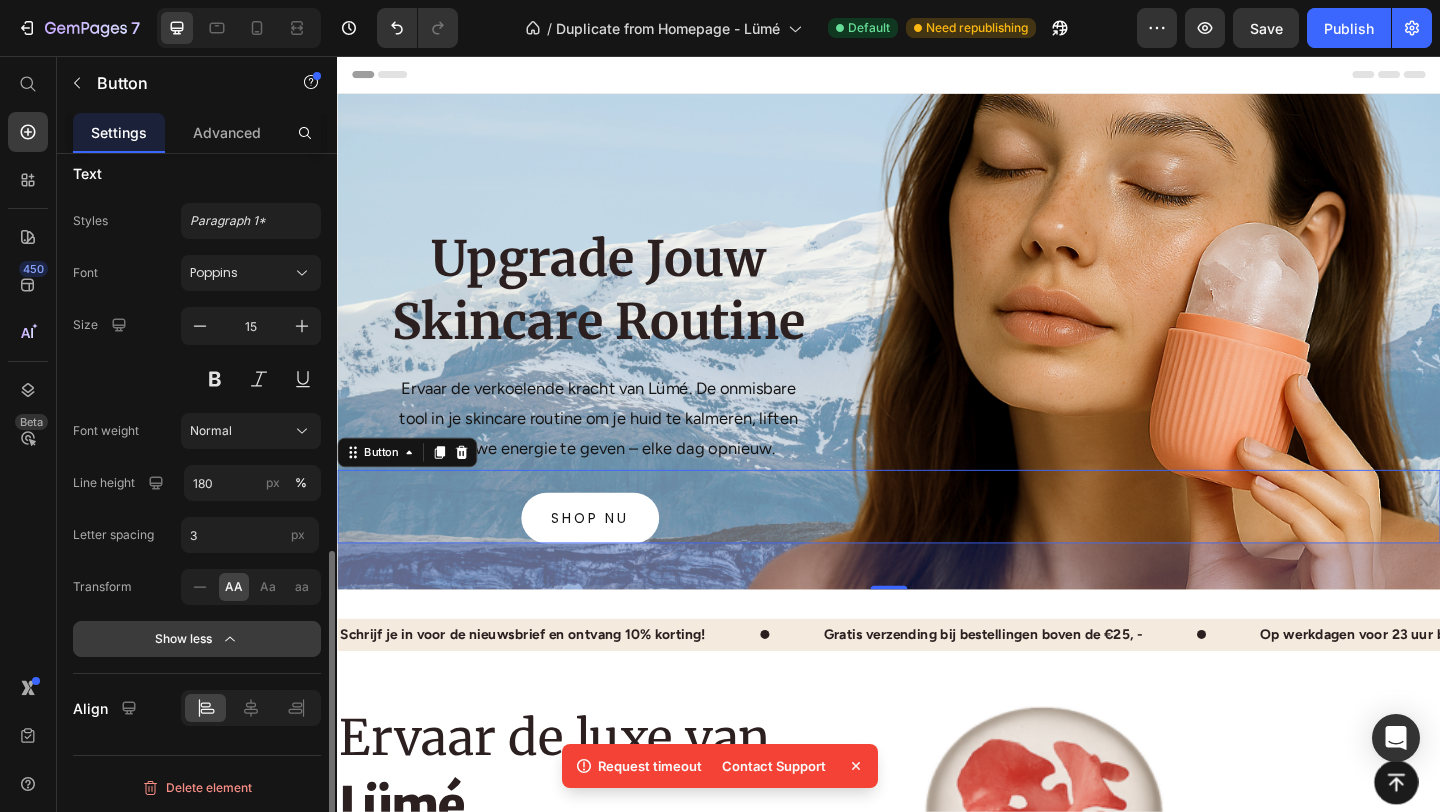 scroll, scrollTop: 886, scrollLeft: 0, axis: vertical 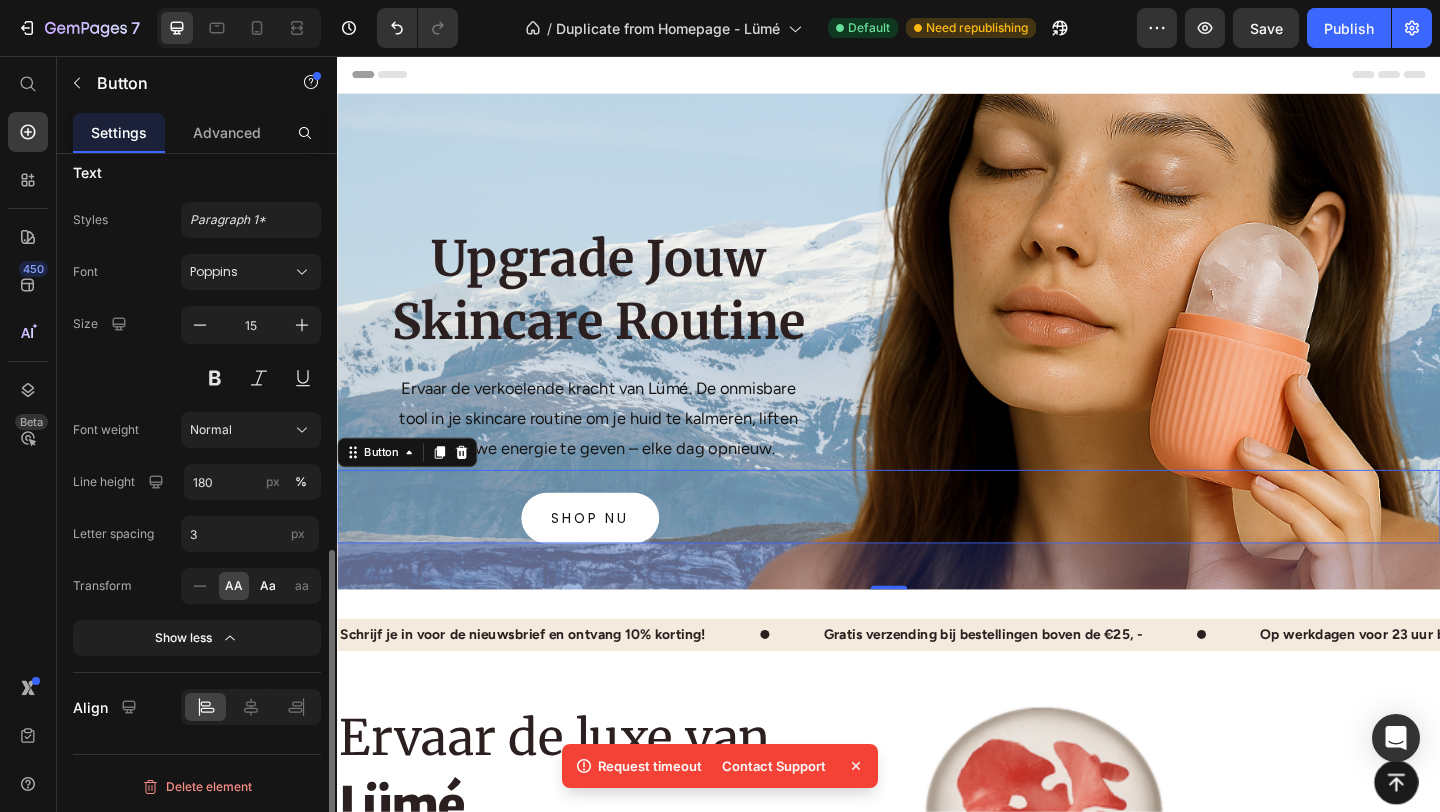 click on "Aa" 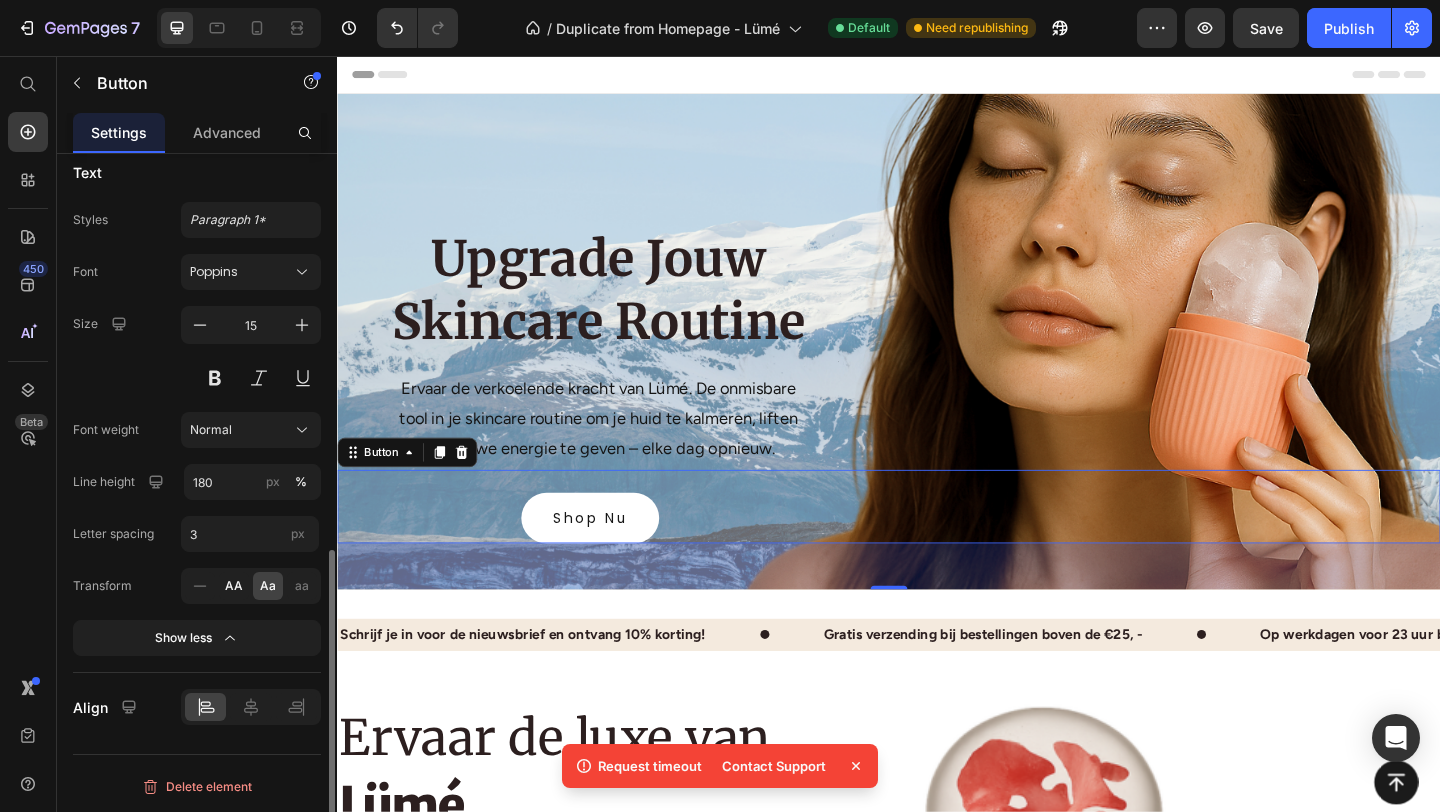 click on "AA" 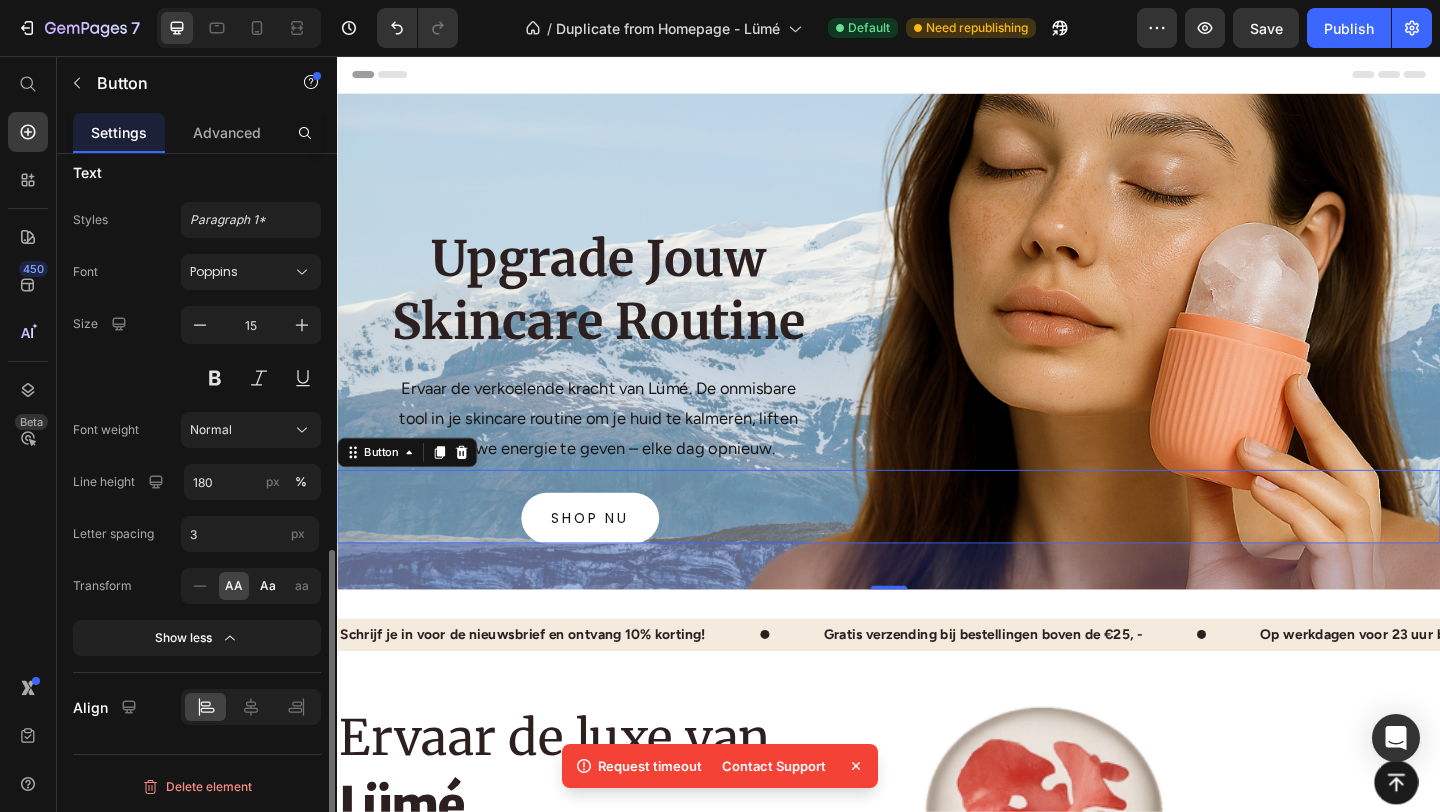 click on "Aa" 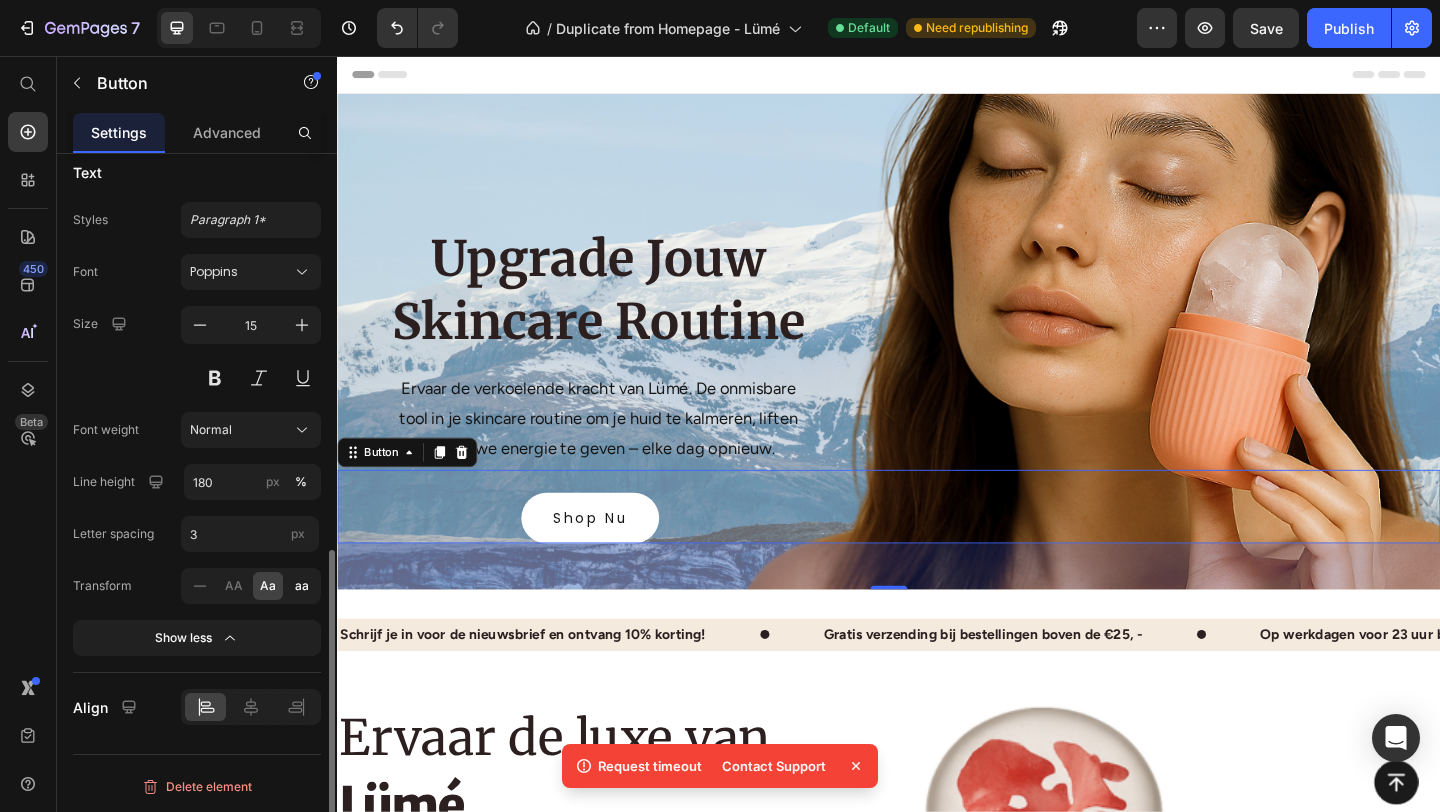 click on "aa" 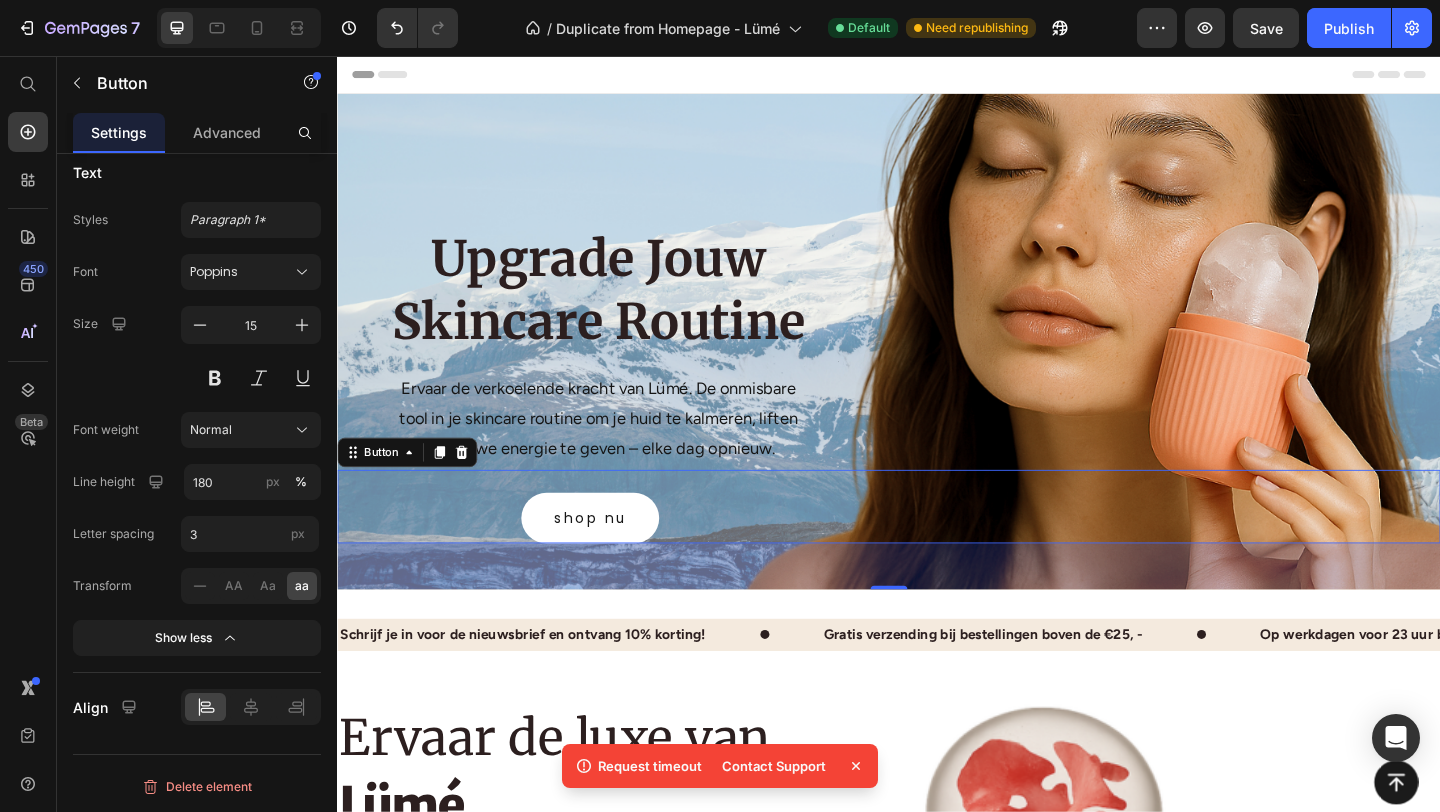 click on "shop nu" at bounding box center [612, 558] 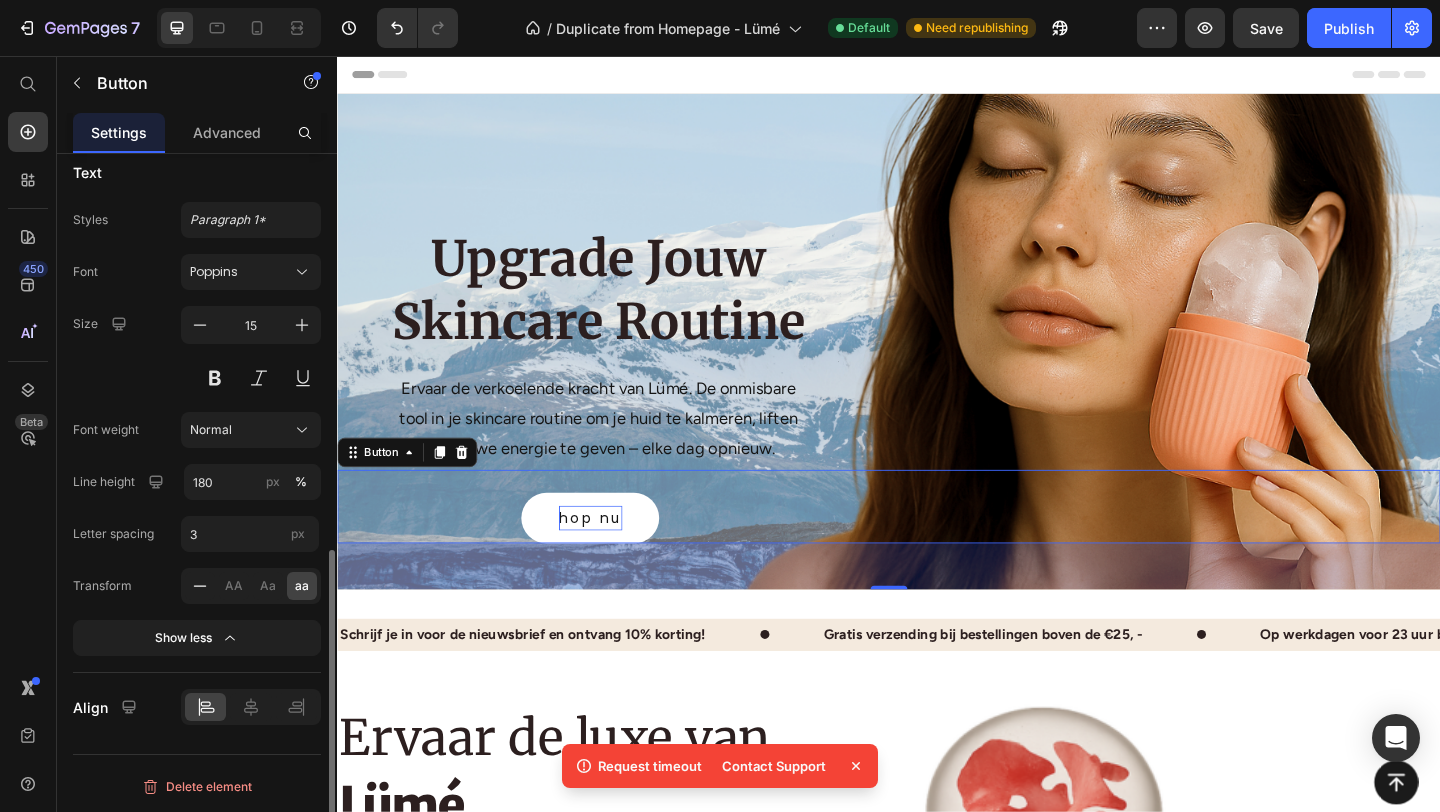 click 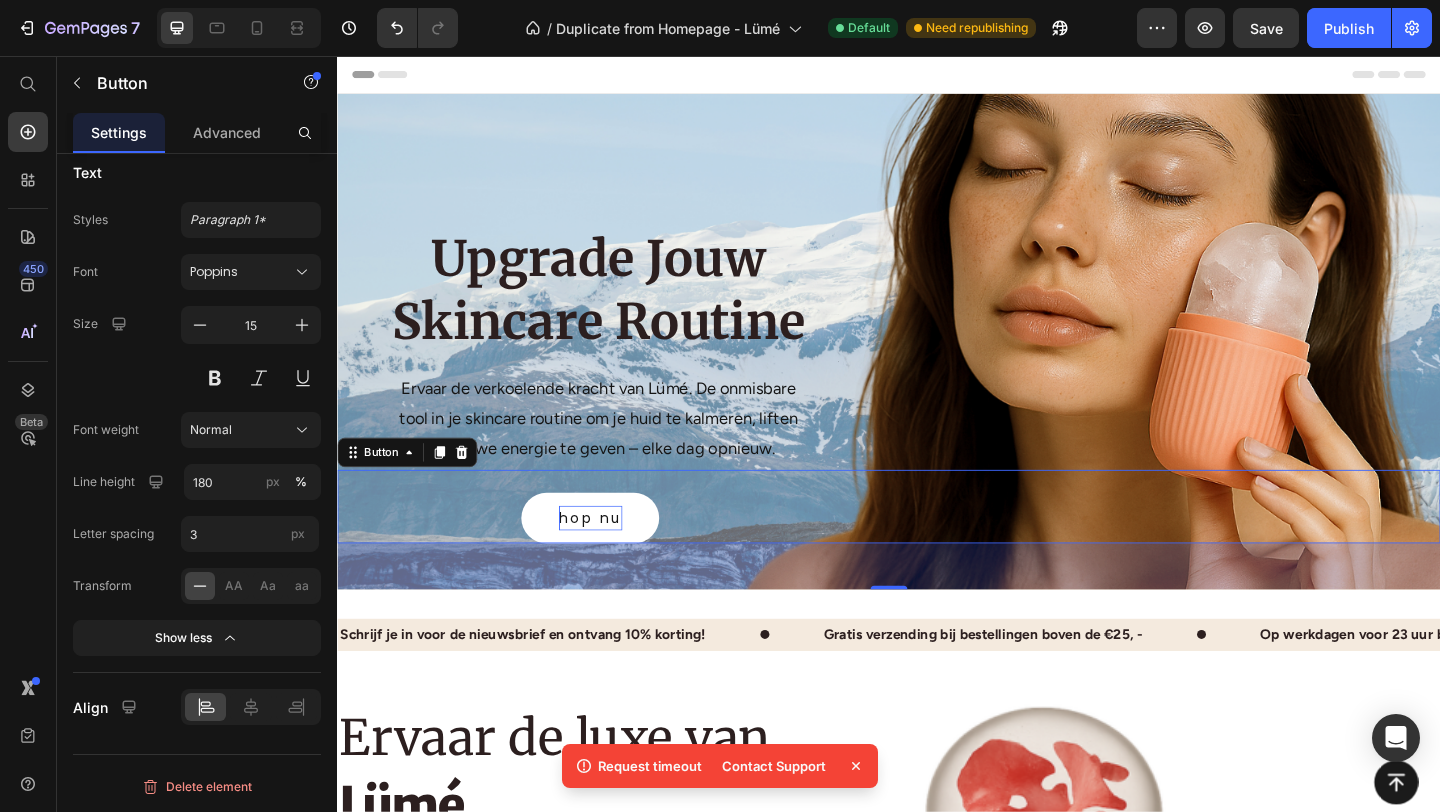 click on "hop nu" at bounding box center [612, 558] 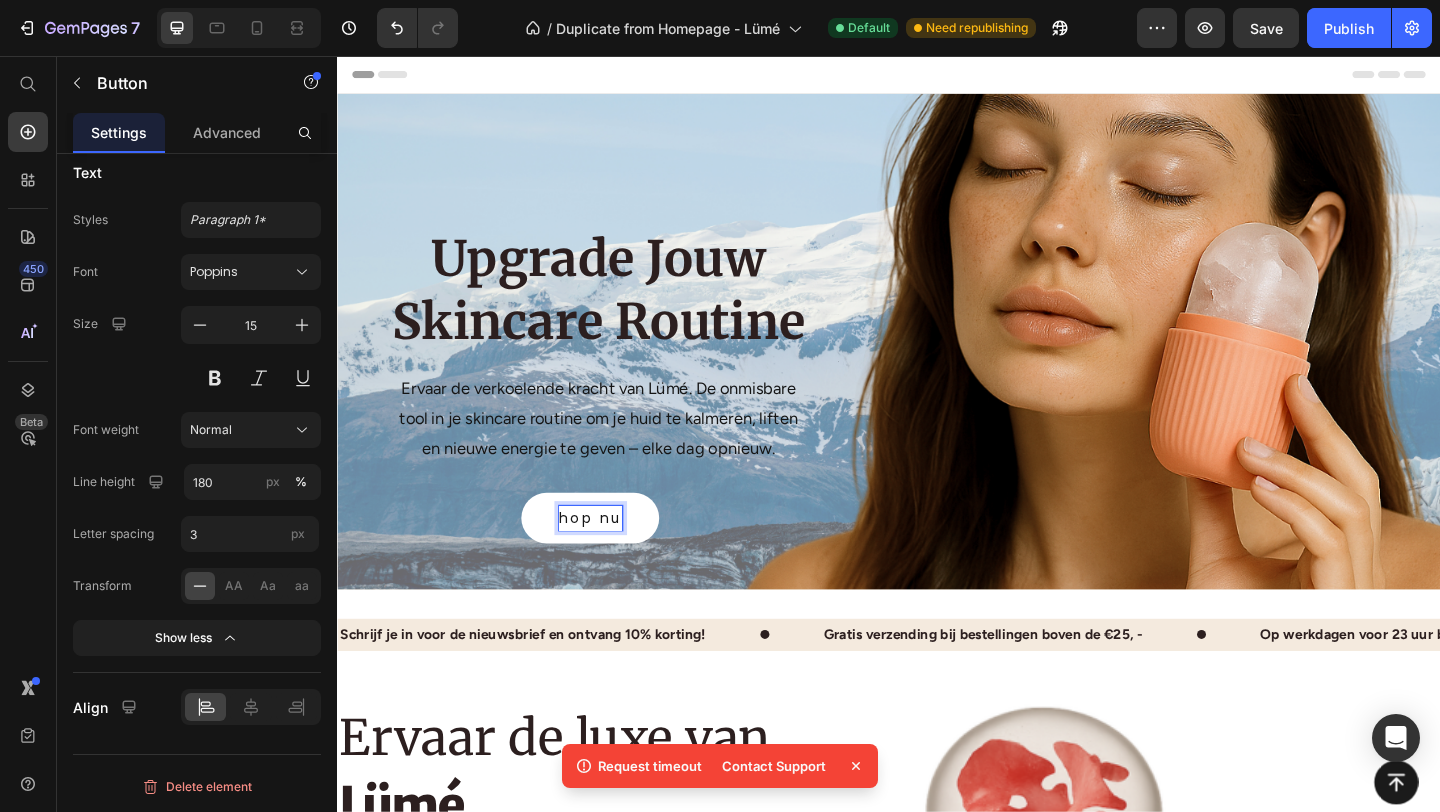 click on "hop nu" at bounding box center (612, 558) 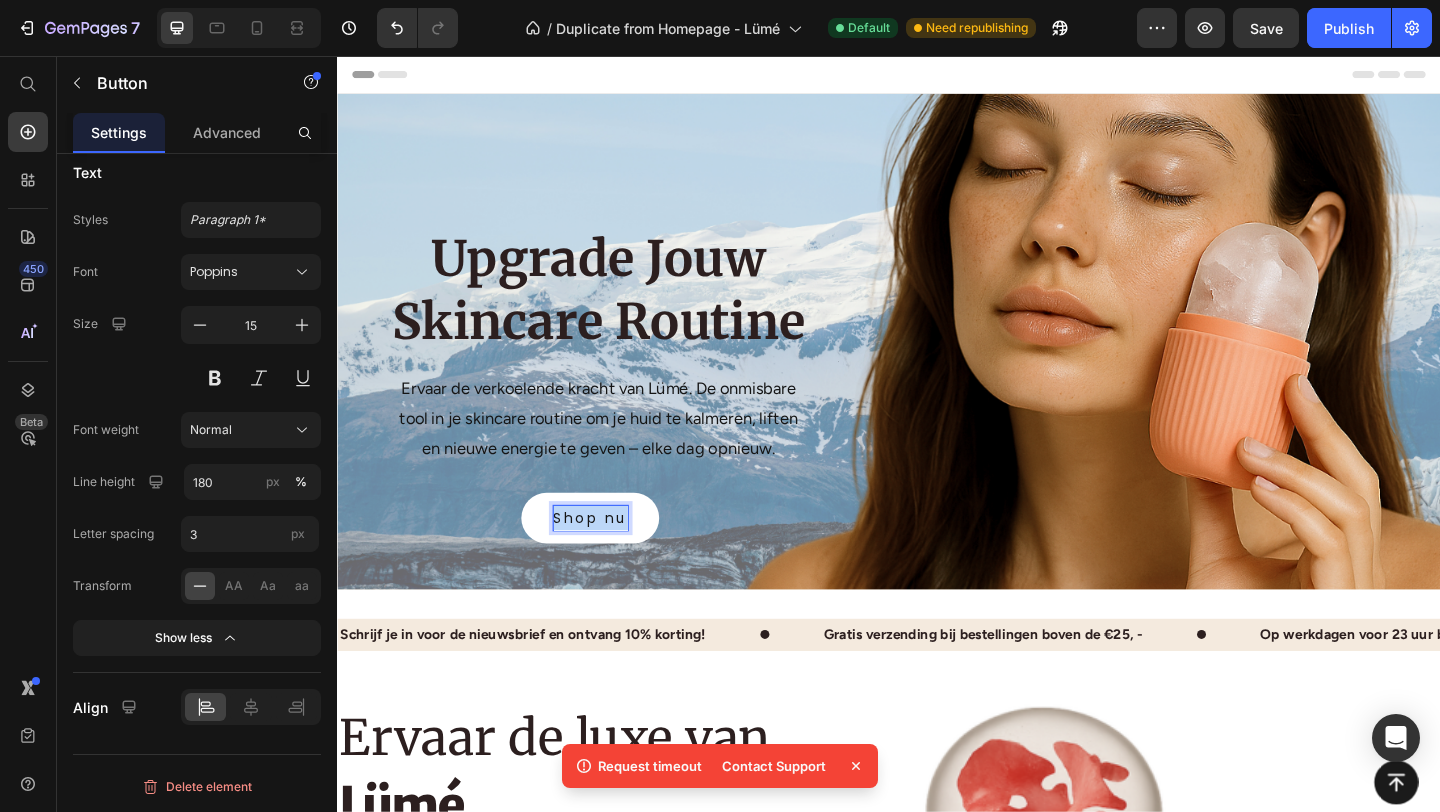 drag, startPoint x: 572, startPoint y: 552, endPoint x: 649, endPoint y: 550, distance: 77.02597 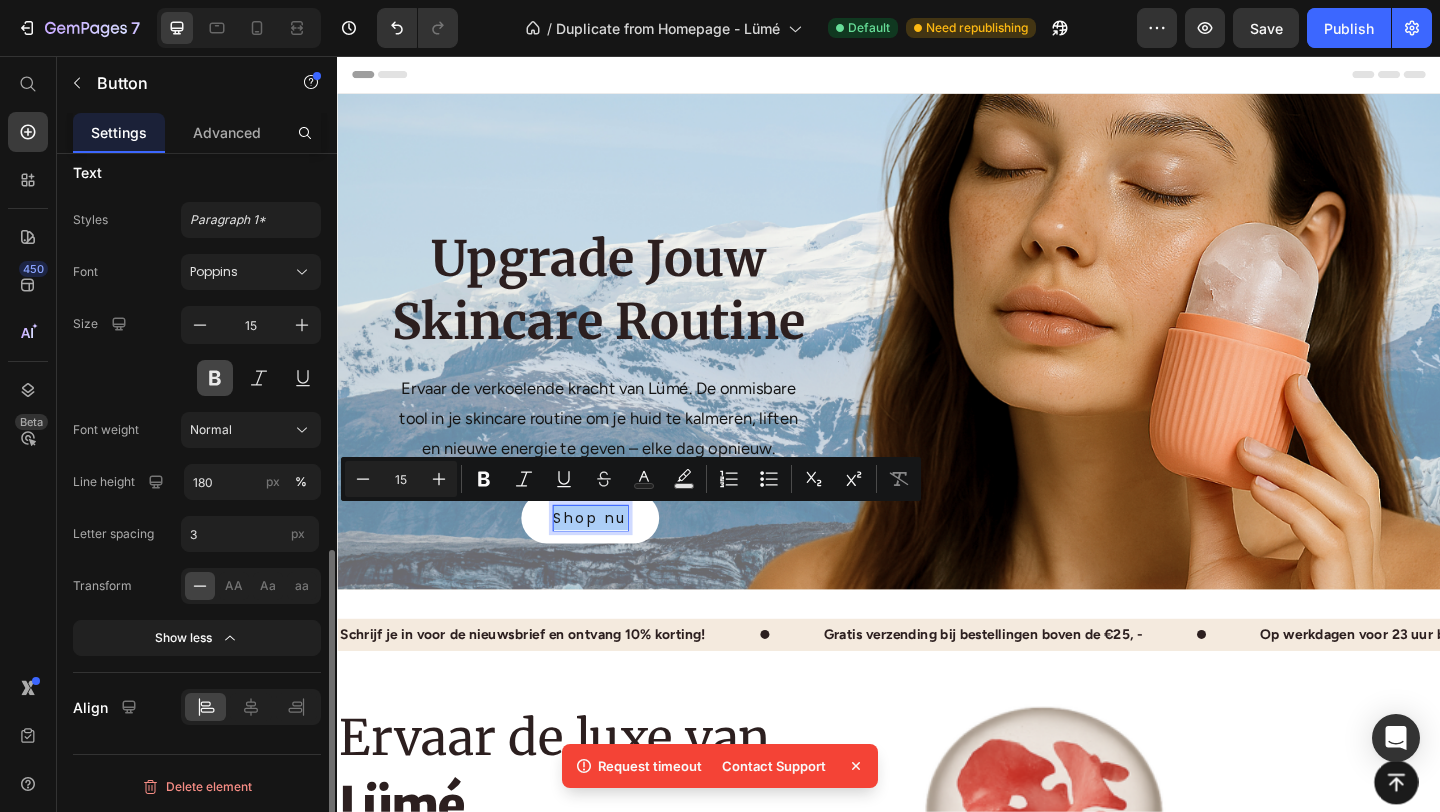 click at bounding box center [215, 378] 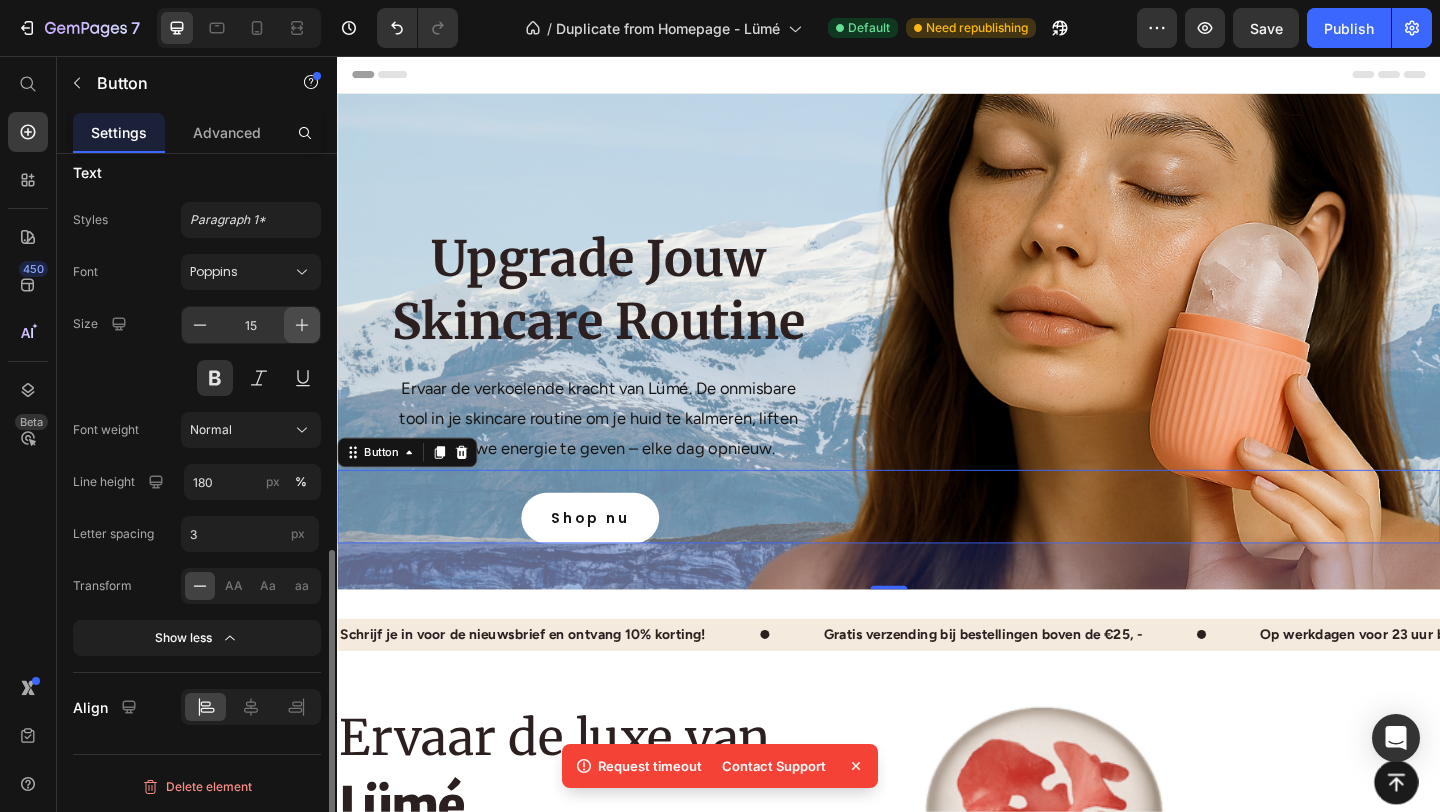 click 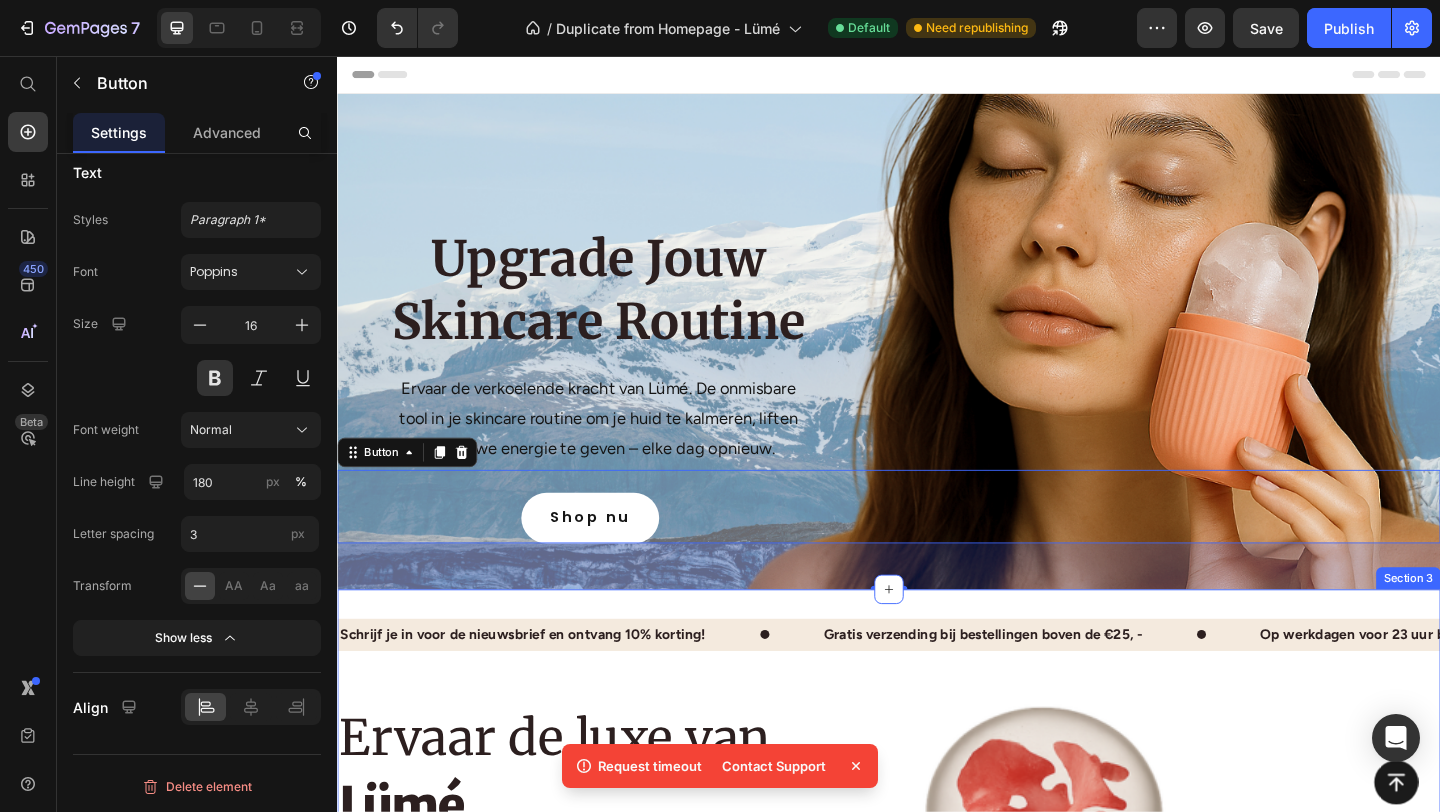 click on "Ice-Cube-PNG-Images.png" at bounding box center [937, 1060] 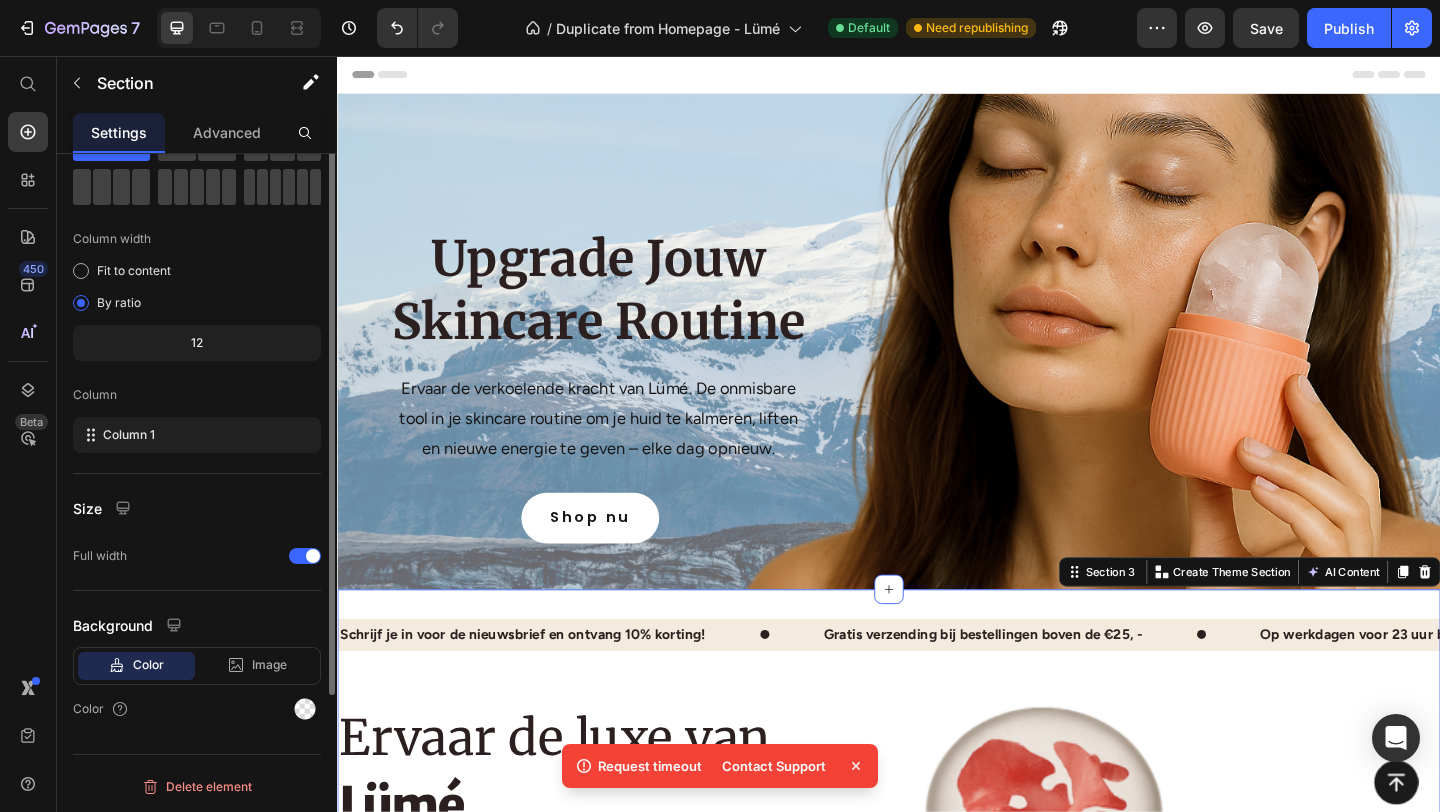 scroll, scrollTop: 0, scrollLeft: 0, axis: both 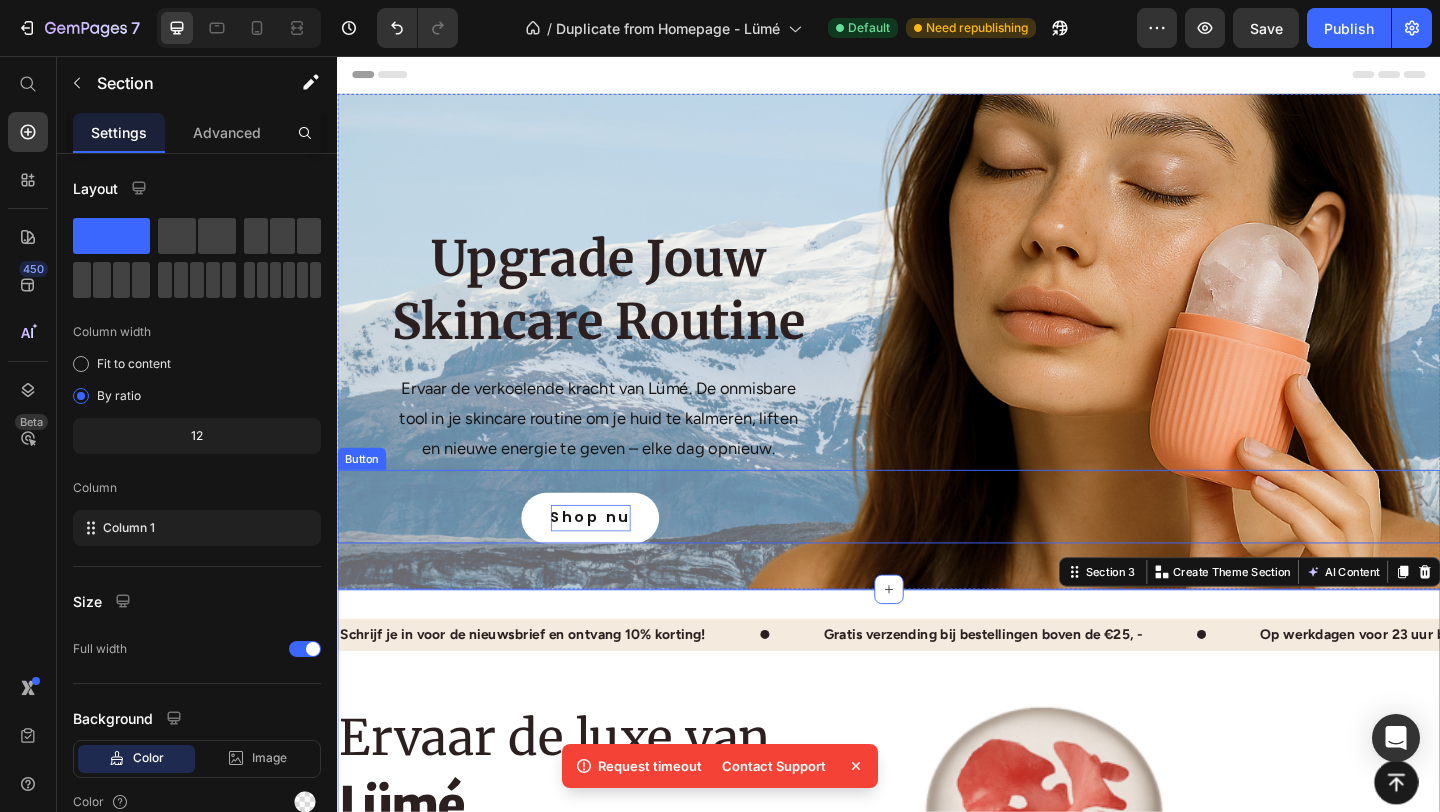 click on "Shop nu" at bounding box center (612, 558) 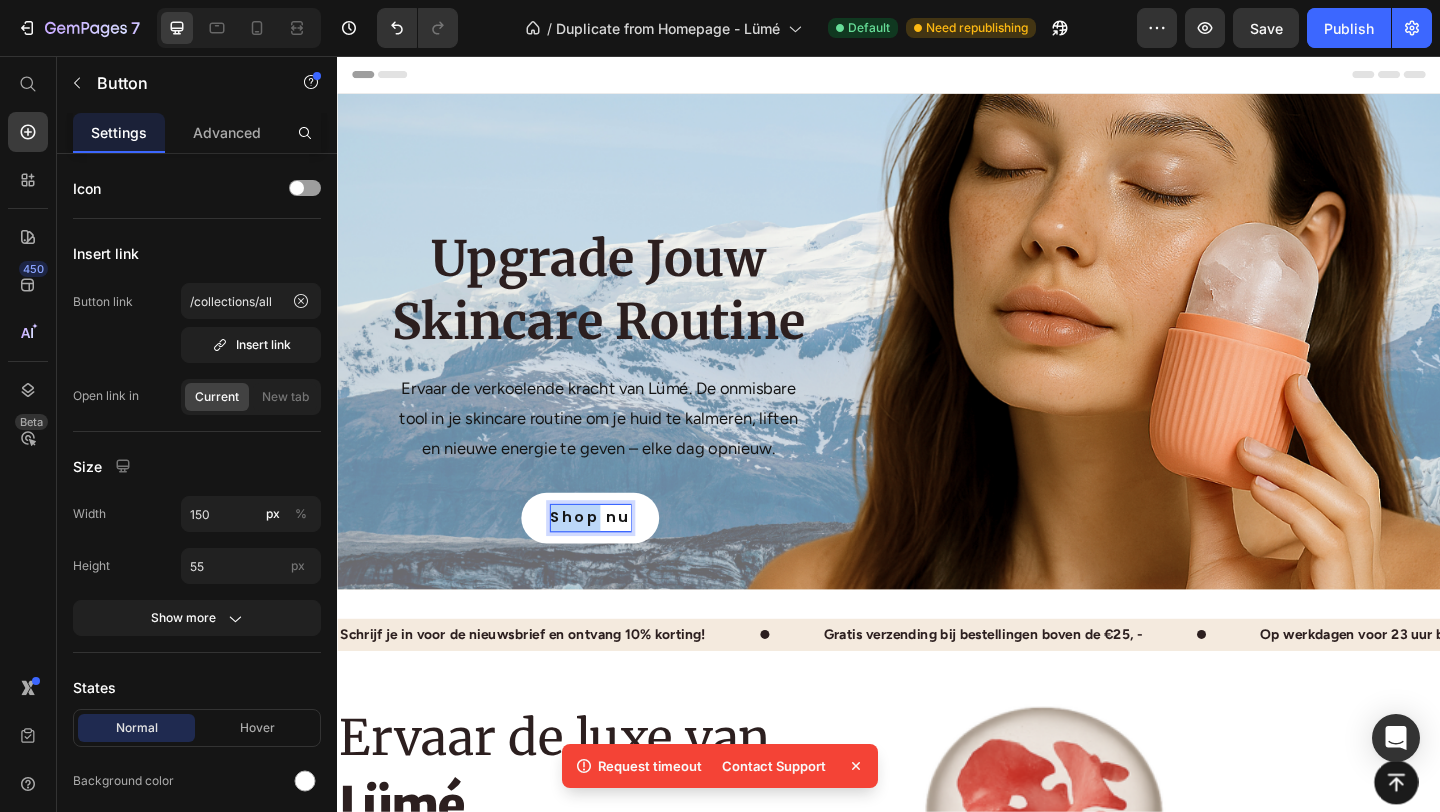 drag, startPoint x: 625, startPoint y: 559, endPoint x: 553, endPoint y: 556, distance: 72.06247 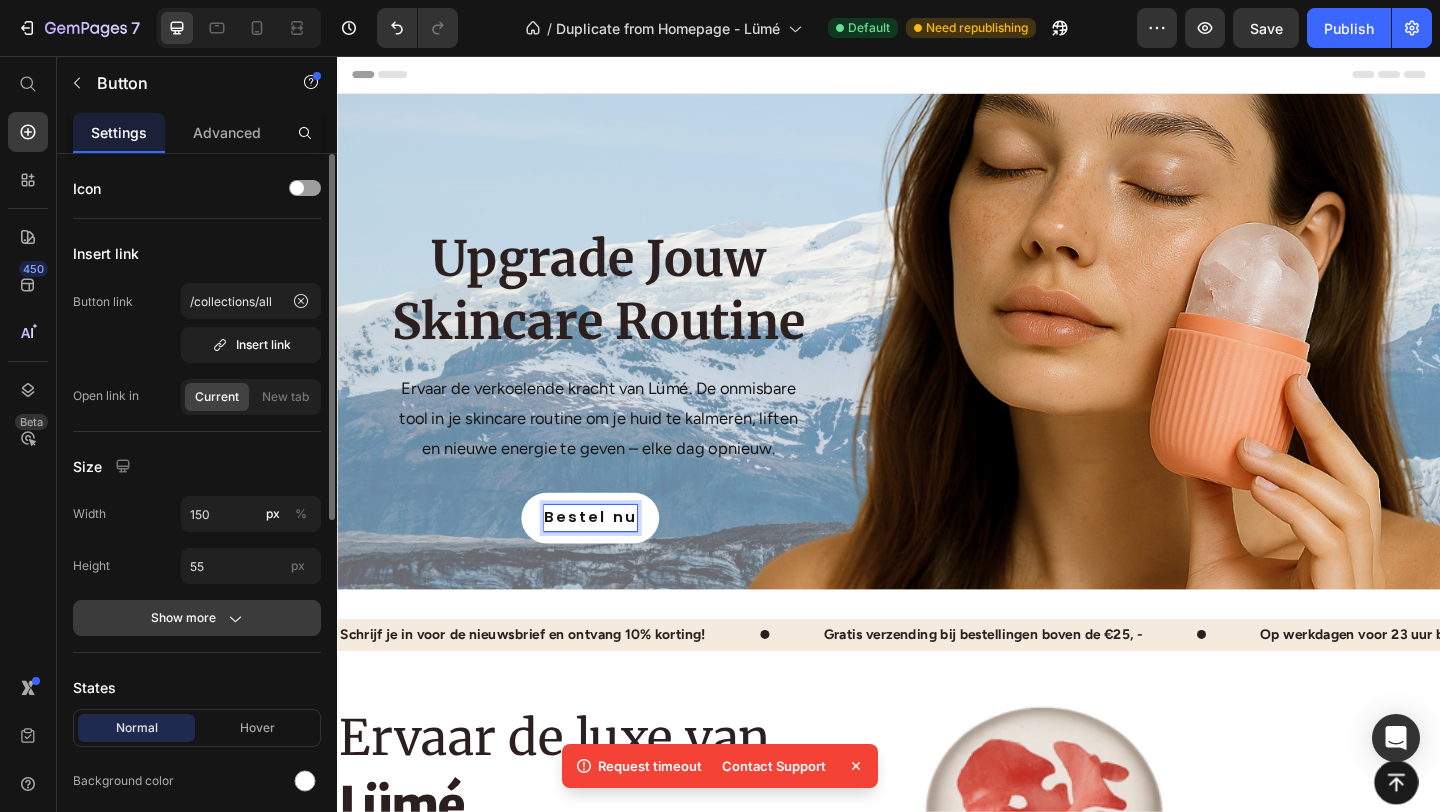 click on "Show more" at bounding box center [197, 618] 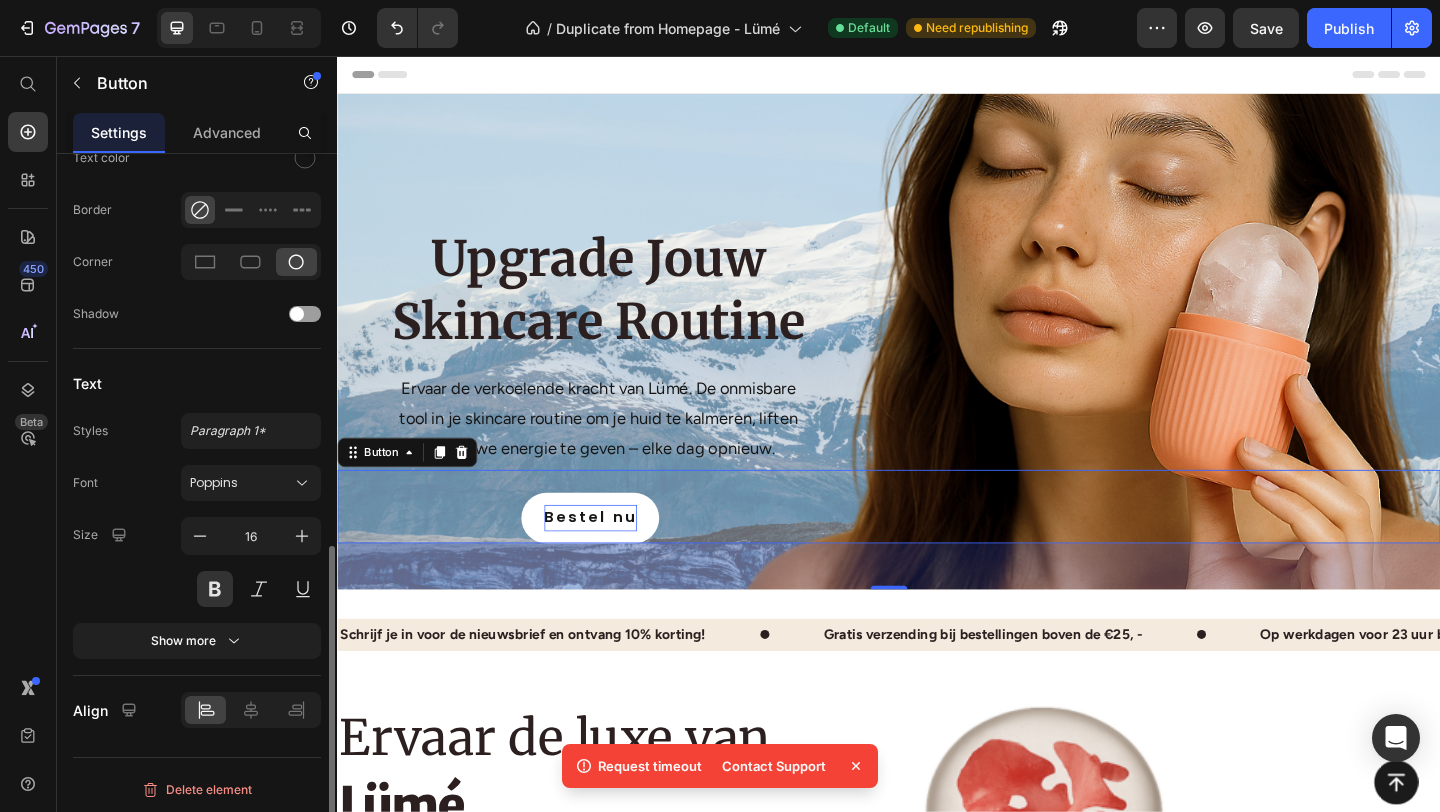 scroll, scrollTop: 874, scrollLeft: 0, axis: vertical 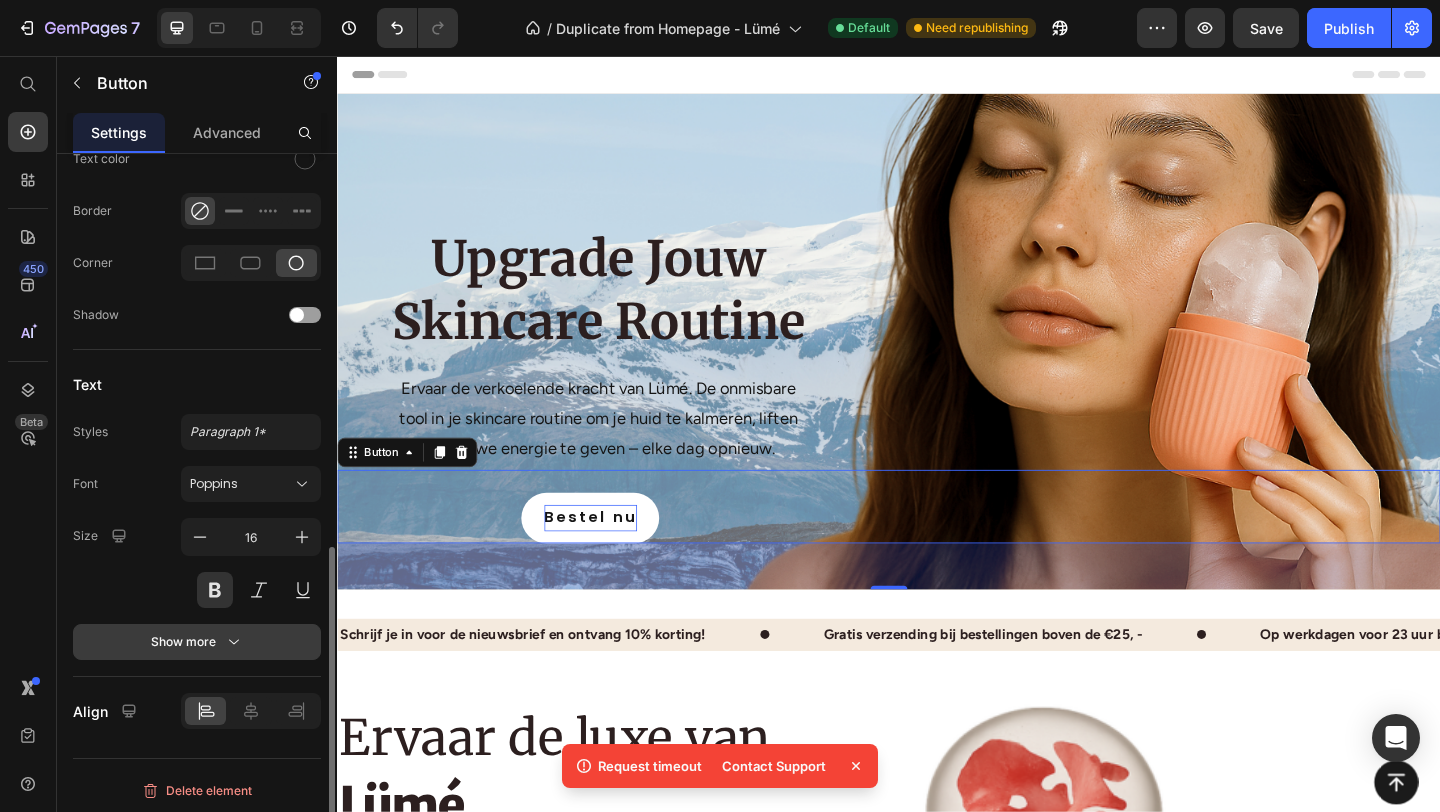 click on "Show more" at bounding box center [197, 642] 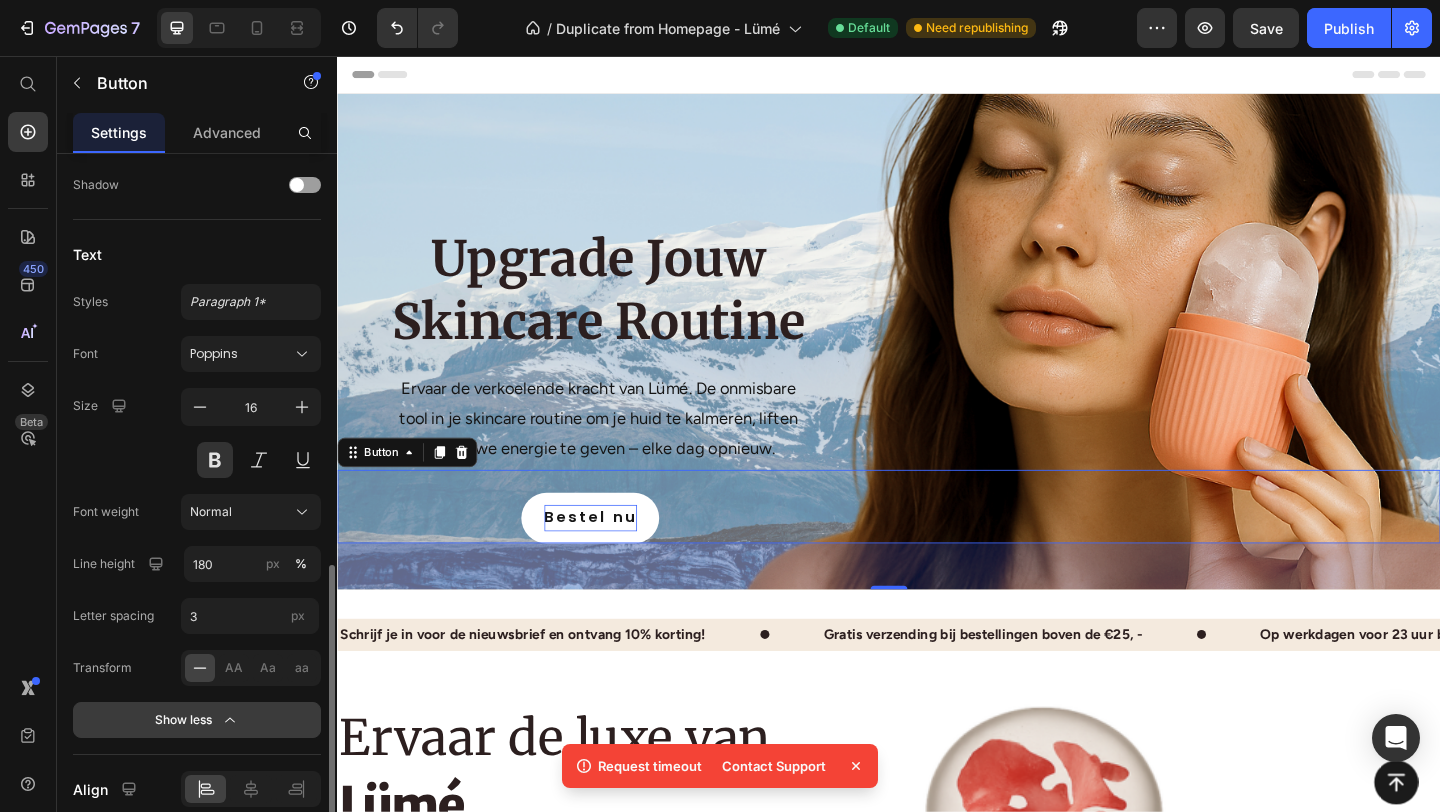 scroll, scrollTop: 1028, scrollLeft: 0, axis: vertical 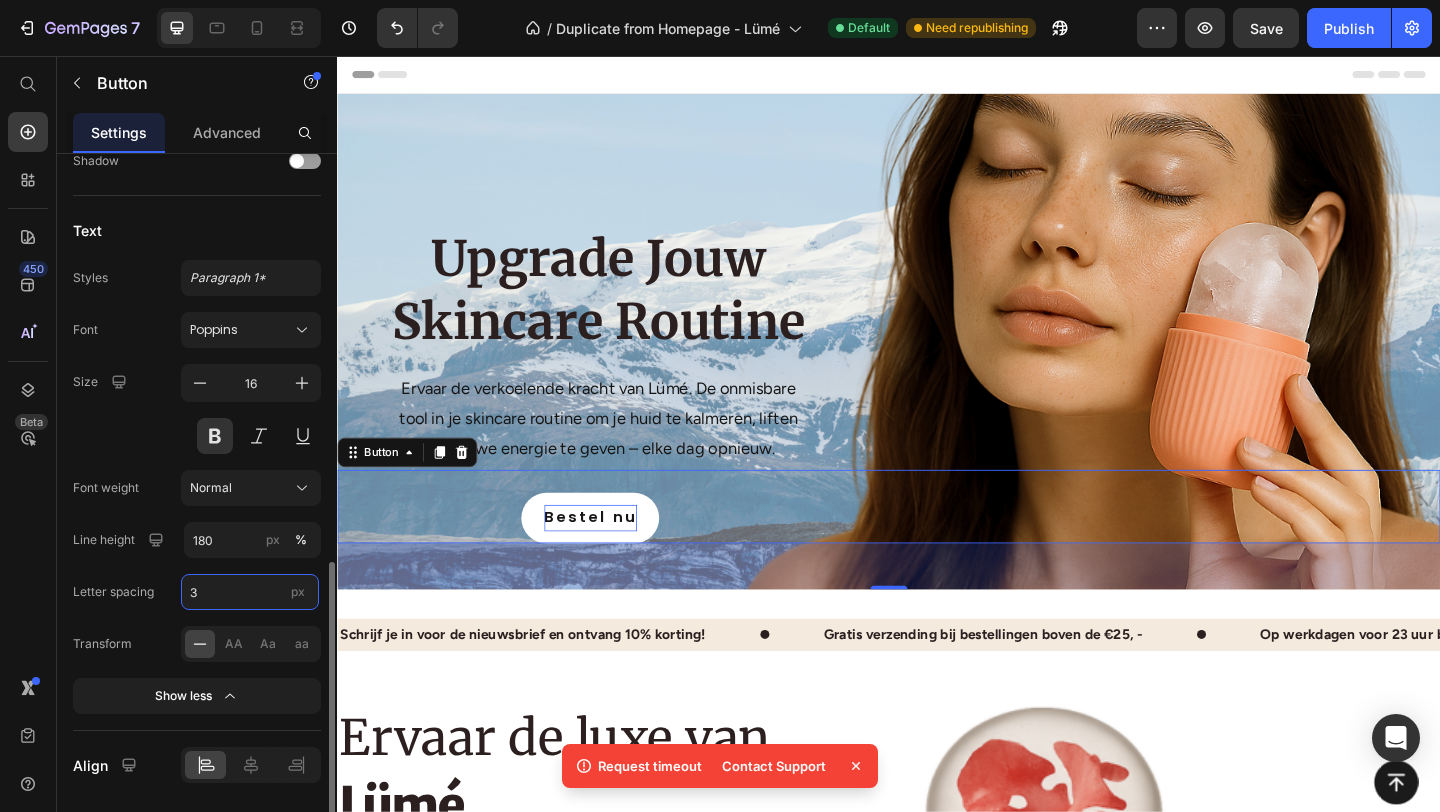 click on "3" at bounding box center (250, 592) 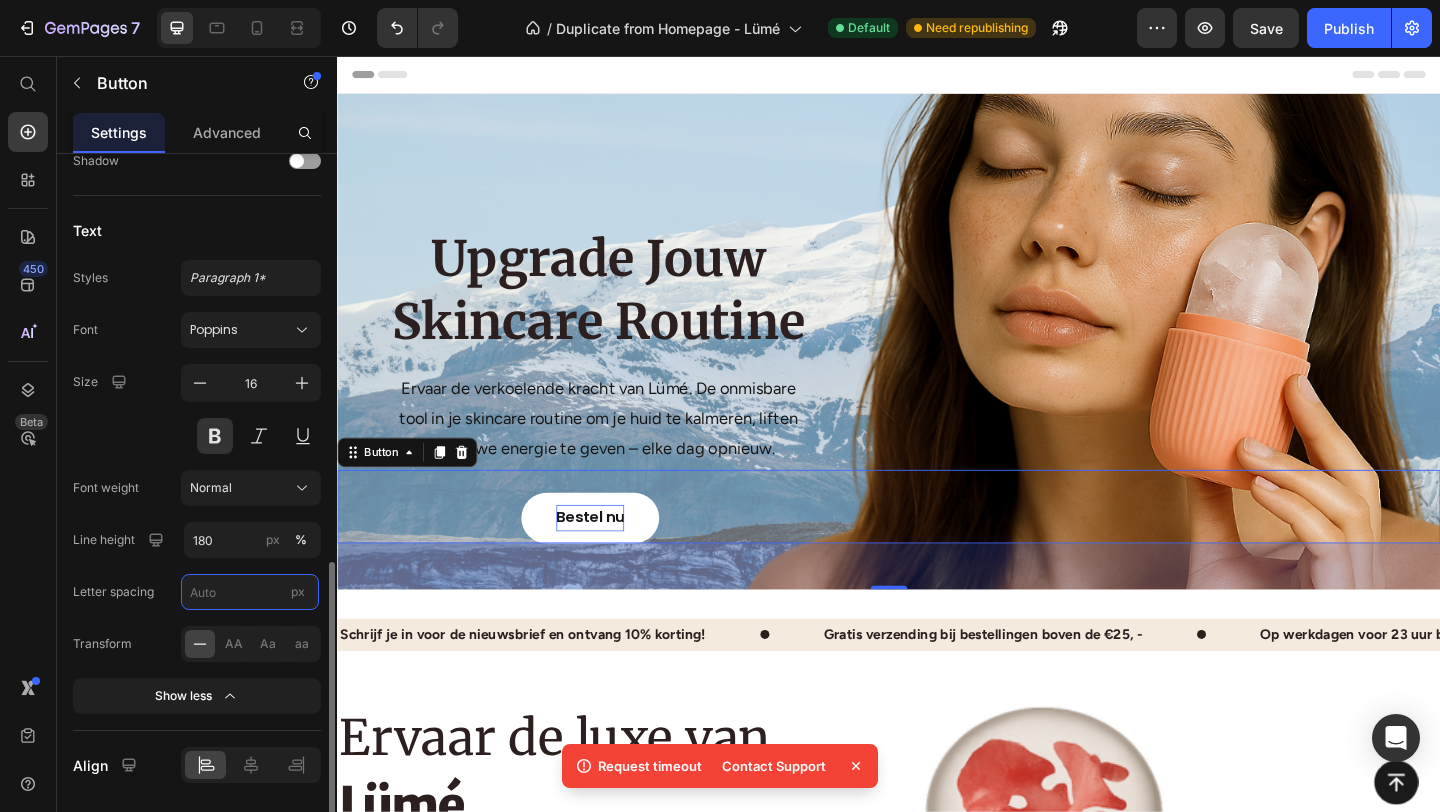 type on "2" 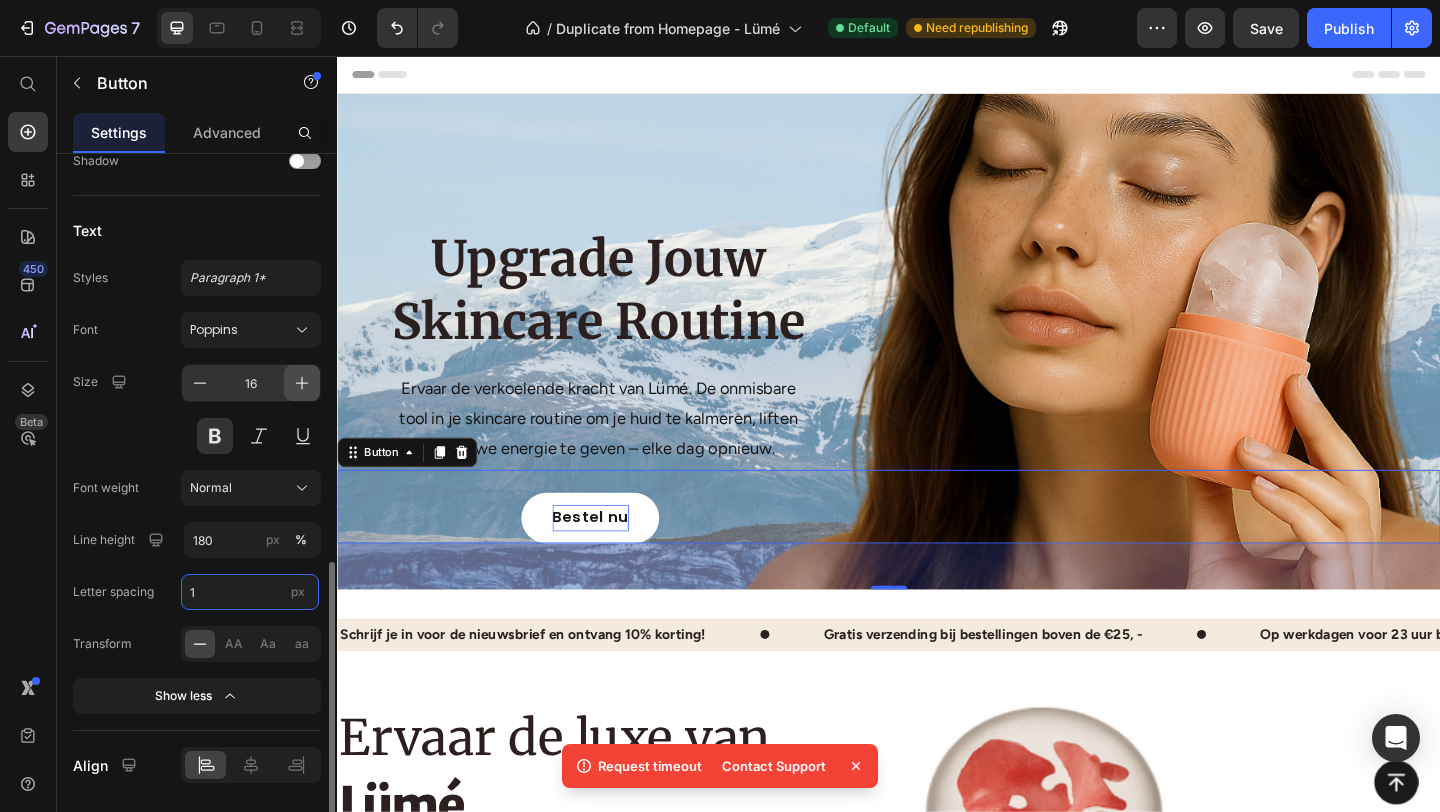 type on "1" 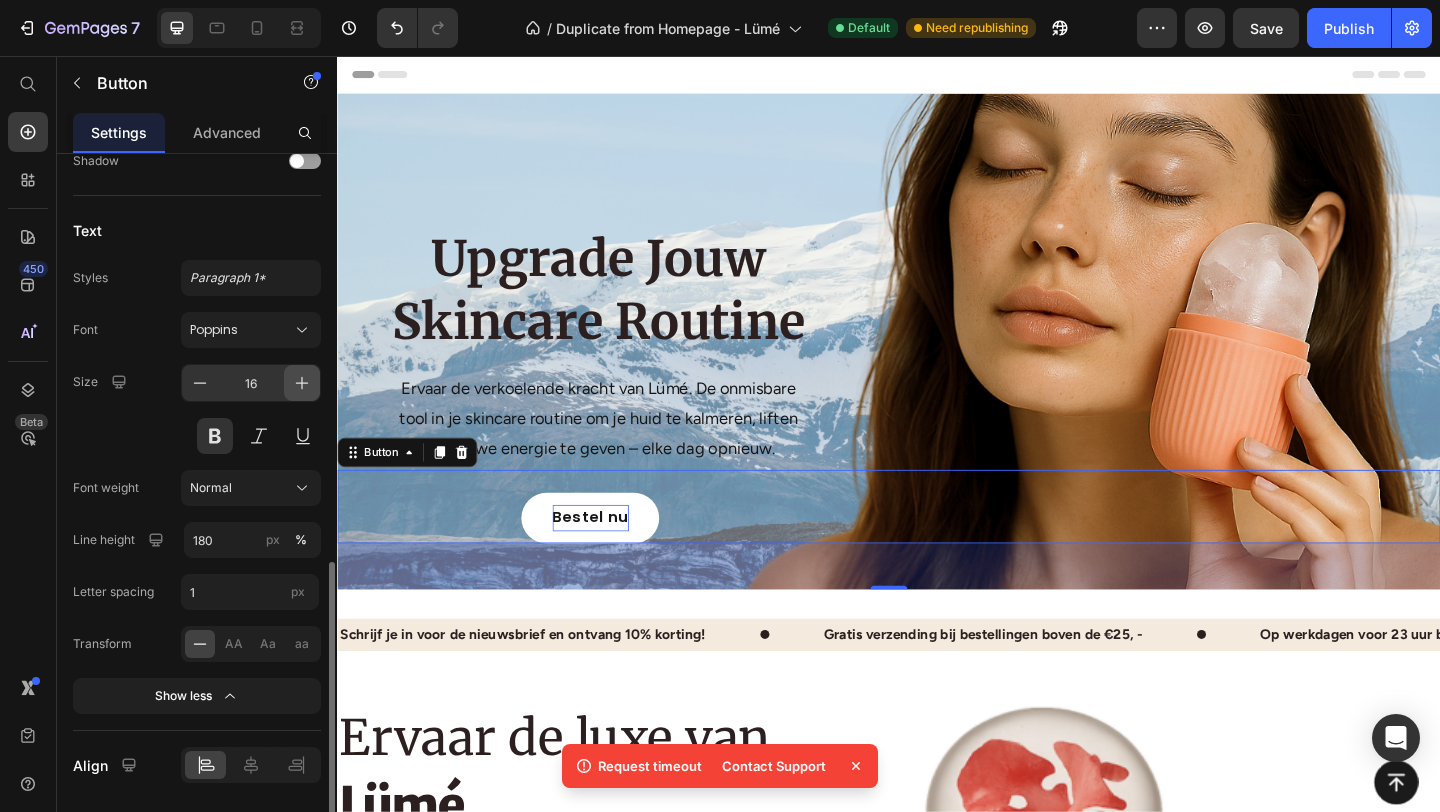 click at bounding box center [302, 383] 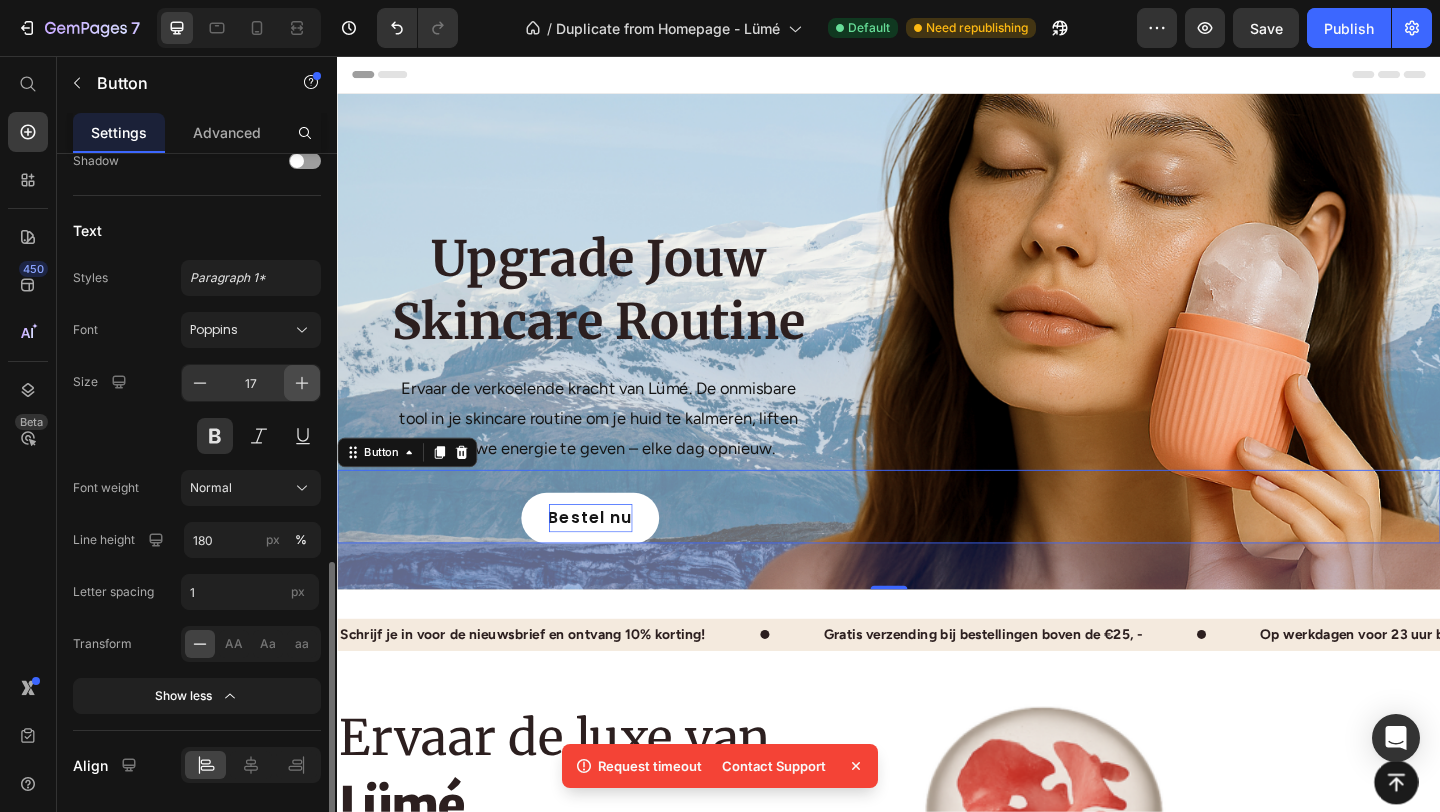 click at bounding box center (302, 383) 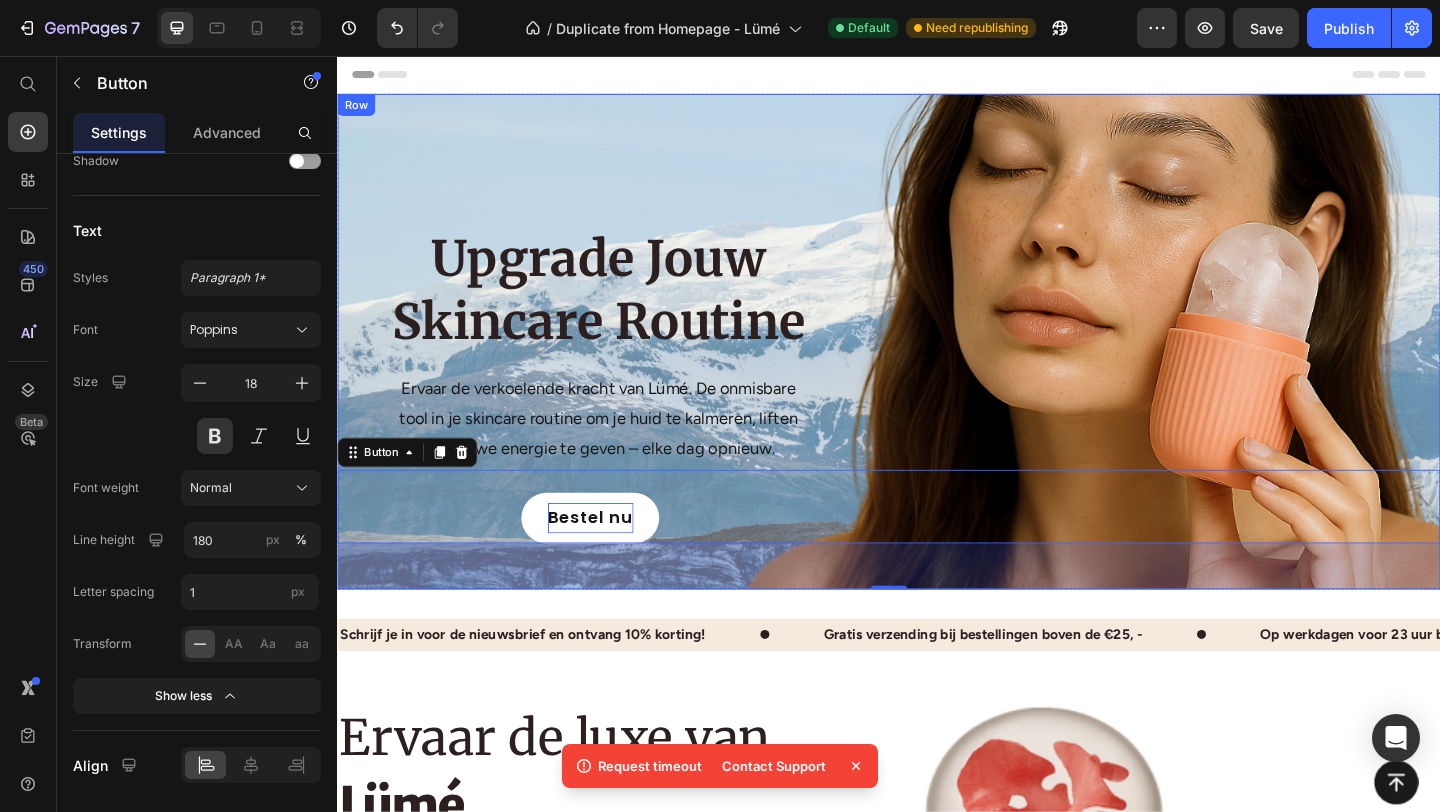 click on "Upgrade Jouw Skincare Routine Heading Ervaar de verkoelende kracht van Lümé. De onmisbare tool in je skincare routine om je huid te kalmeren, liften en nieuwe energie te geven – elke dag opnieuw. Text block Bestel nu Button   50 Row" at bounding box center [937, 366] 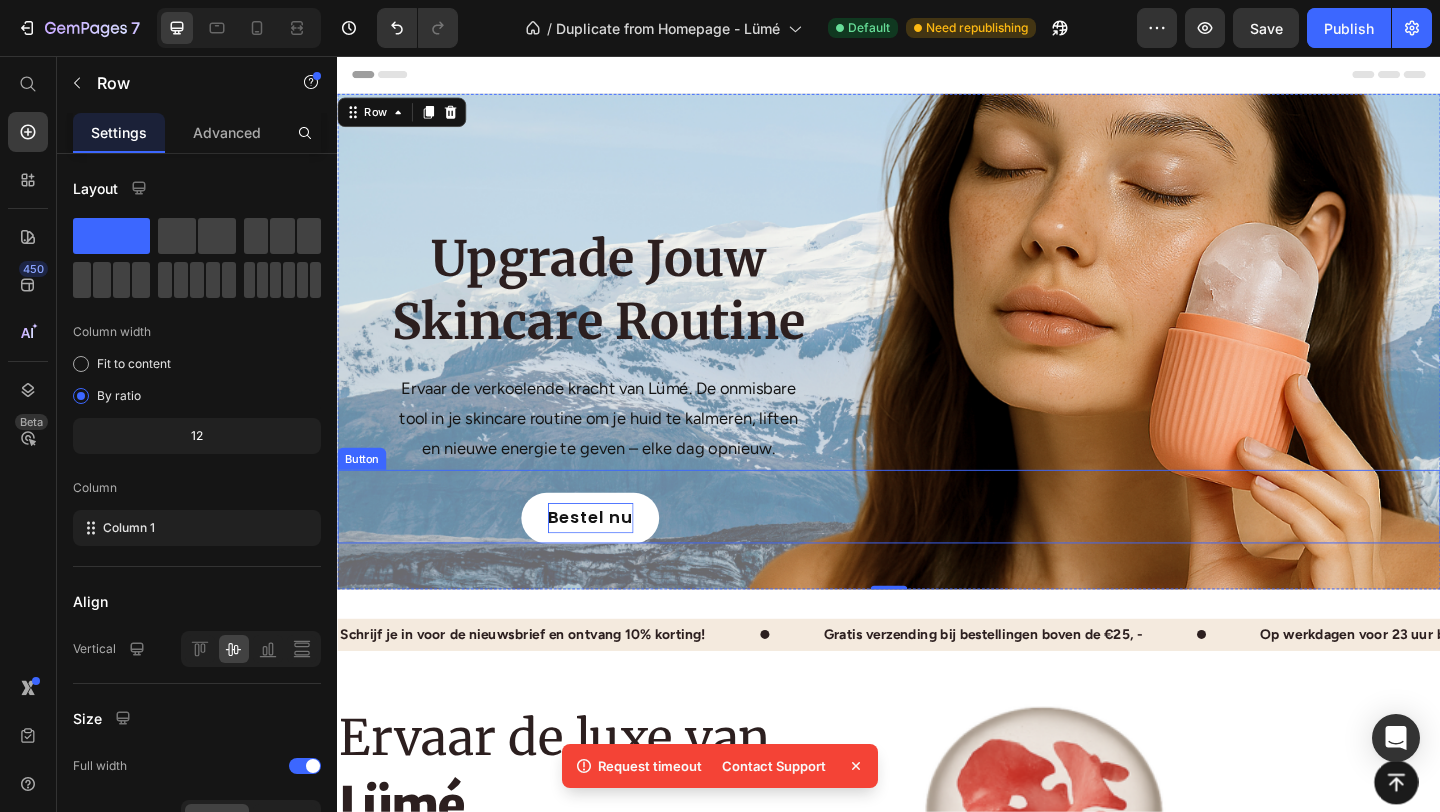click on "Bestel nu" at bounding box center [612, 558] 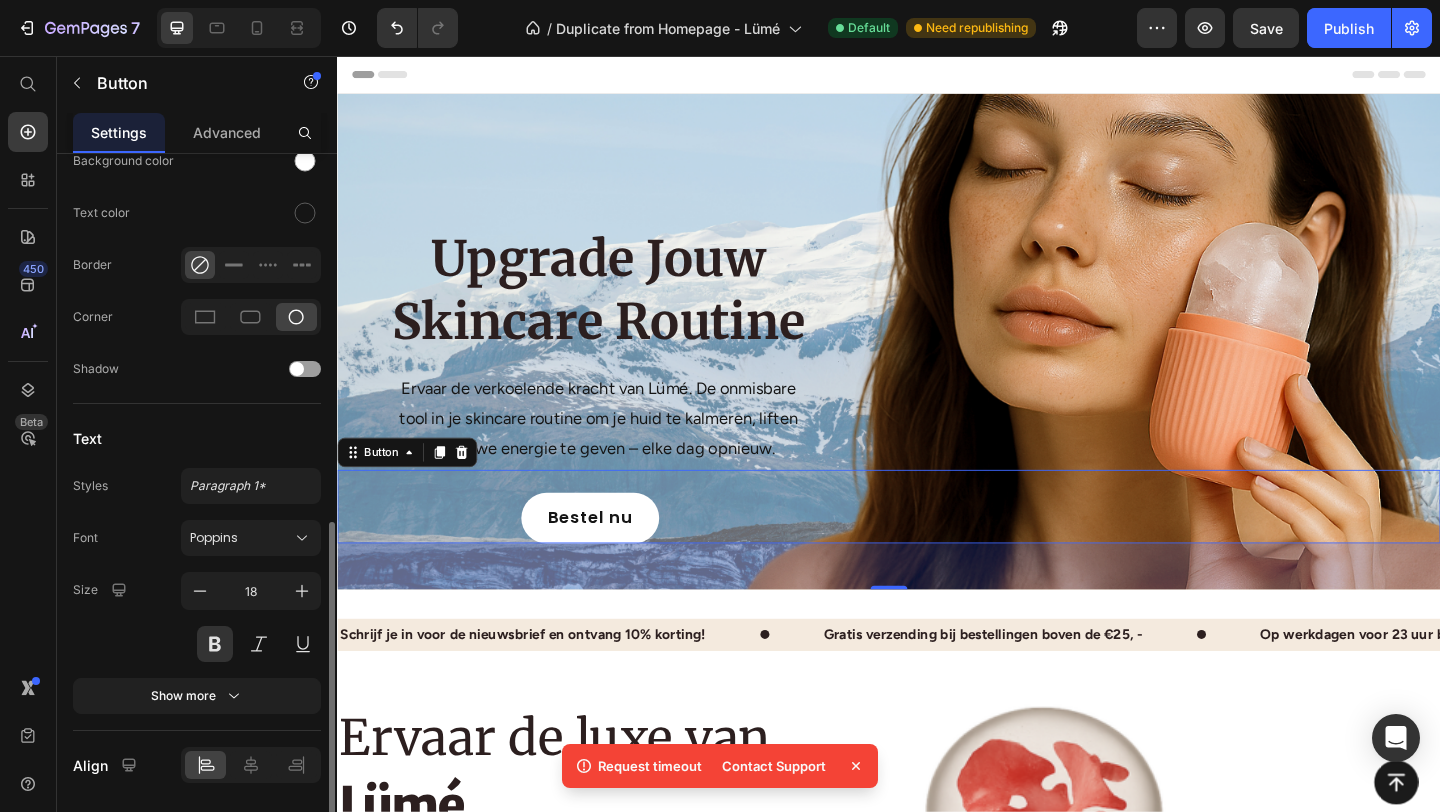 scroll, scrollTop: 875, scrollLeft: 0, axis: vertical 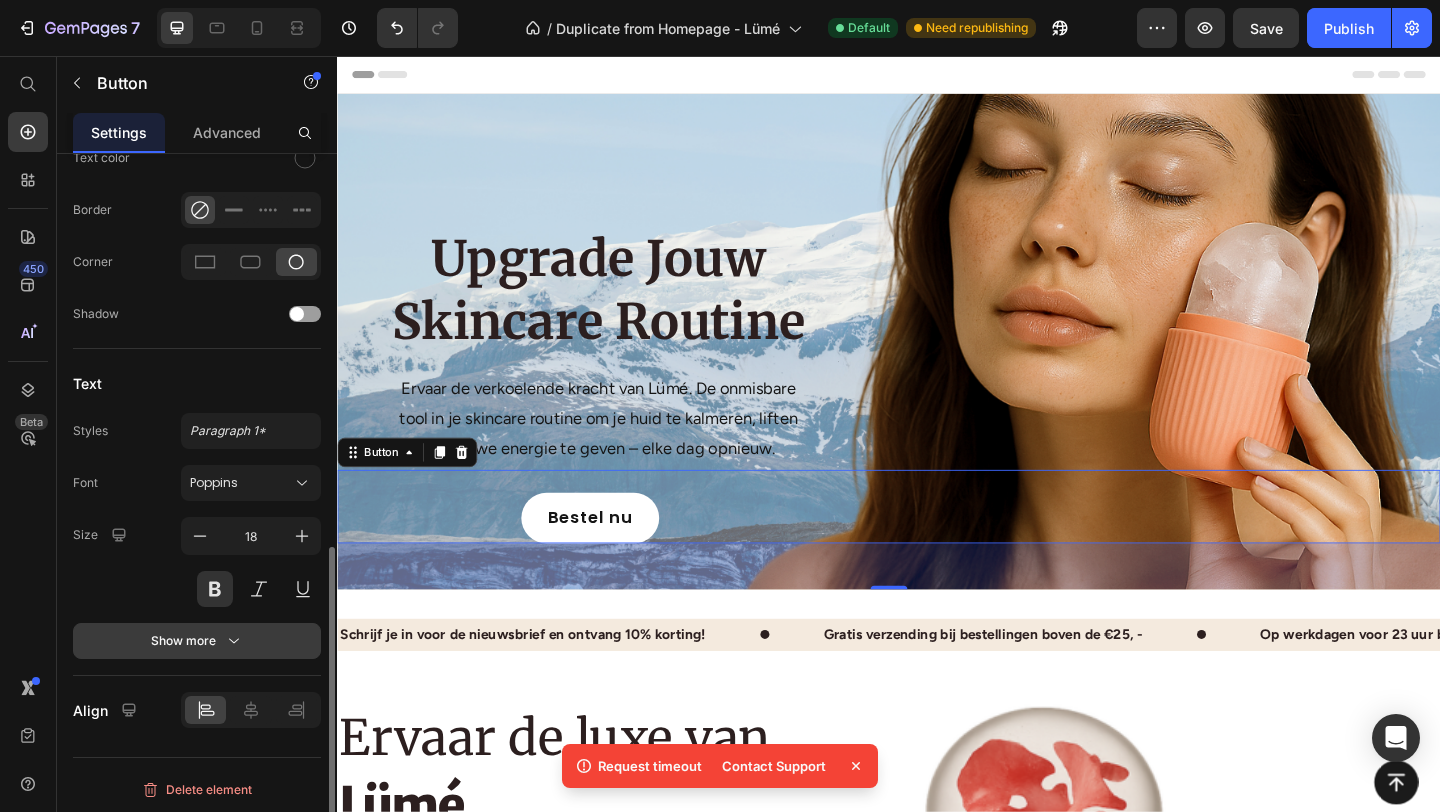 click on "Show more" at bounding box center [197, 641] 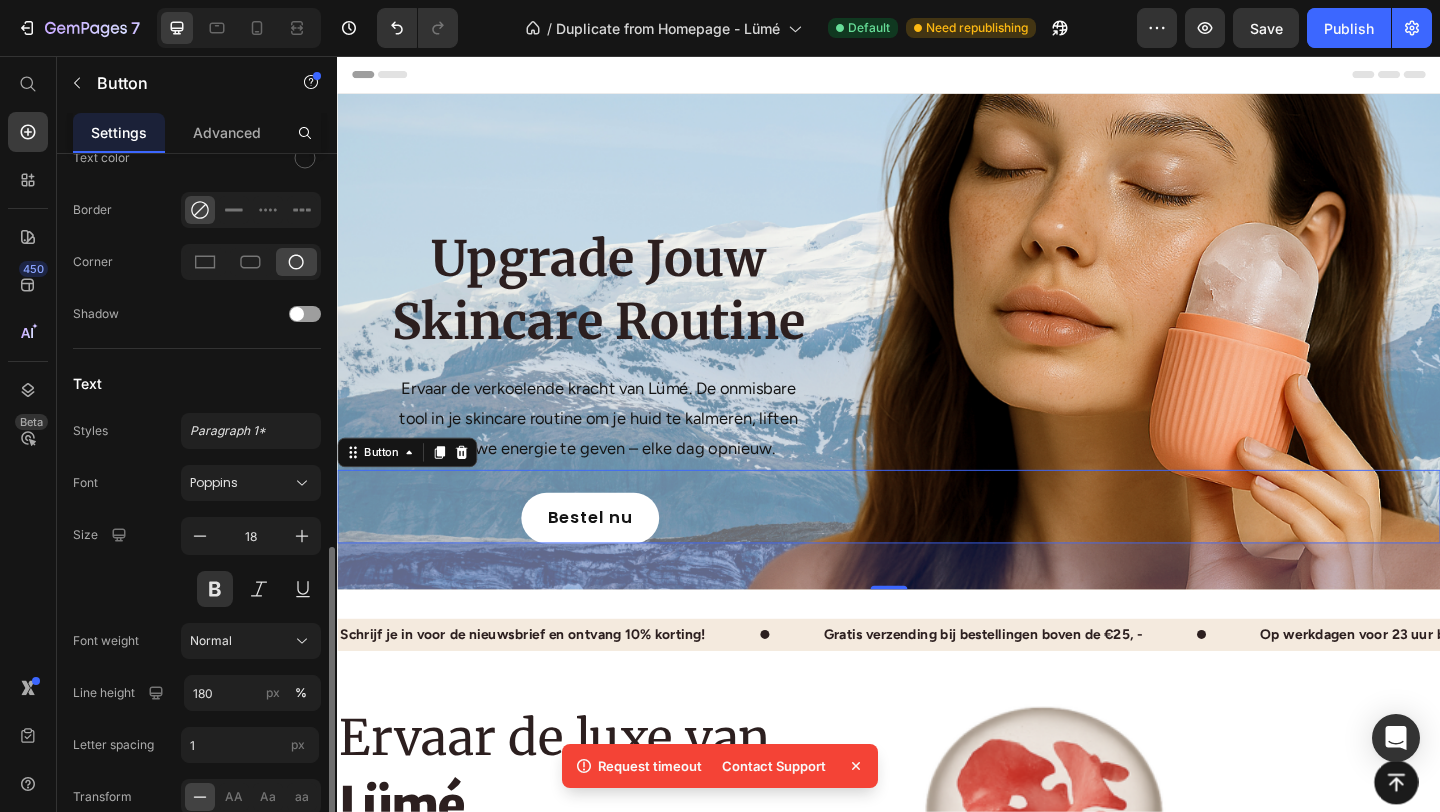 click on "Font Poppins Size 18 Font weight Normal Line height 180 px % Letter spacing 1 px Transform
AA Aa aa Show less" at bounding box center (197, 666) 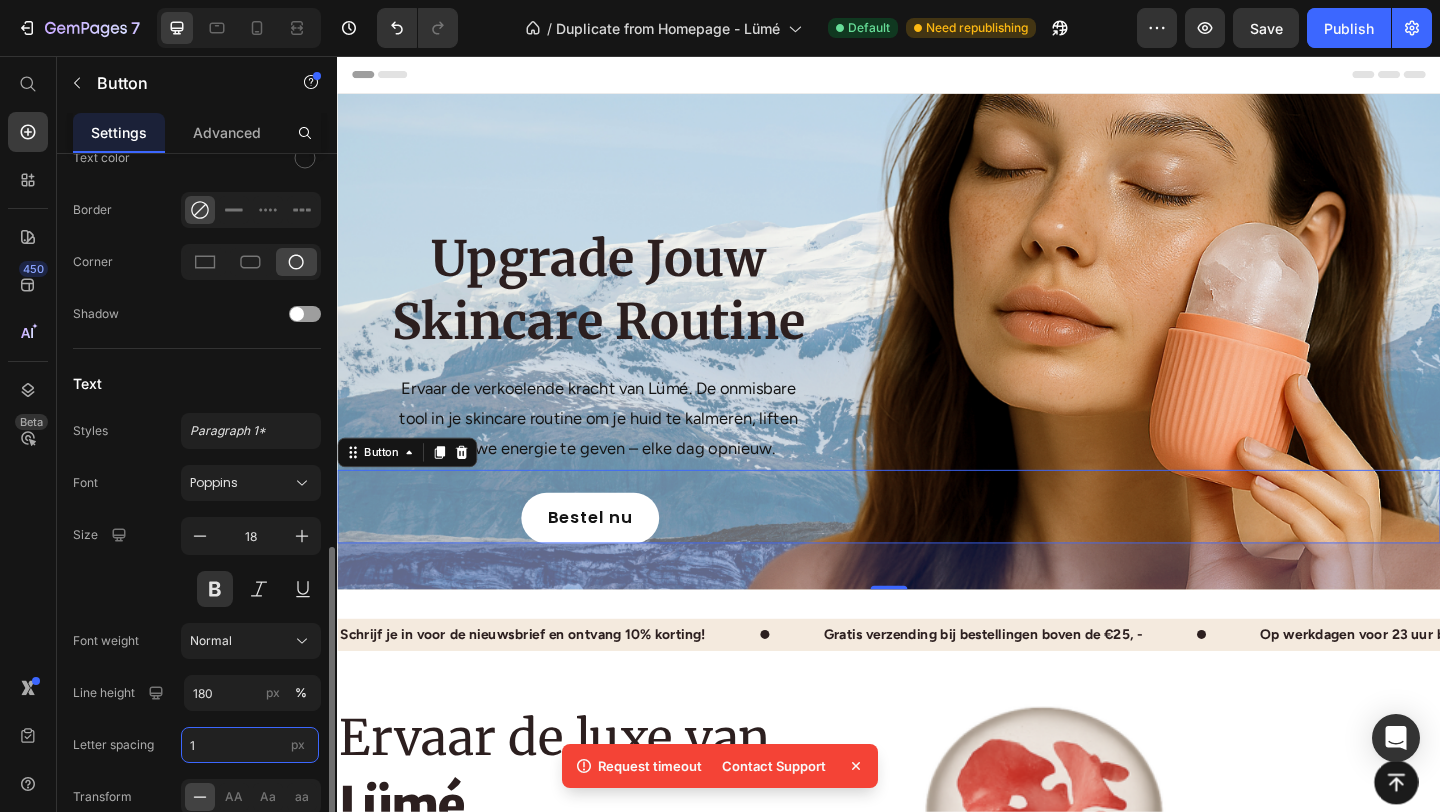 click on "1" at bounding box center [250, 745] 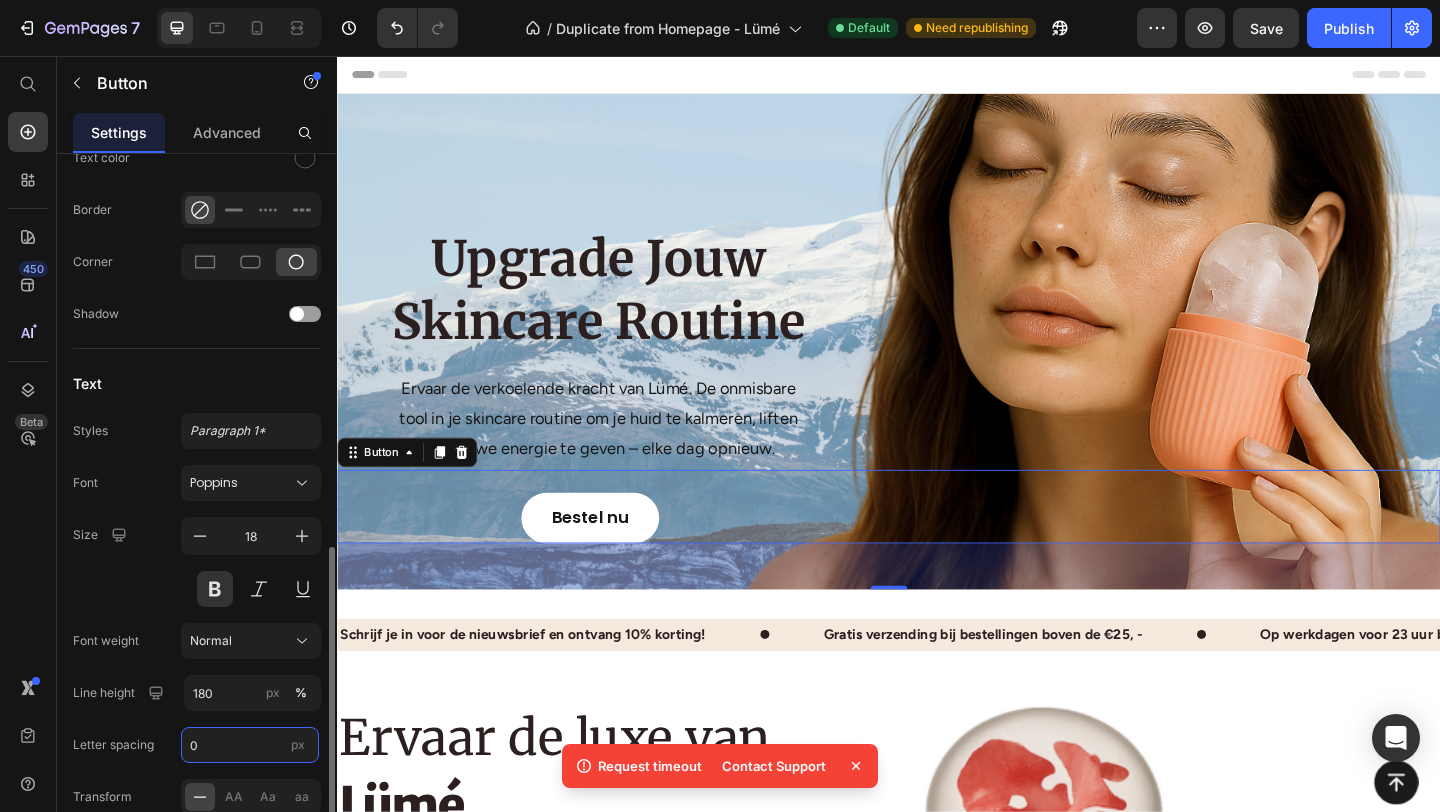 type on "0" 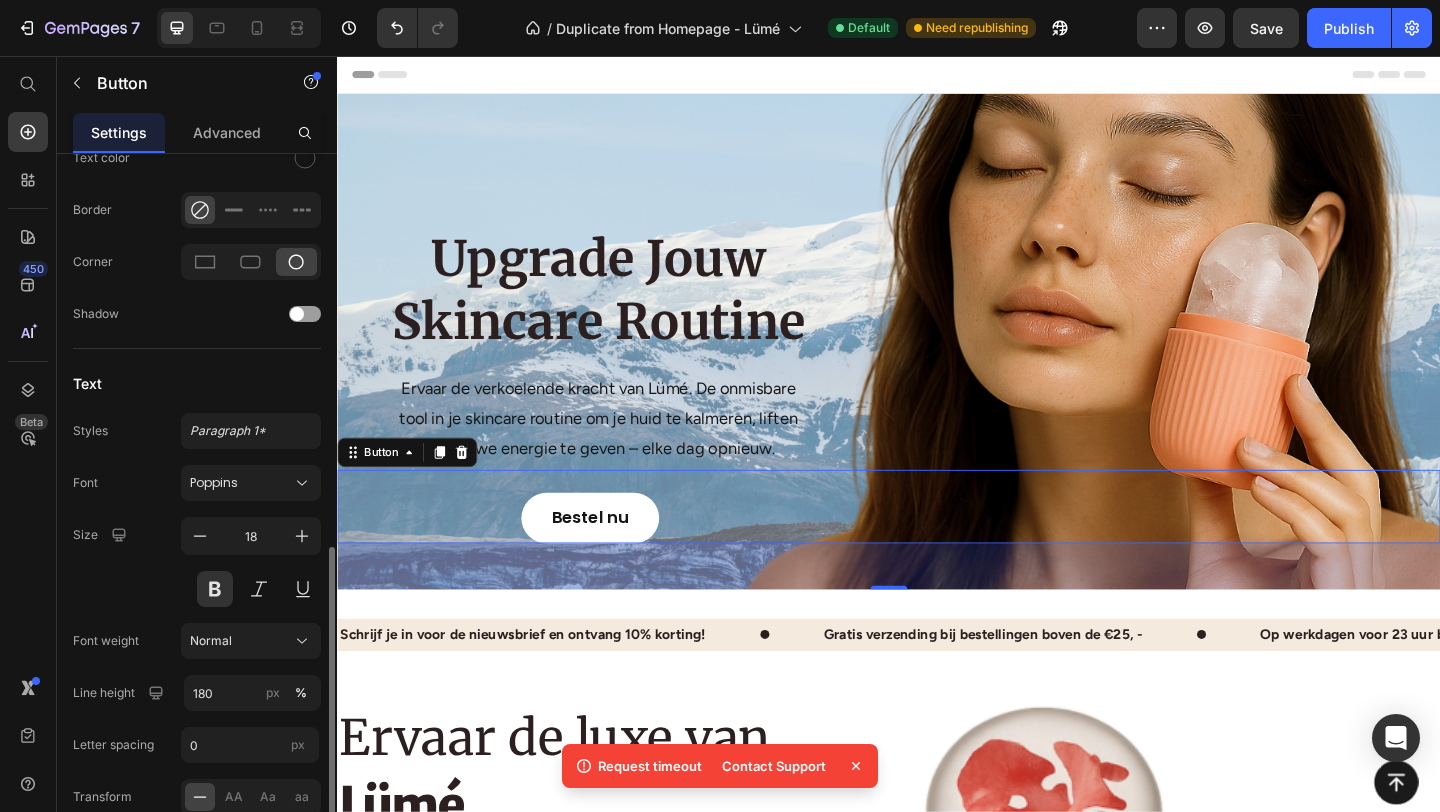 click on "States Normal Hover Background color Text color Border Corner Shadow" 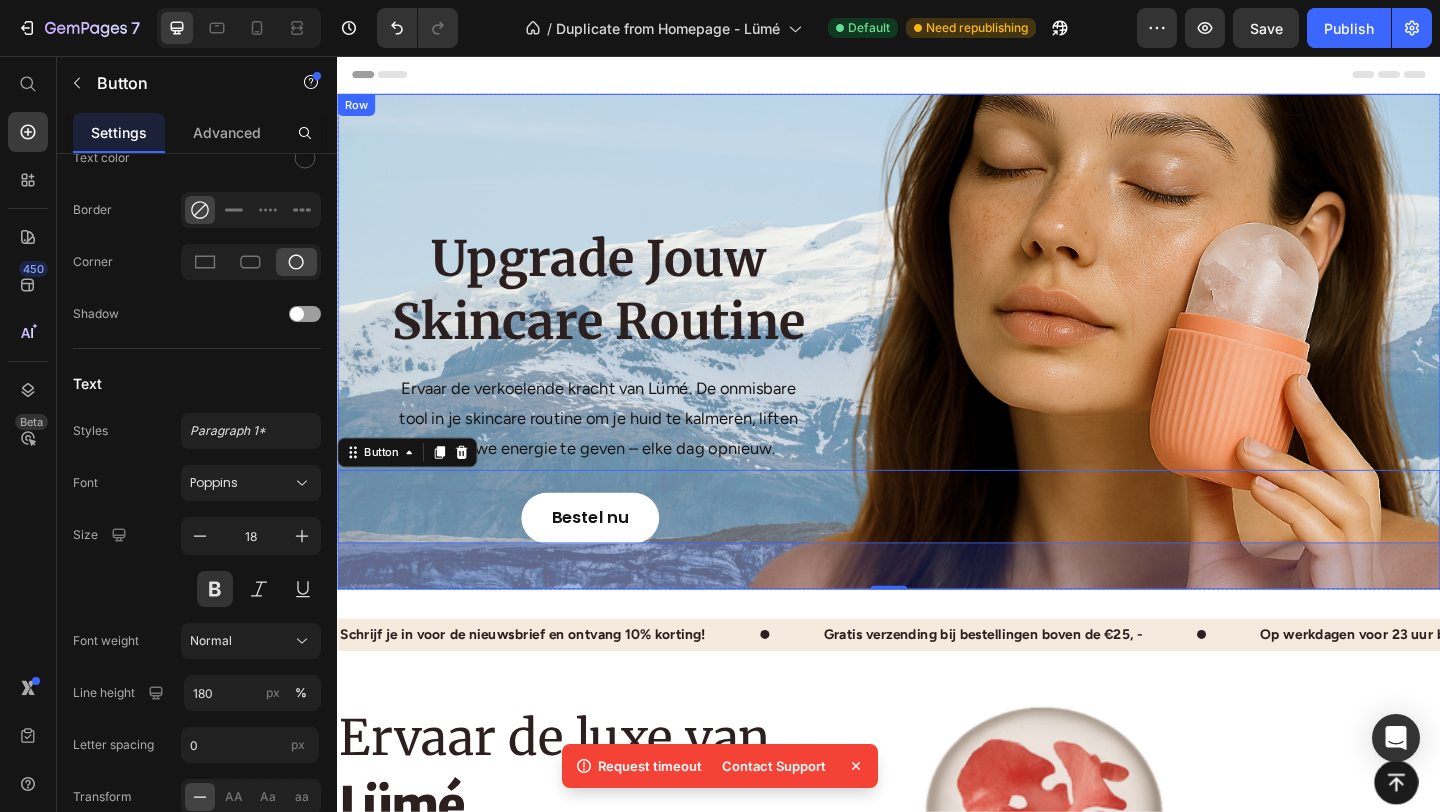 click on "Upgrade Jouw Skincare Routine Heading Ervaar de verkoelende kracht van Lümé. De onmisbare tool in je skincare routine om je huid te kalmeren, liften en nieuwe energie te geven – elke dag opnieuw. Text block Bestel nu Button   50 Row" at bounding box center (937, 366) 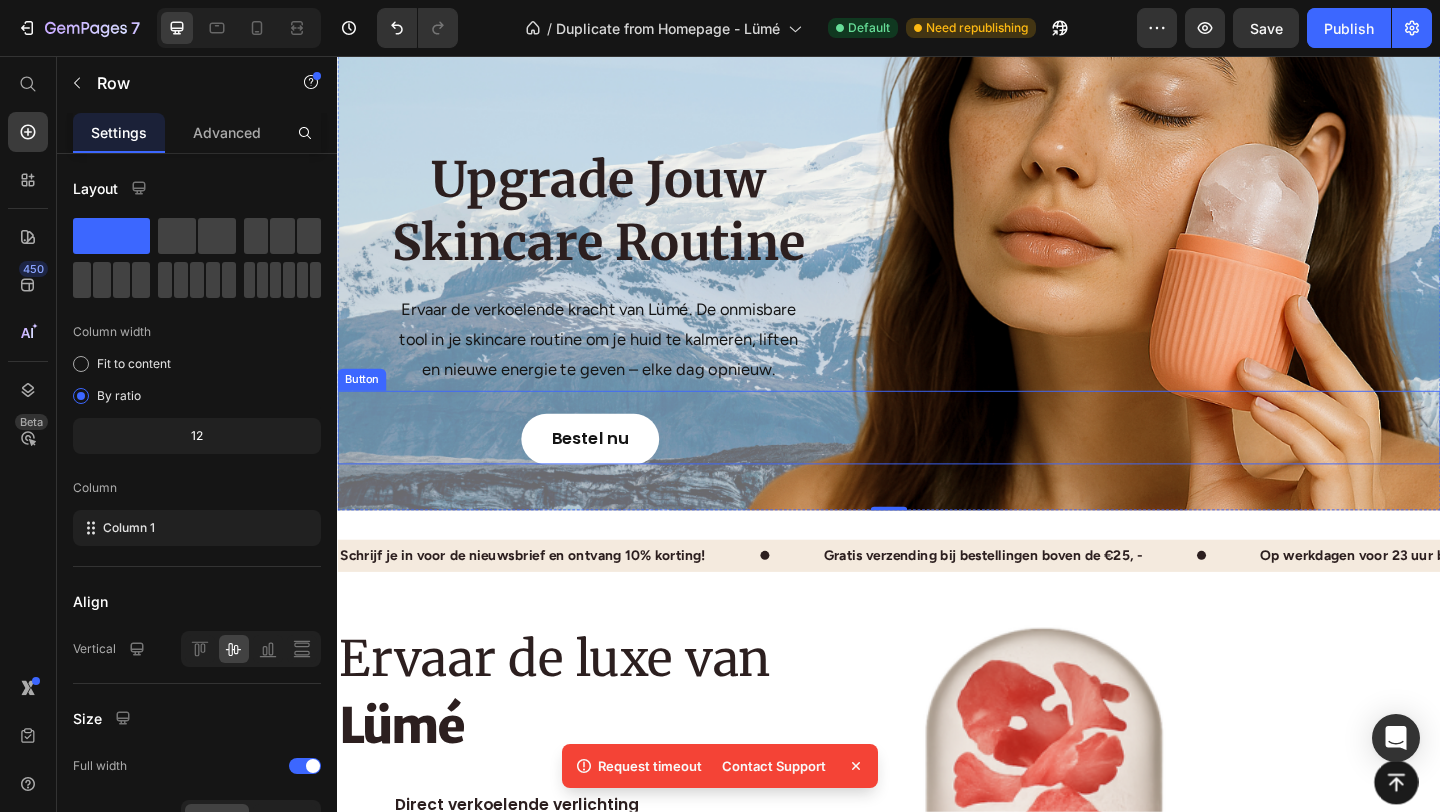 scroll, scrollTop: 0, scrollLeft: 0, axis: both 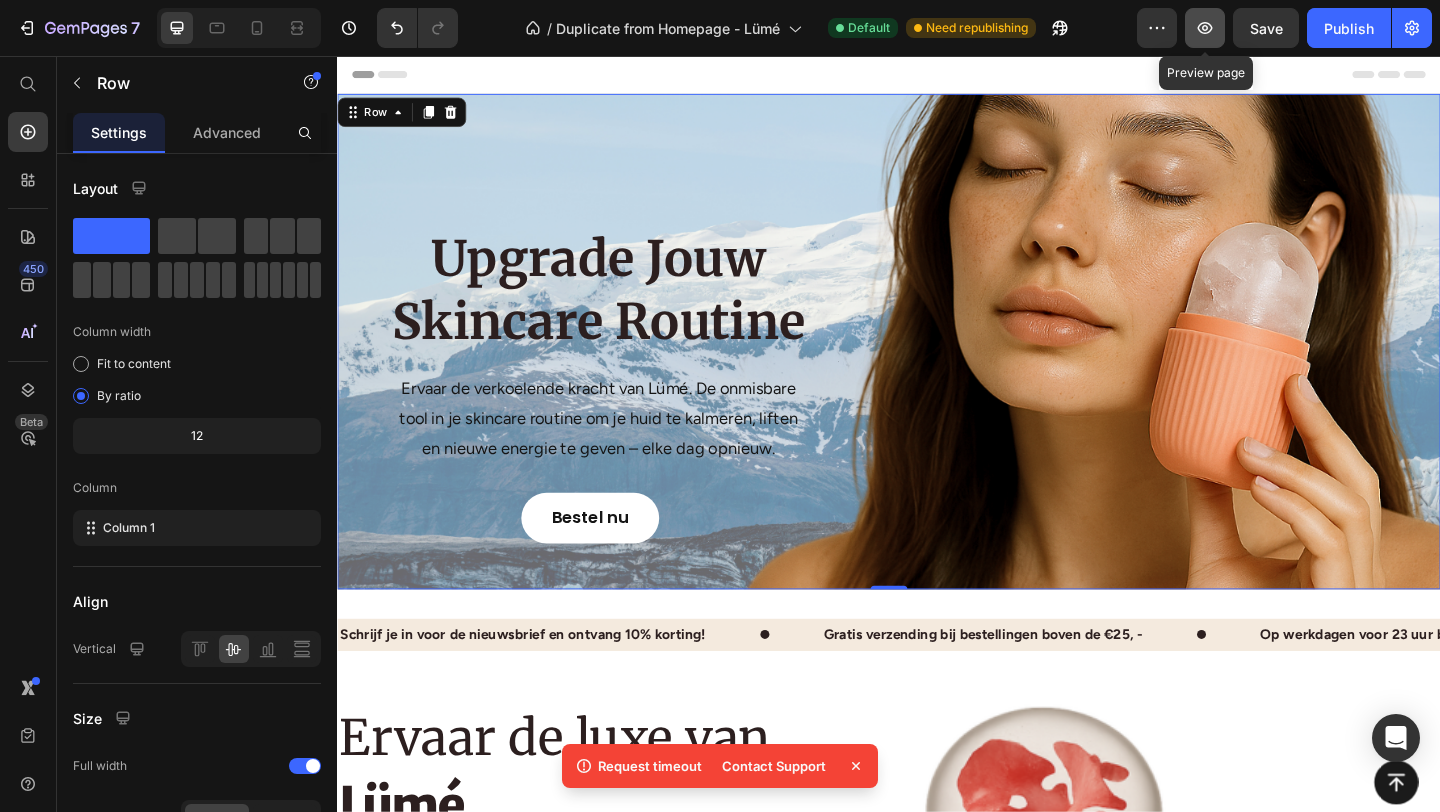click 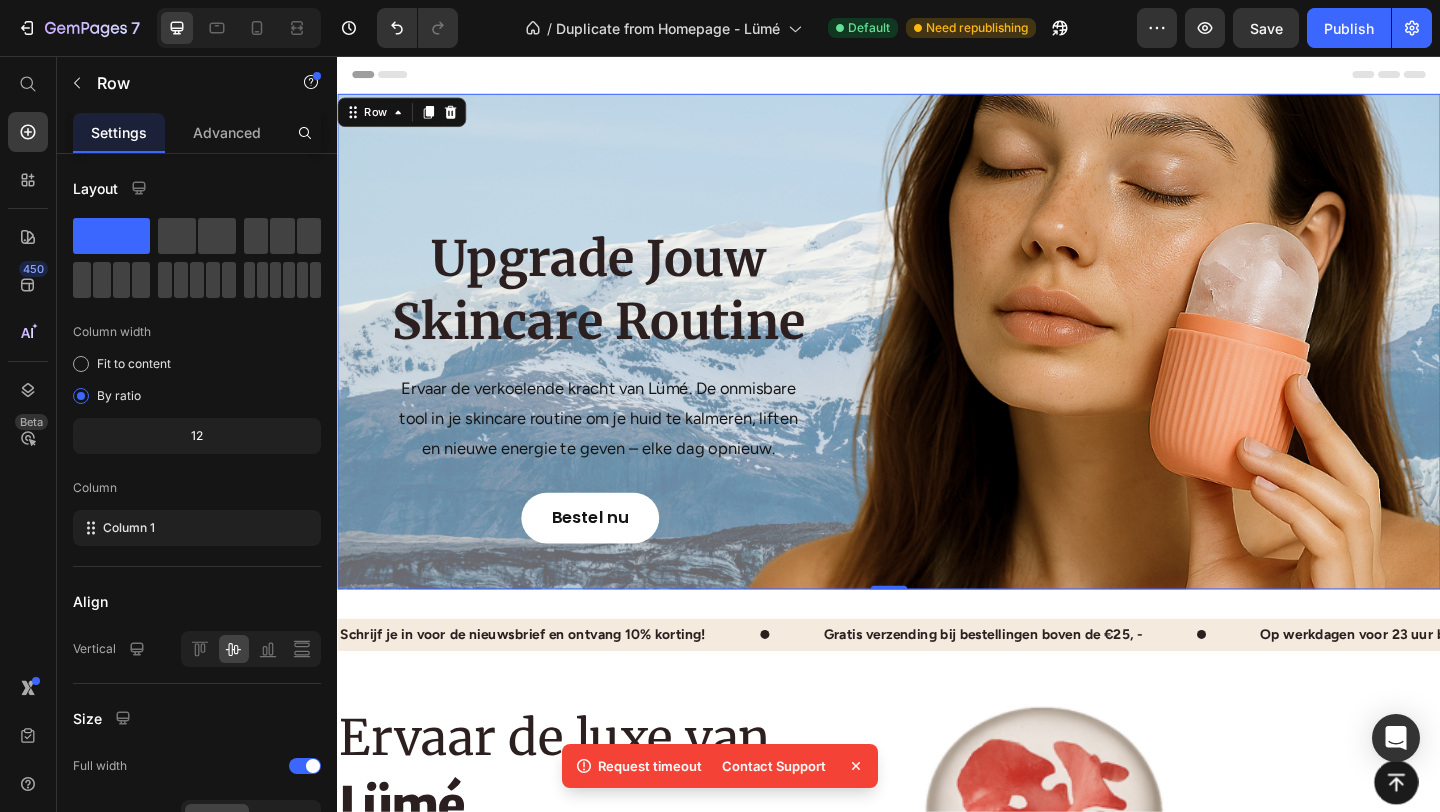 click on "Upgrade Jouw Skincare Routine Heading Ervaar de verkoelende kracht van Lümé. De onmisbare tool in je skincare routine om je huid te kalmeren, liften en nieuwe energie te geven – elke dag opnieuw. Text block Bestel nu Button Row   0" at bounding box center (937, 366) 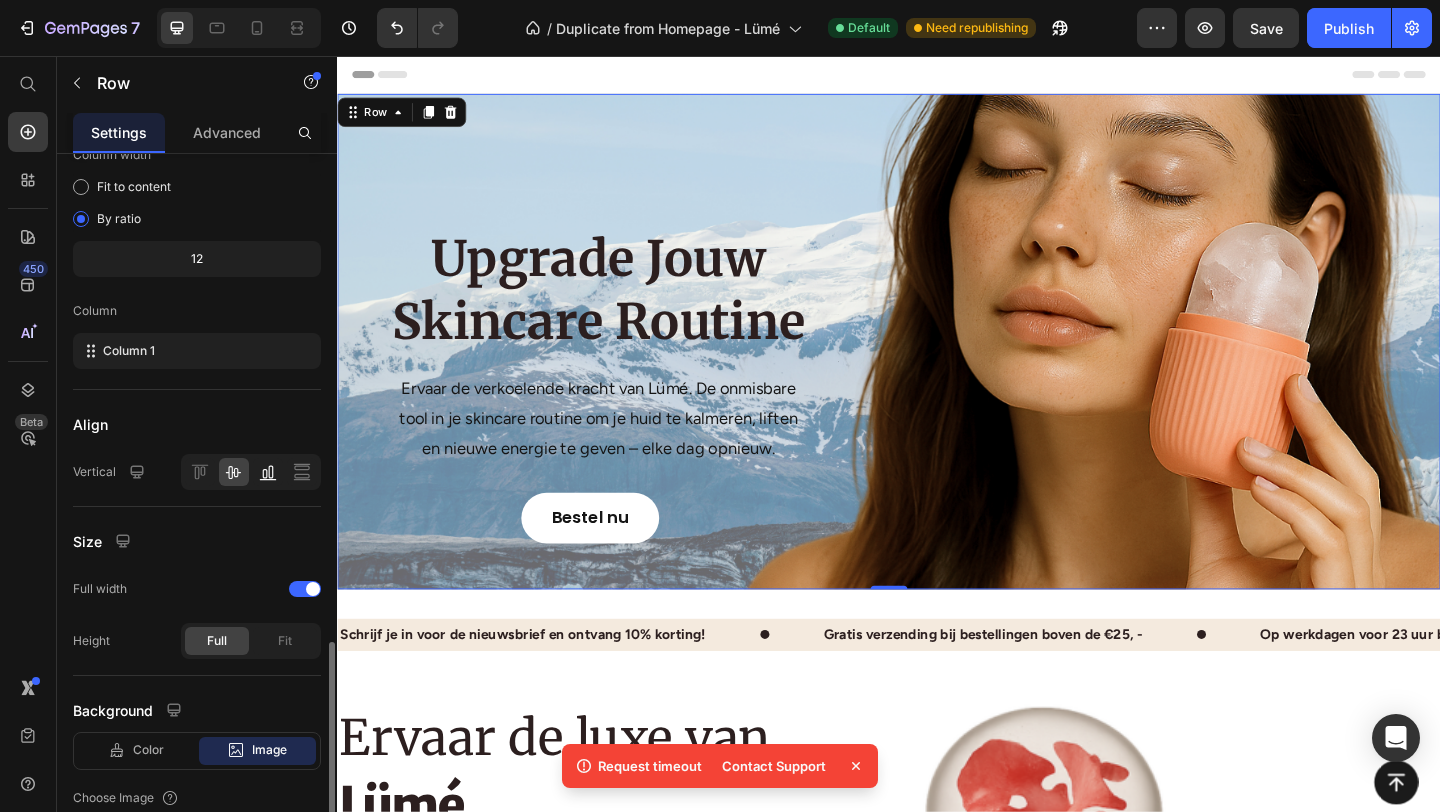 scroll, scrollTop: 618, scrollLeft: 0, axis: vertical 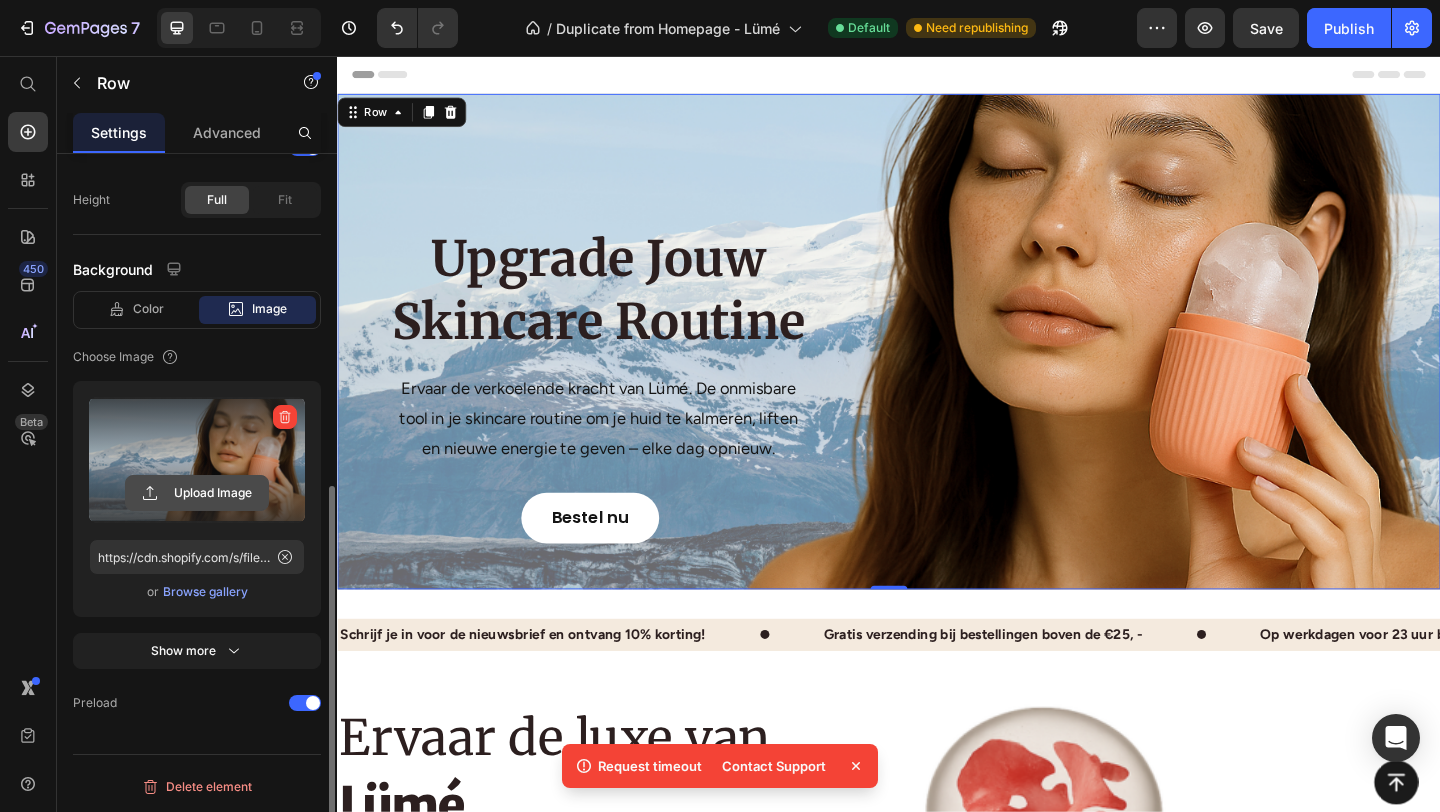 click 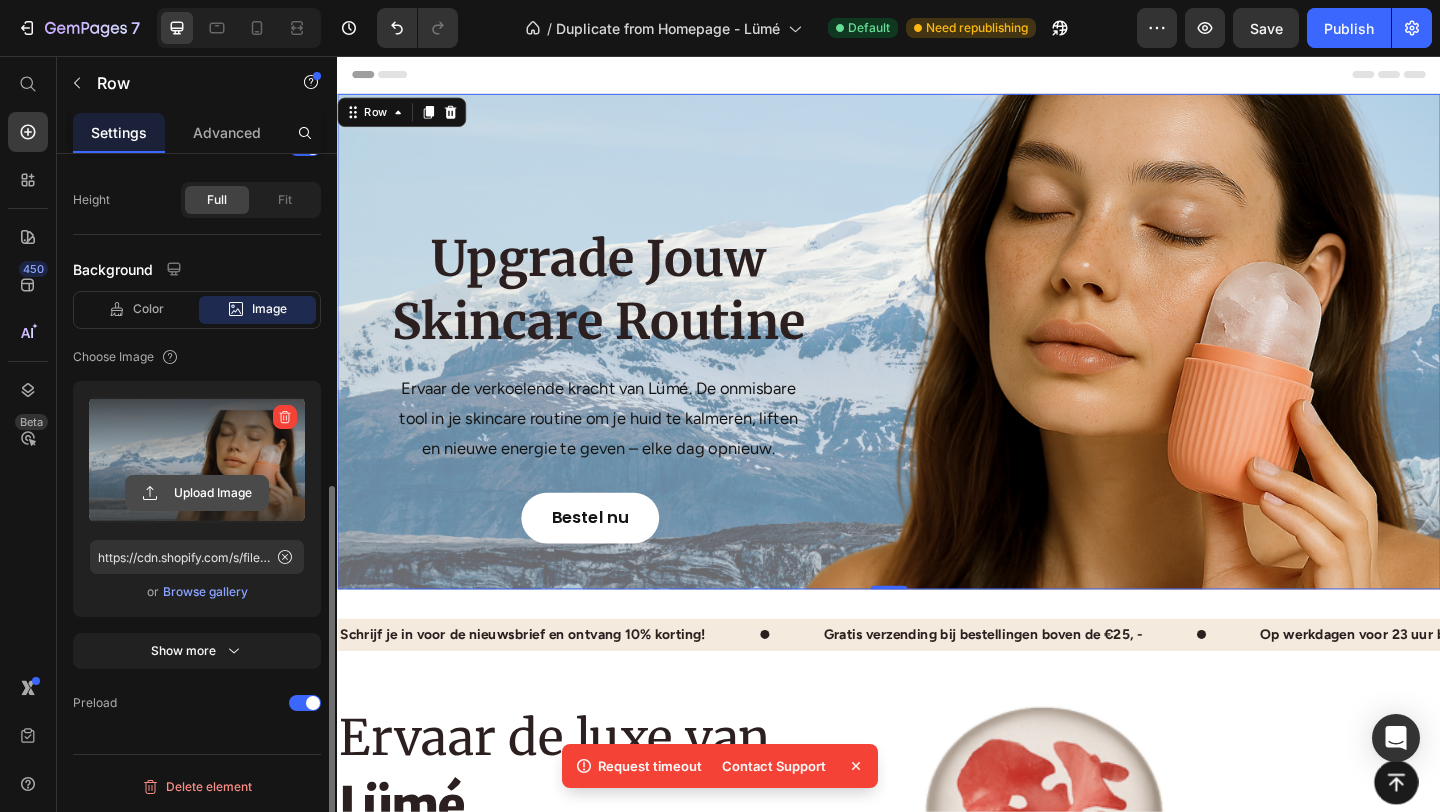 click 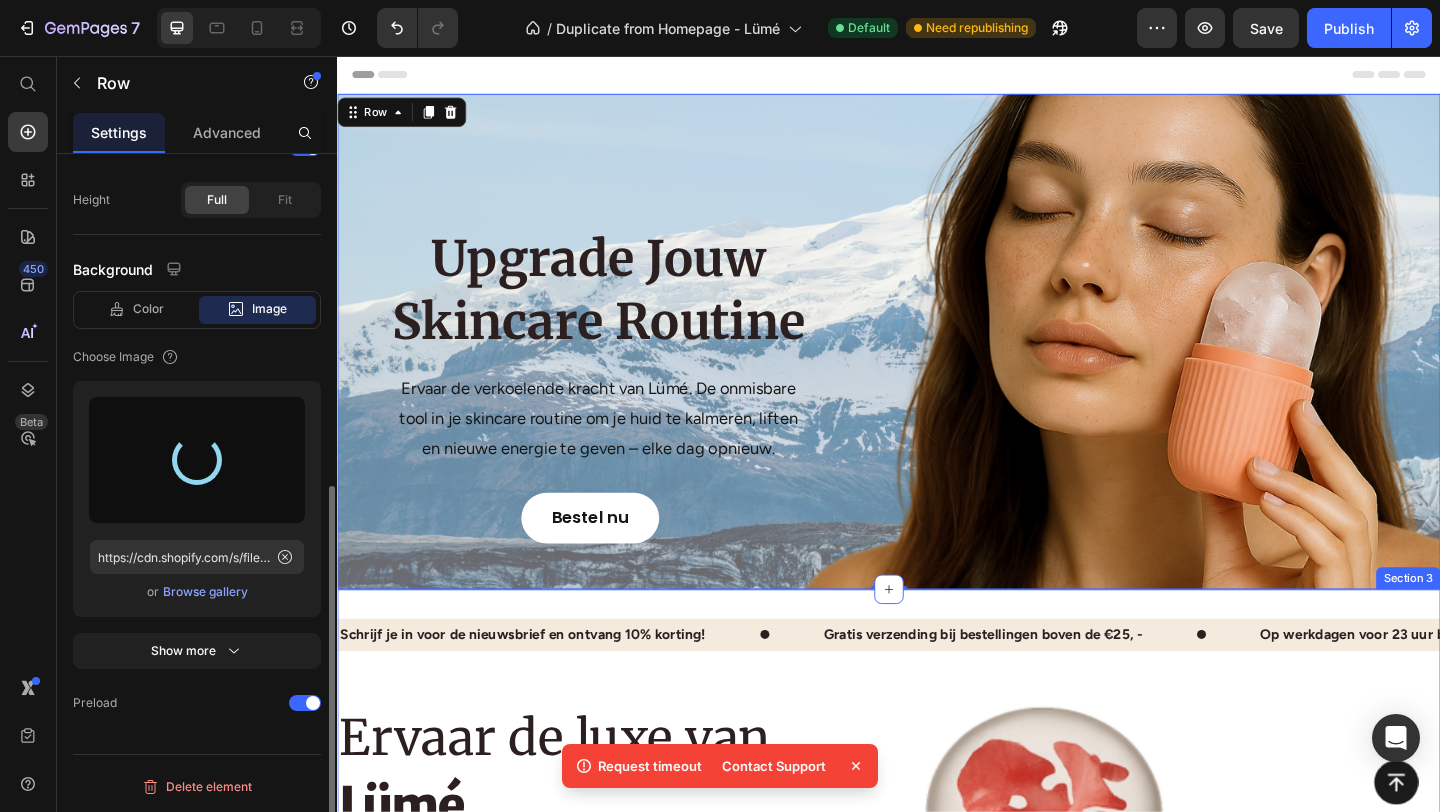 type on "https://cdn.shopify.com/s/files/1/0899/9059/4903/files/gempages_565594311618462625-9be79604-71f4-4ddf-abfe-5b3e83b5ce3b.png" 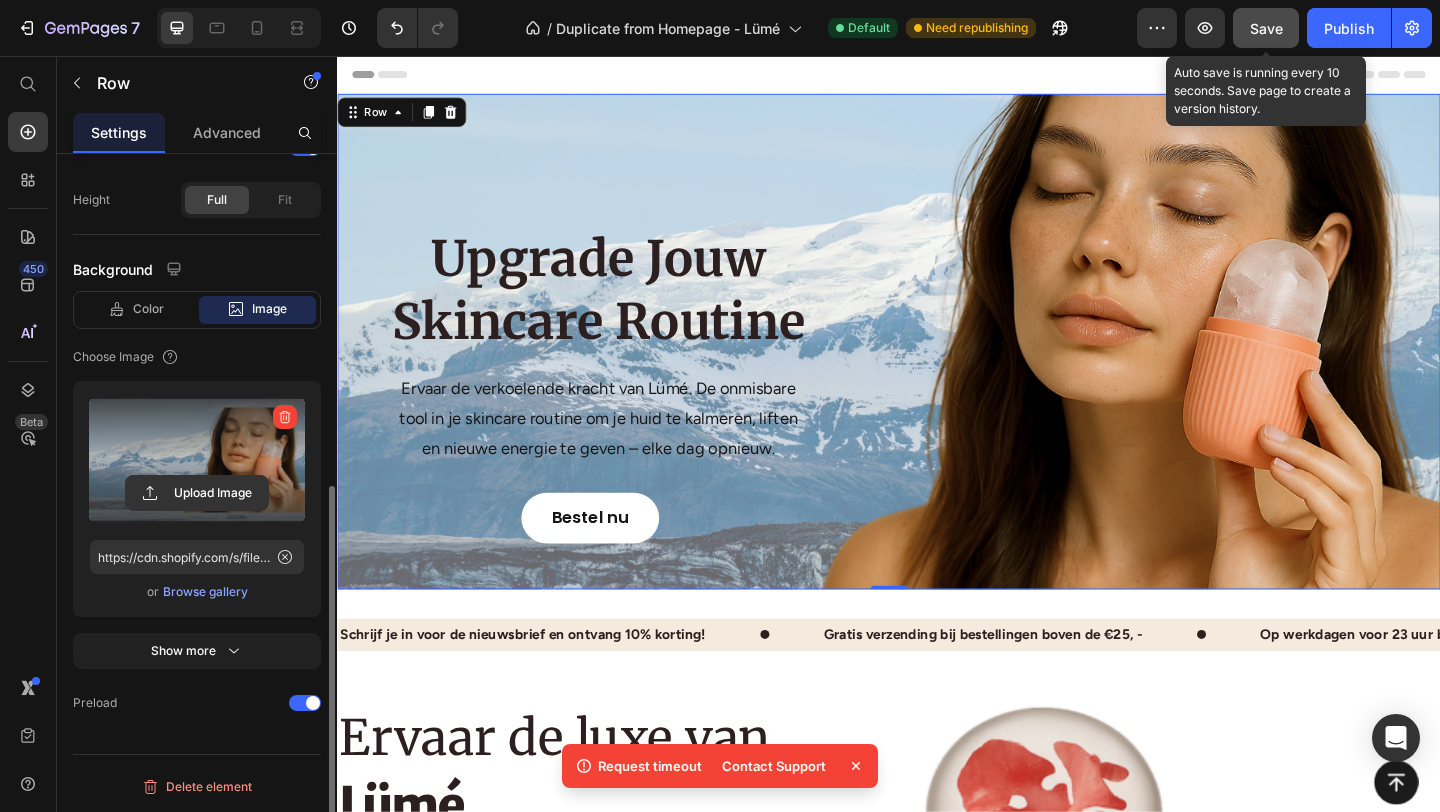 click on "Save" 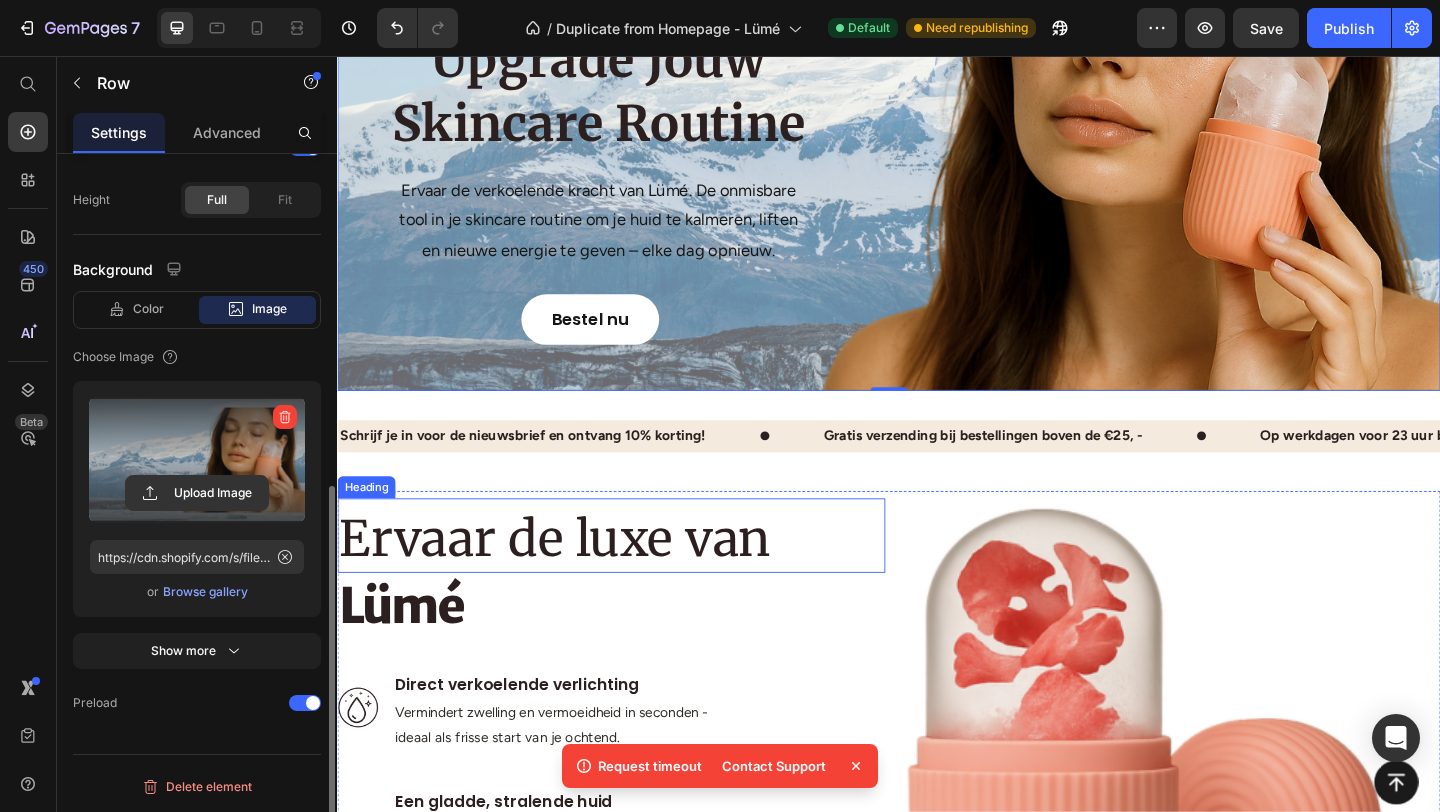 scroll, scrollTop: 192, scrollLeft: 0, axis: vertical 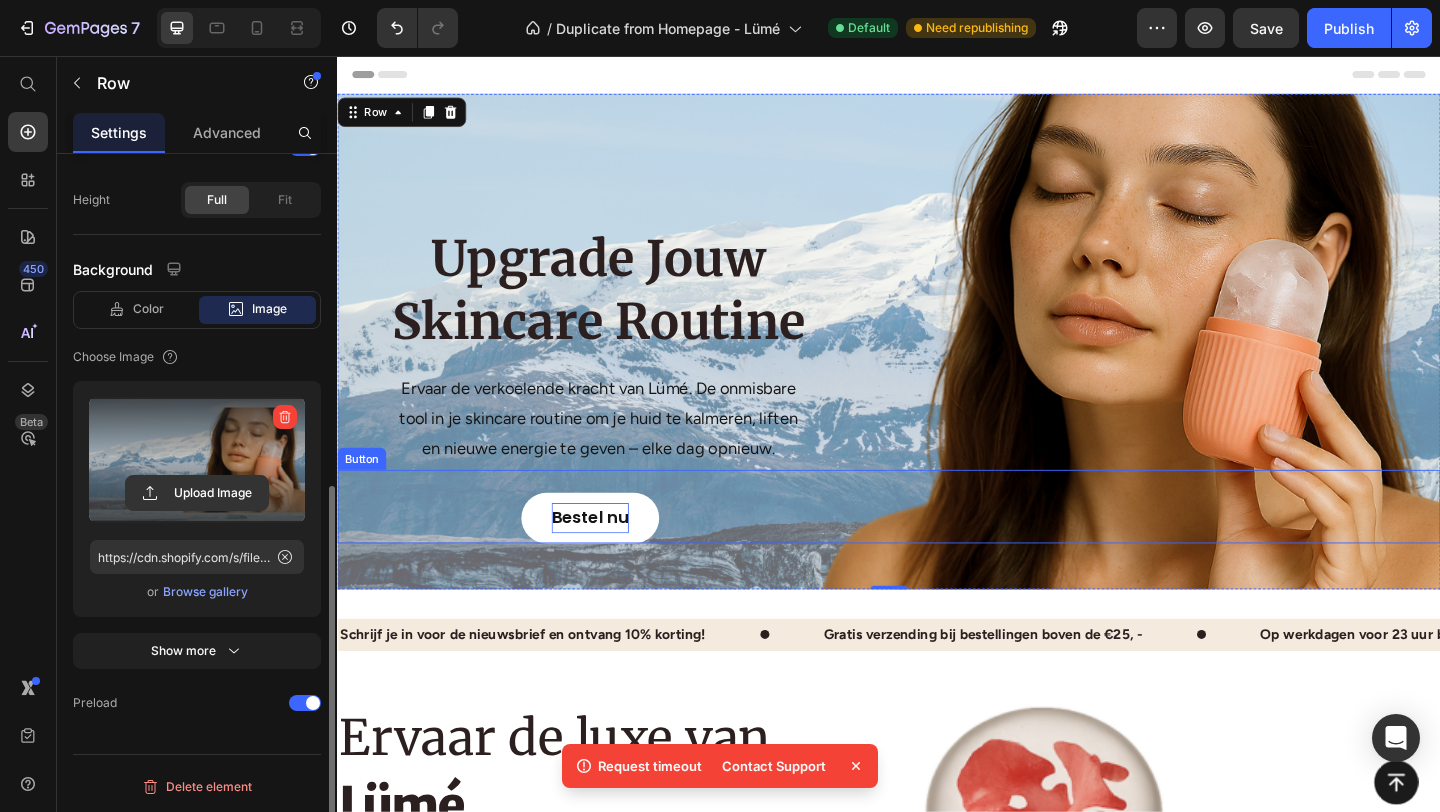 click on "Bestel nu" at bounding box center (612, 558) 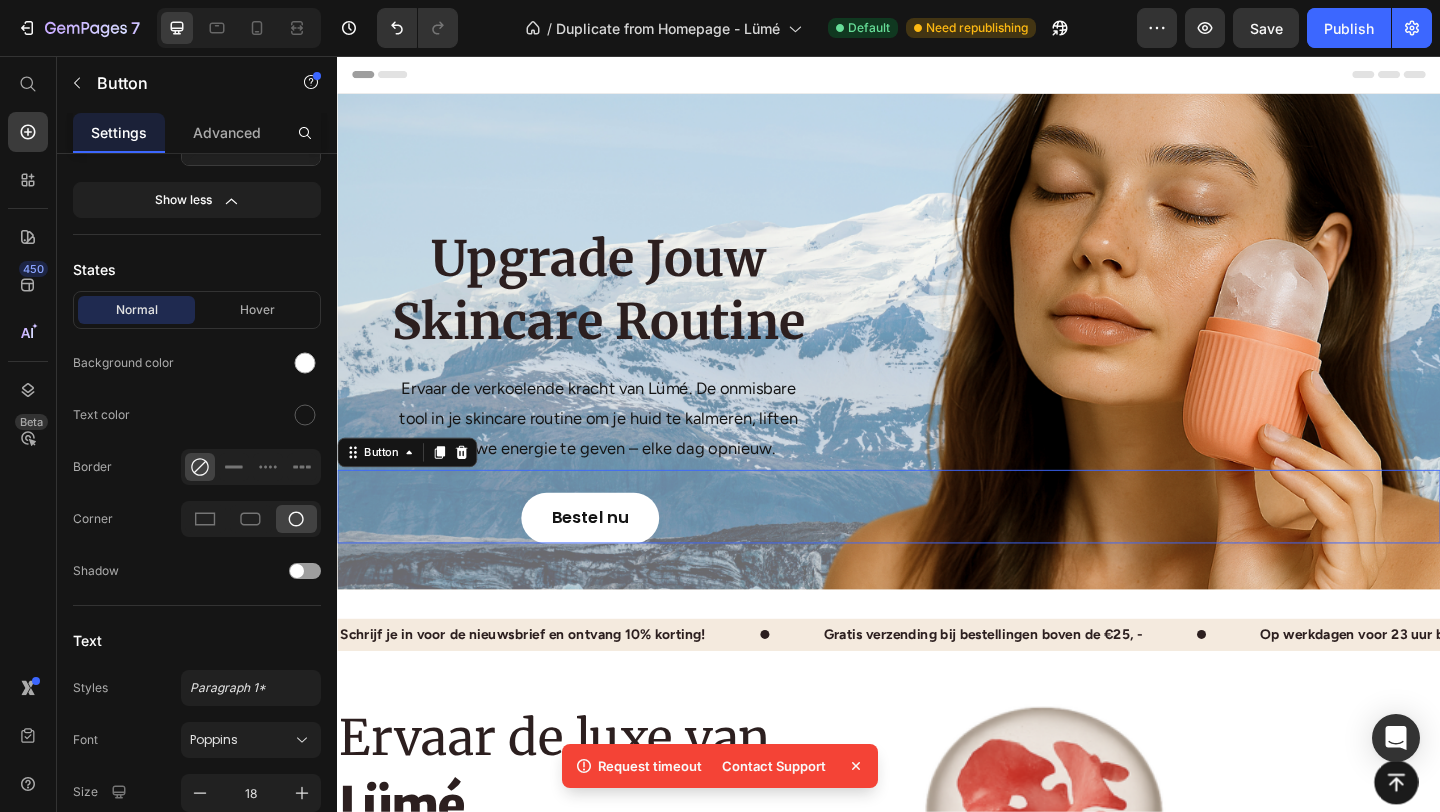 scroll, scrollTop: 0, scrollLeft: 0, axis: both 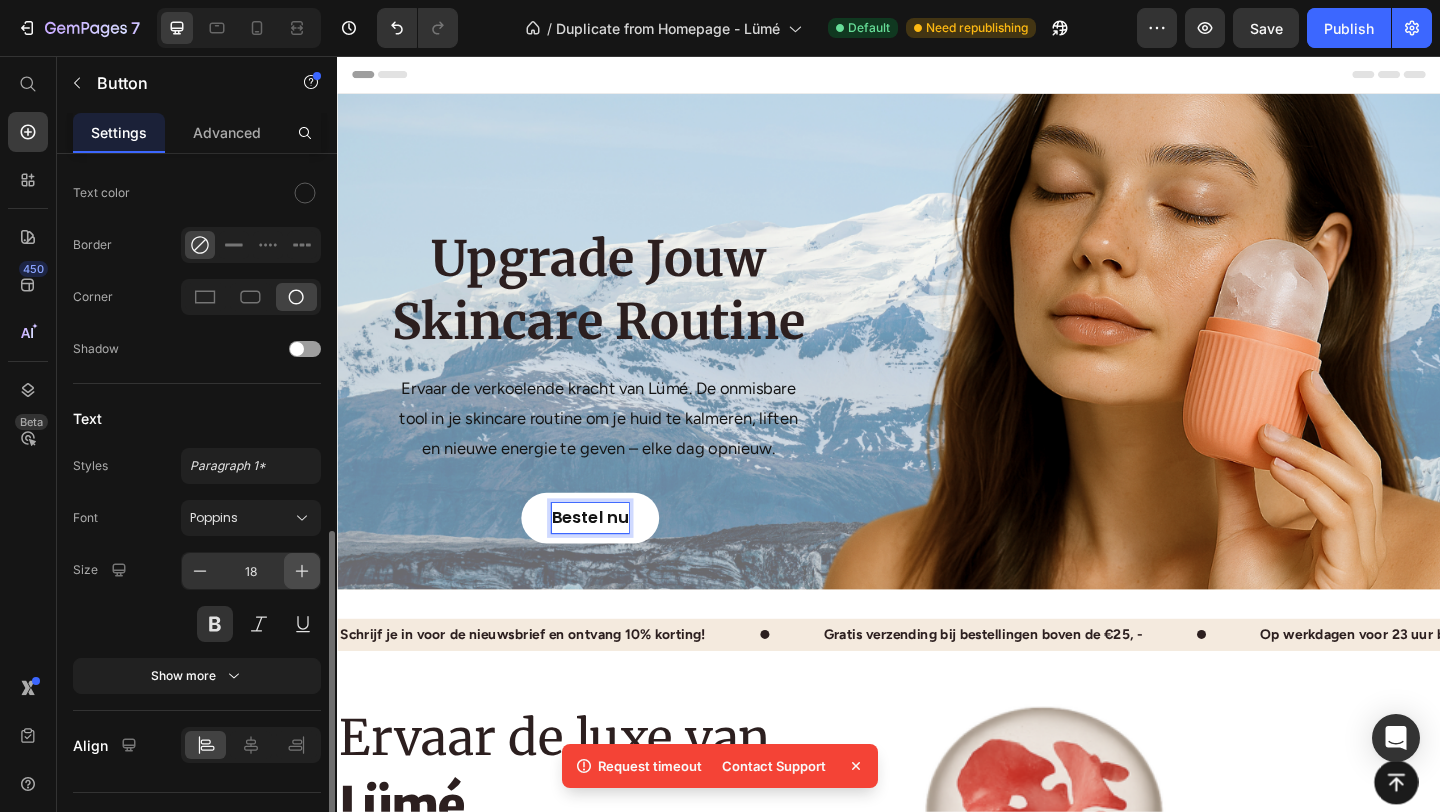 click 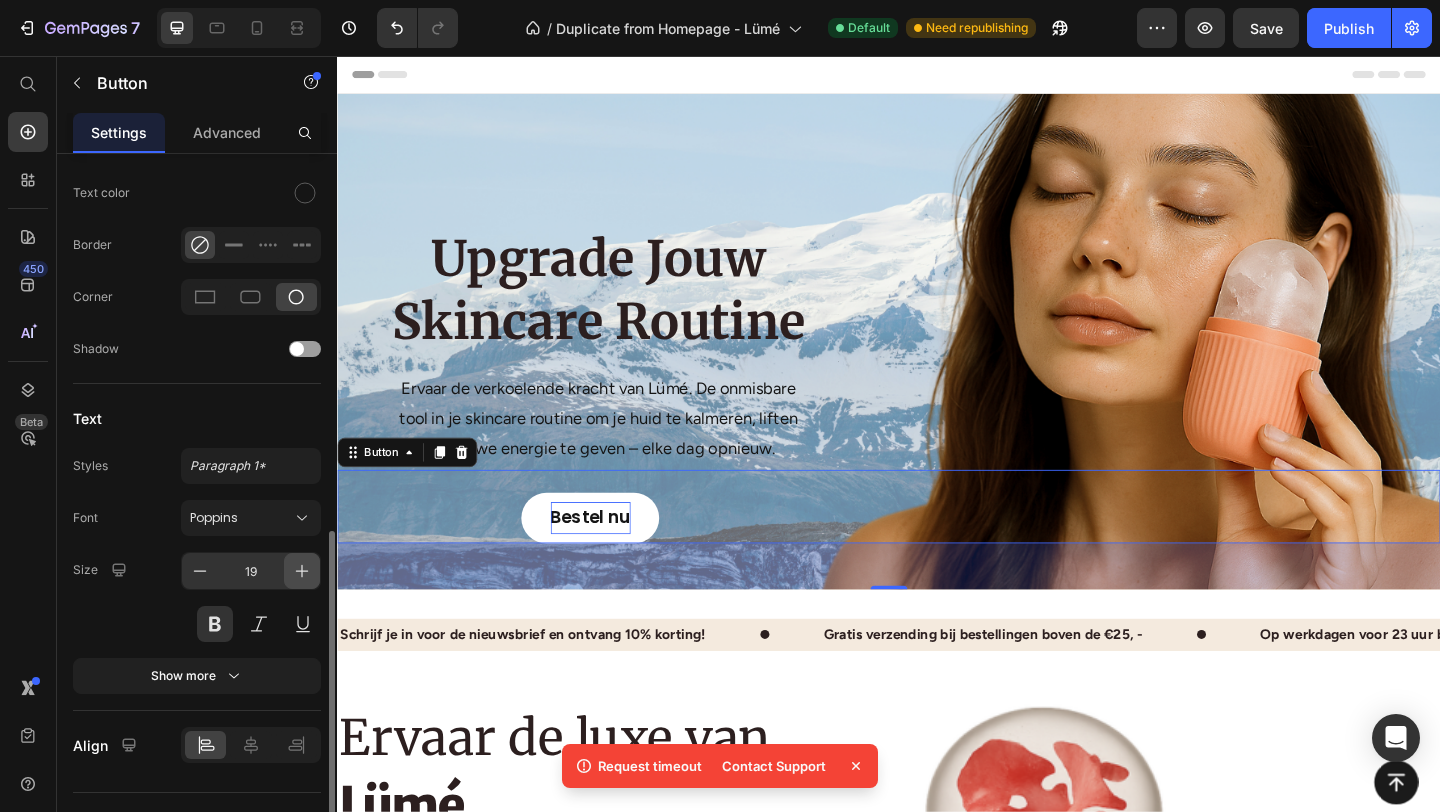 click 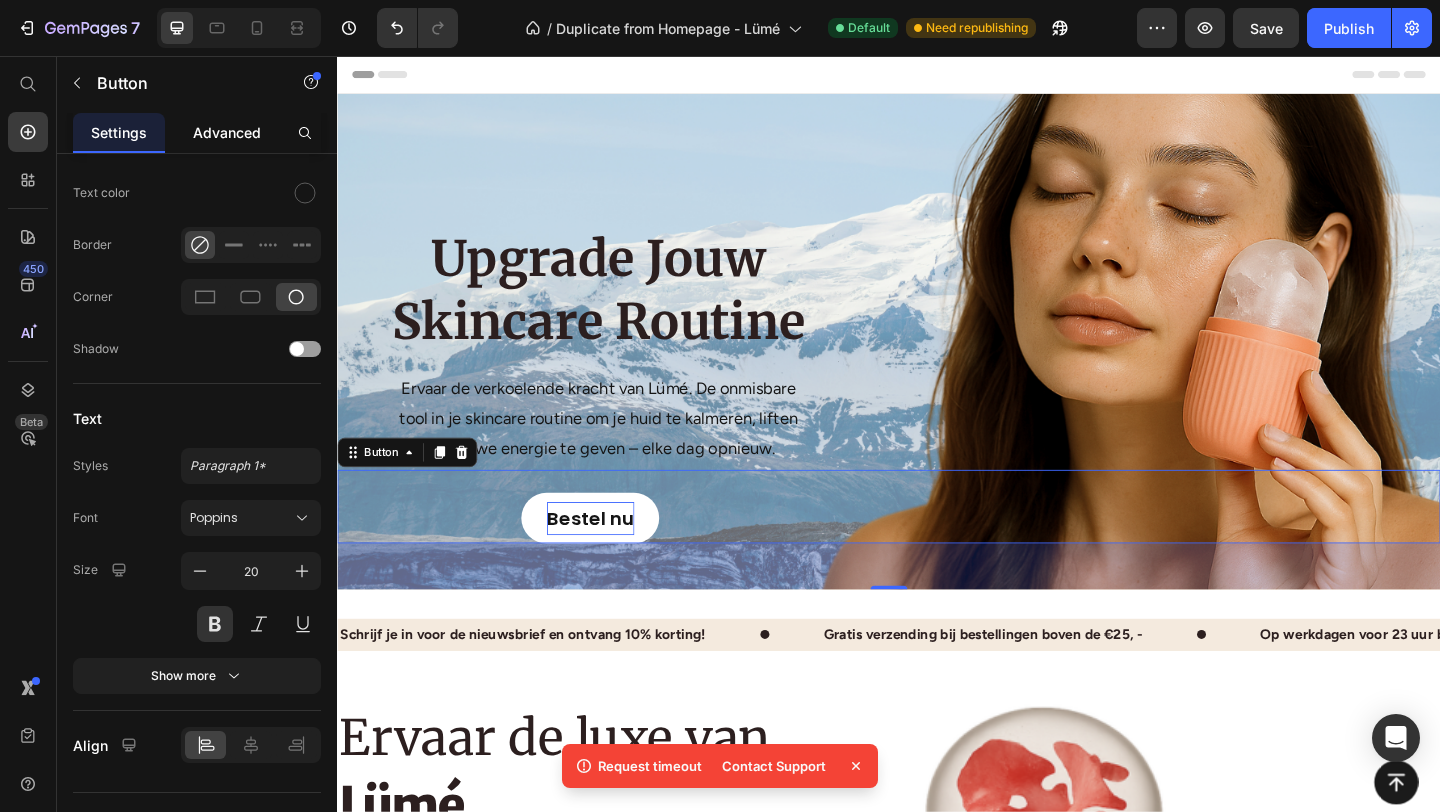 click on "Advanced" at bounding box center [227, 132] 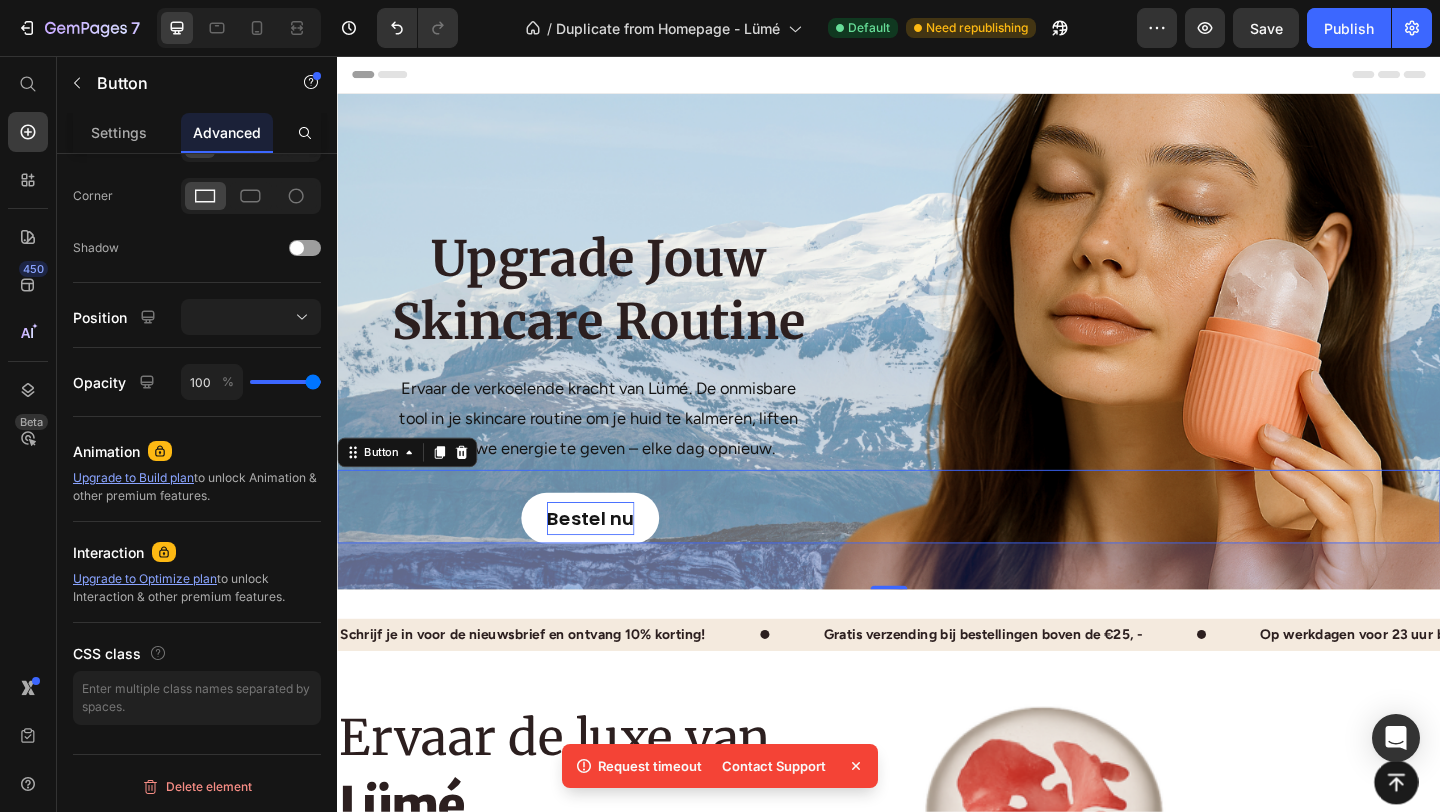 scroll, scrollTop: 0, scrollLeft: 0, axis: both 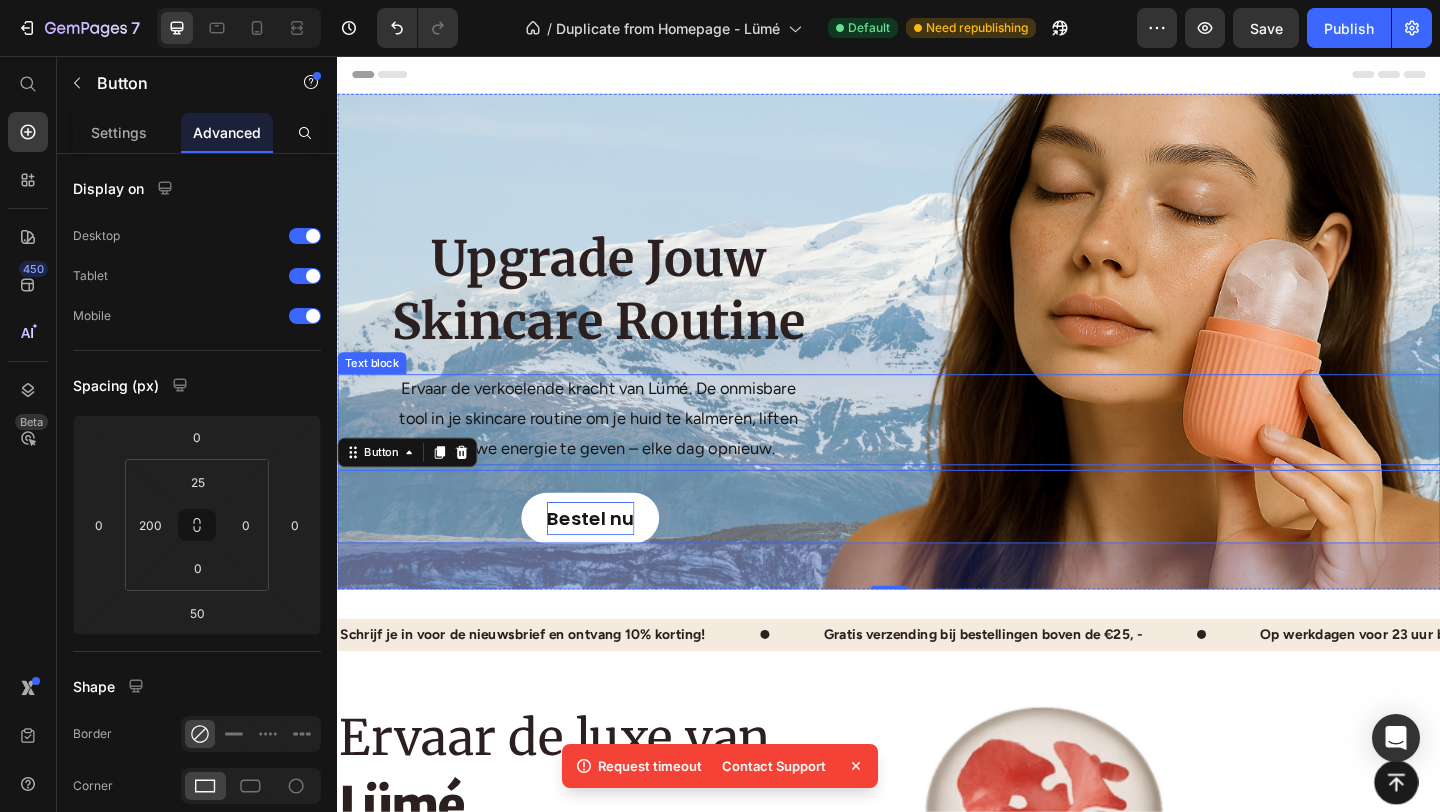 click on "Ervaar de verkoelende kracht van Lümé. De onmisbare tool in je skincare routine om je huid te kalmeren, liften en nieuwe energie te geven – elke dag opnieuw." at bounding box center (621, 450) 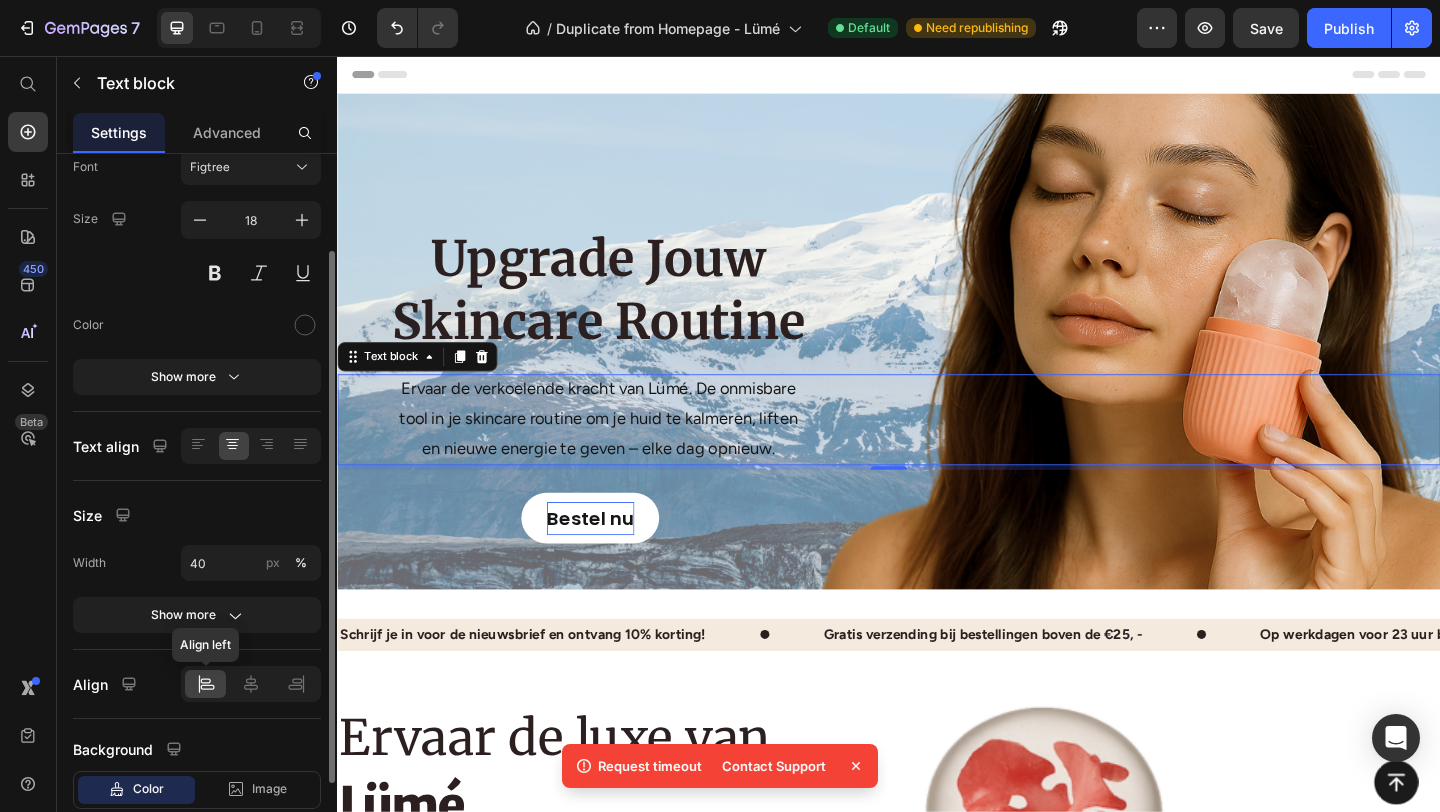 scroll, scrollTop: 89, scrollLeft: 0, axis: vertical 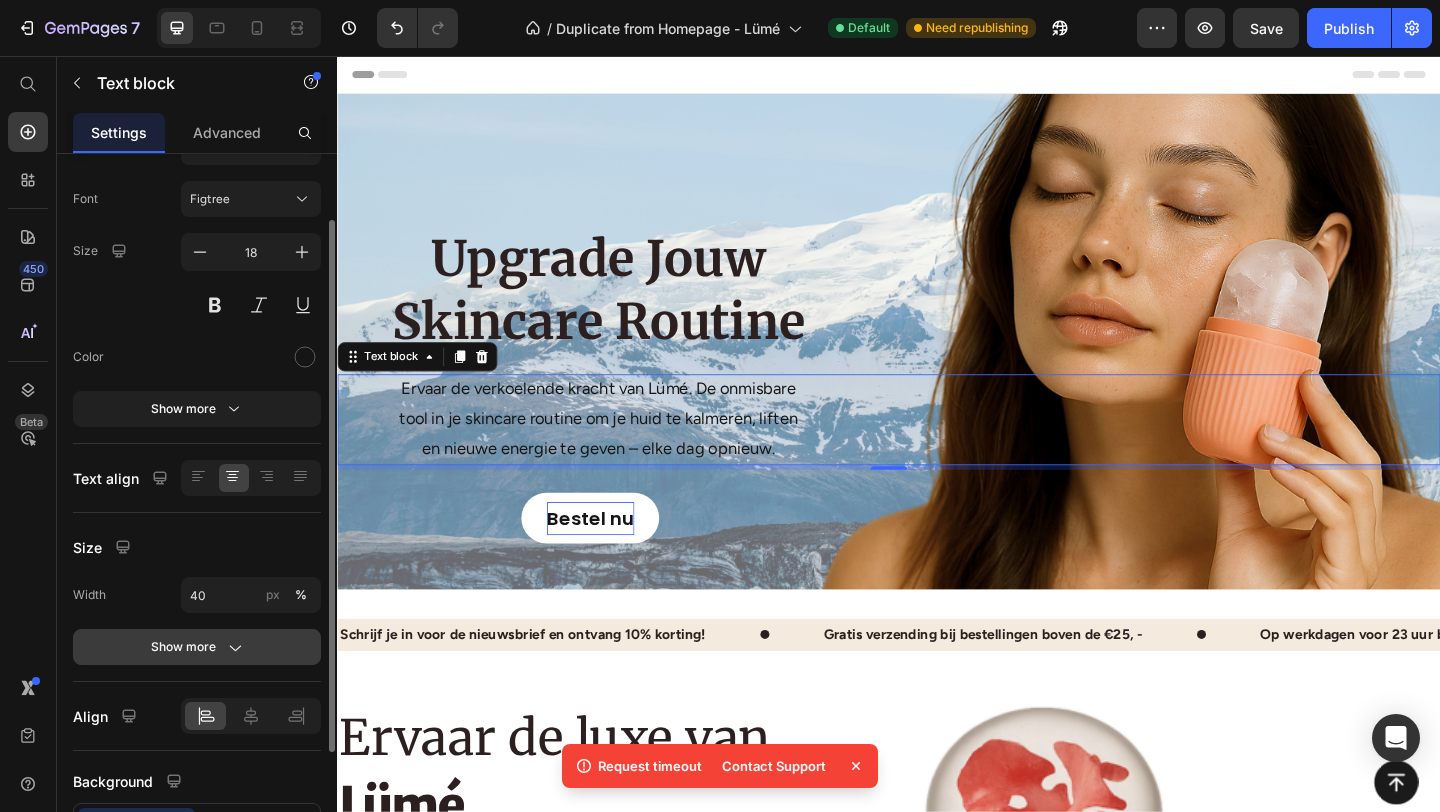 click on "Show more" at bounding box center [197, 647] 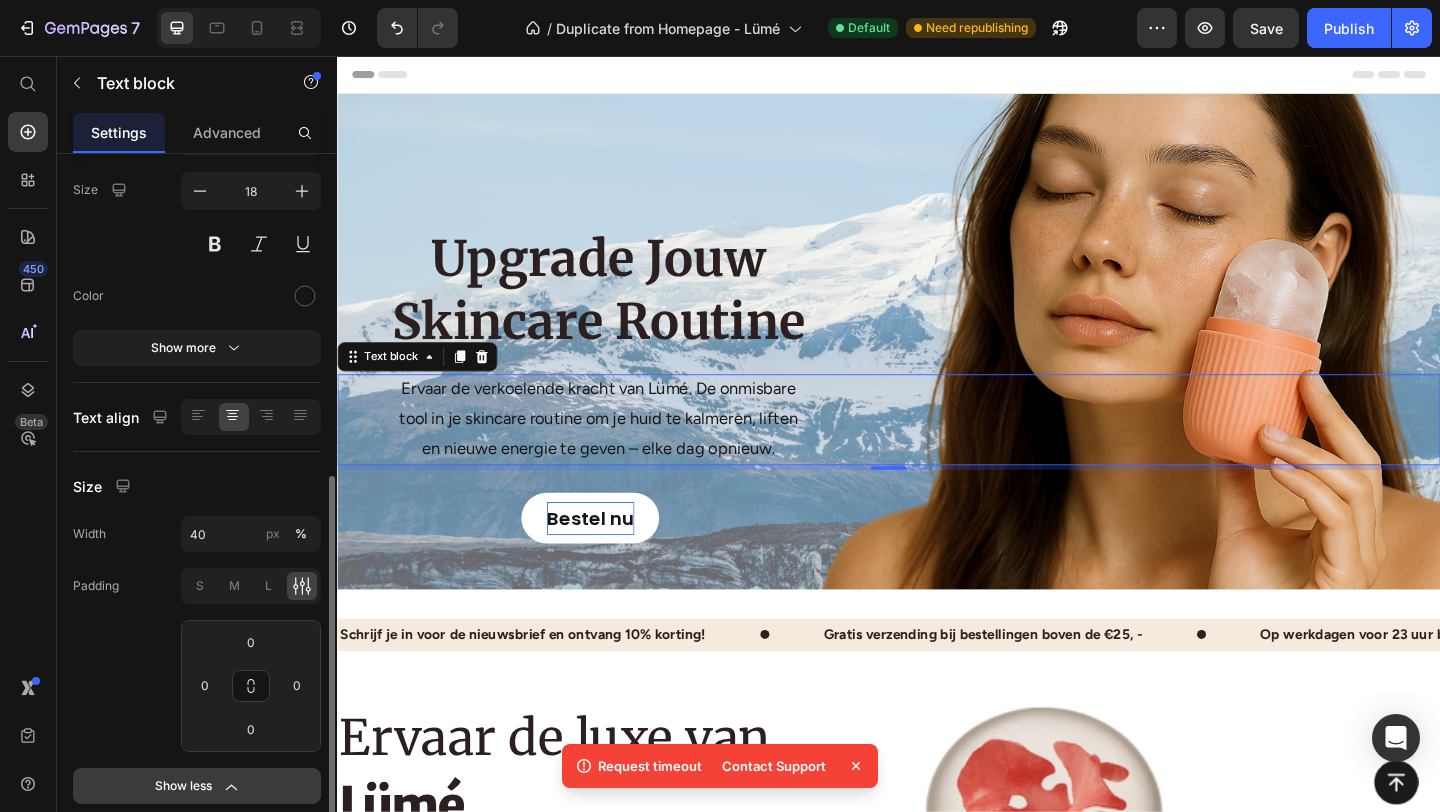 scroll, scrollTop: 0, scrollLeft: 0, axis: both 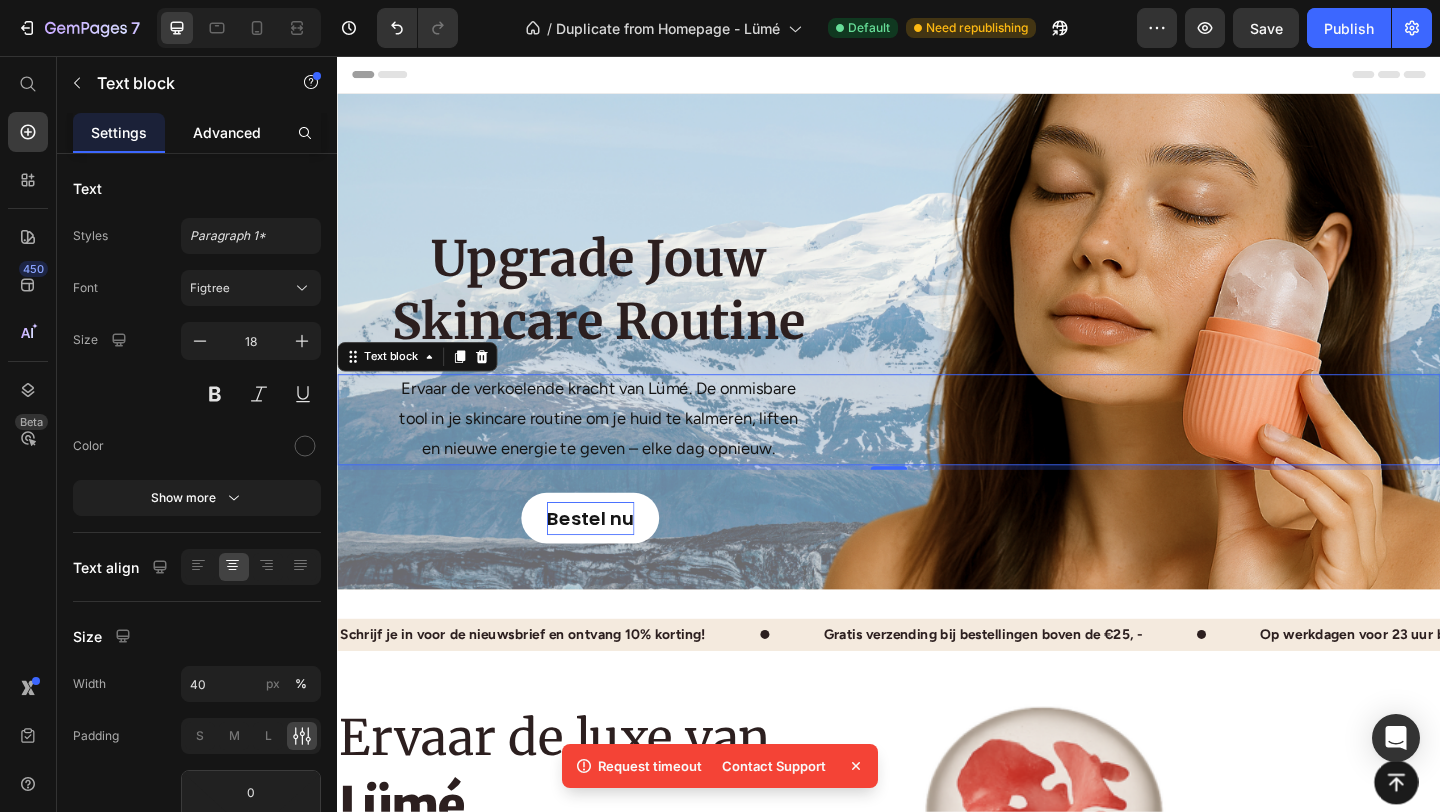 click on "Advanced" at bounding box center (227, 132) 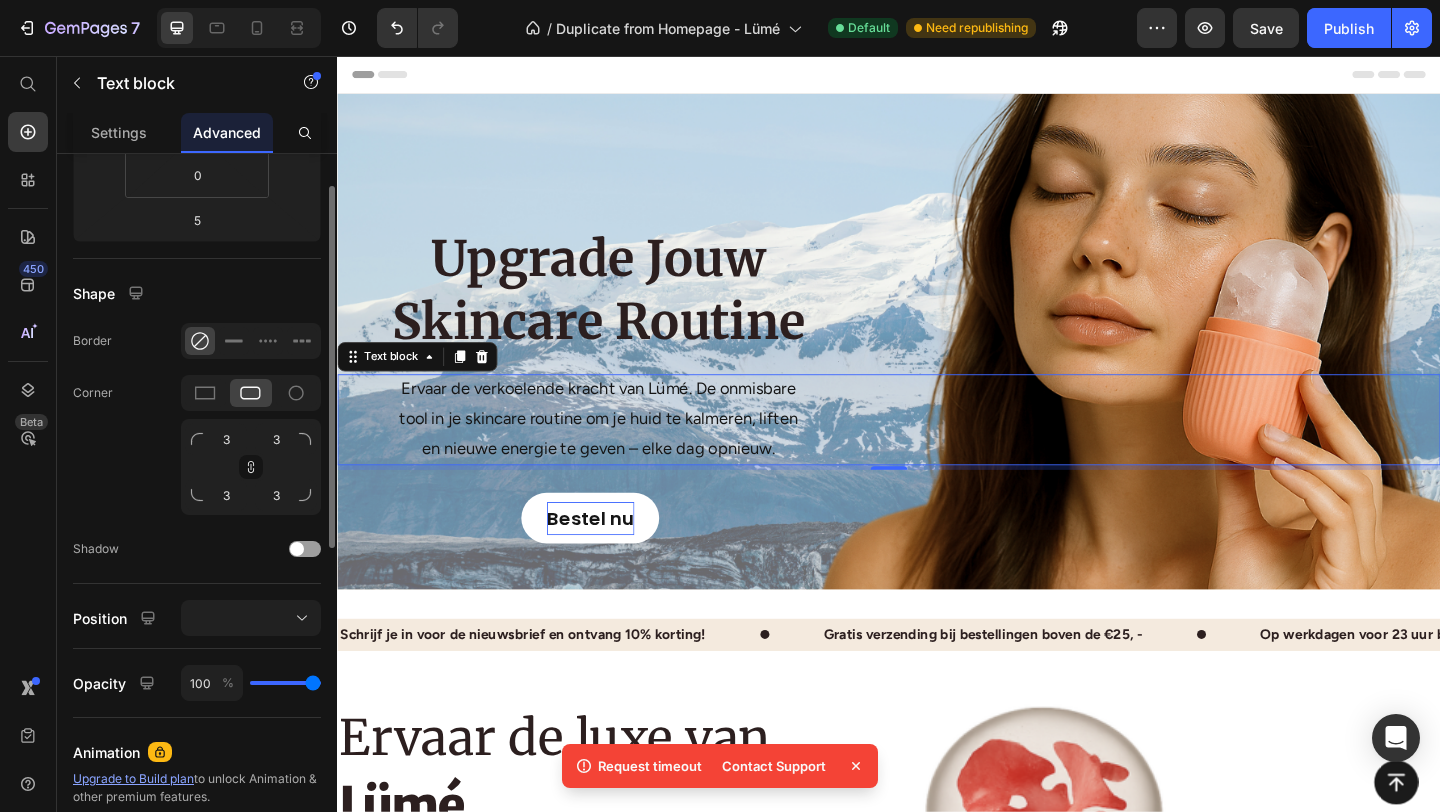 scroll, scrollTop: 694, scrollLeft: 0, axis: vertical 